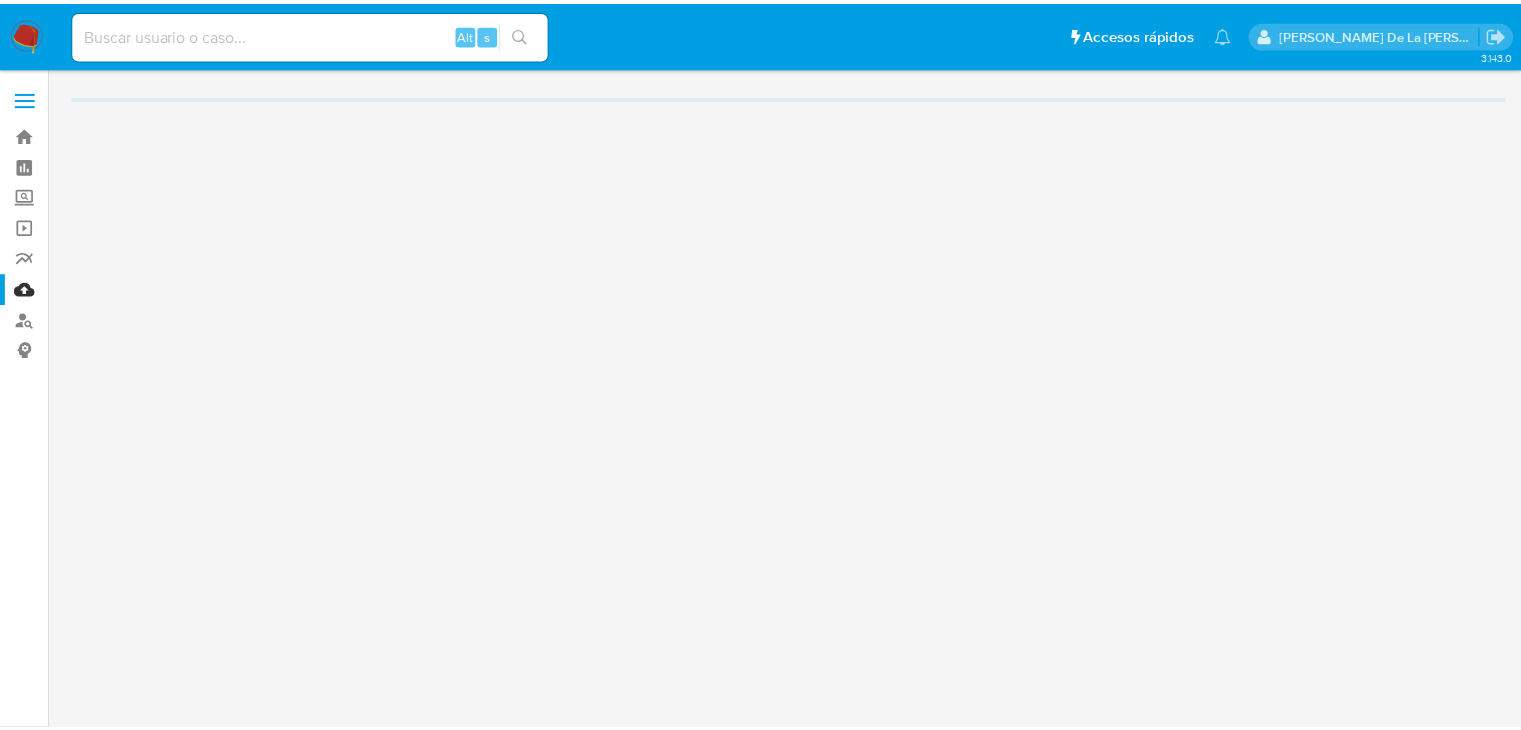 scroll, scrollTop: 0, scrollLeft: 0, axis: both 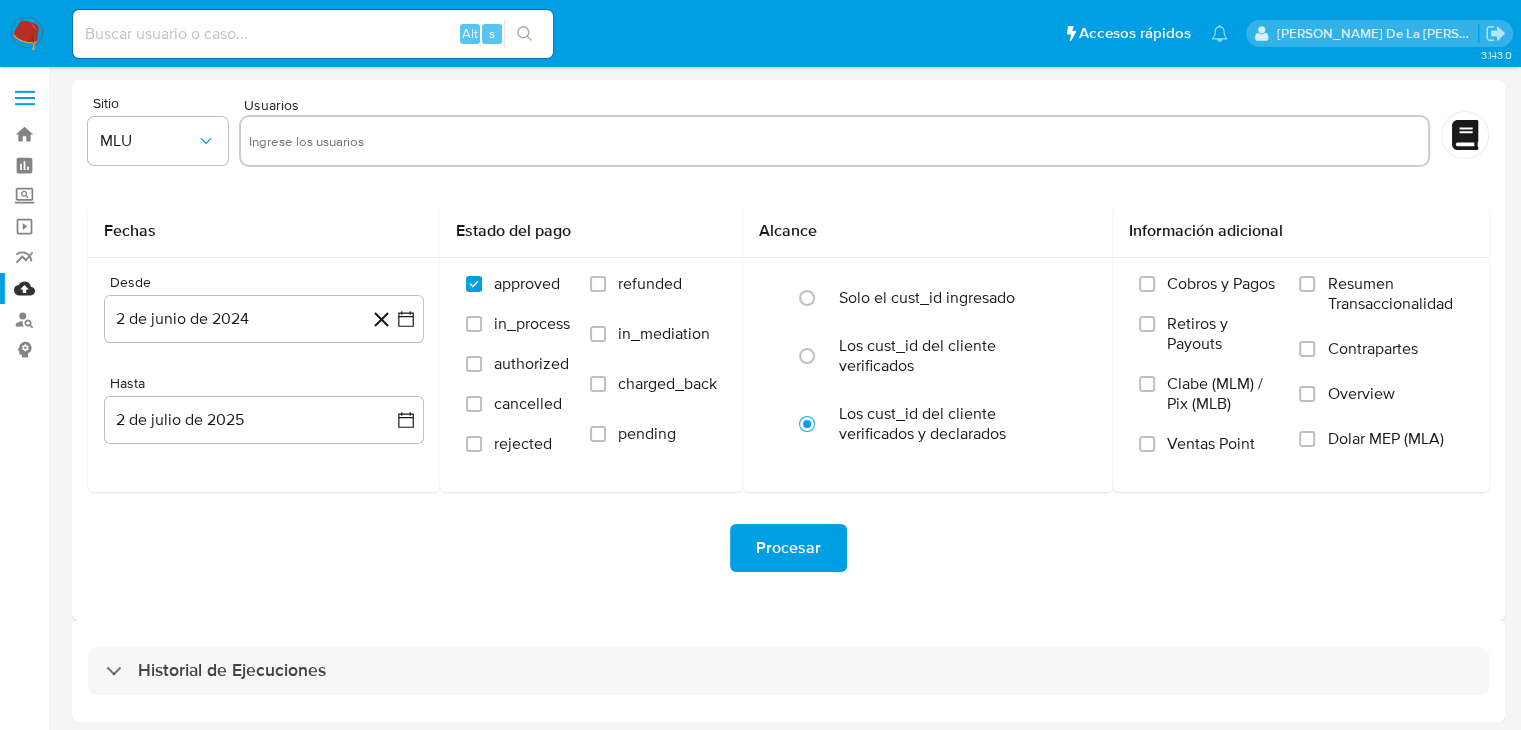 click at bounding box center [27, 34] 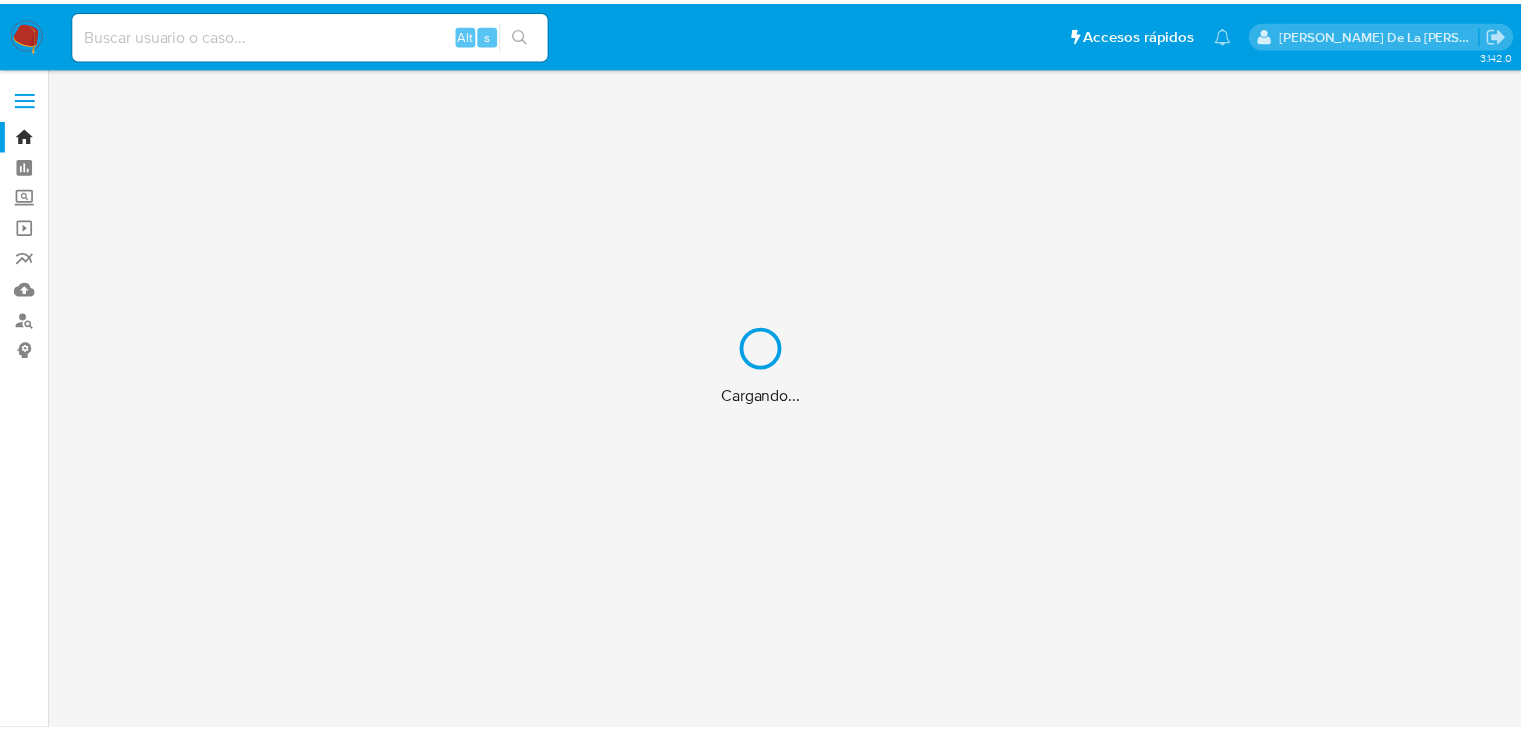 scroll, scrollTop: 0, scrollLeft: 0, axis: both 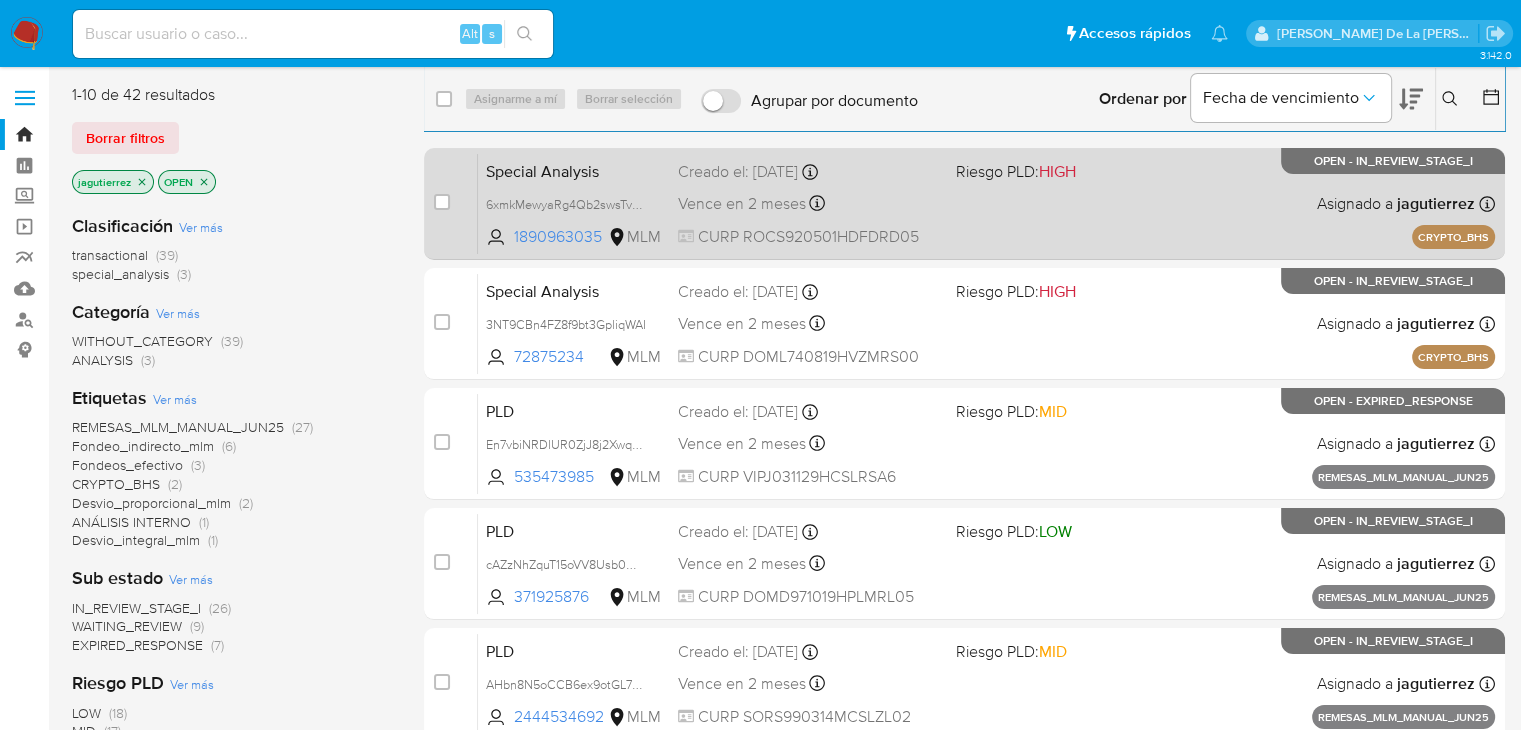 click on "Special Analysis 6xmkMewyaRg4Qb2swsTvgcvy 1890963035 MLM Riesgo PLD:  HIGH Creado el: 01/07/2025   Creado el: 01/07/2025 09:39:46 Vence en 2 meses   Vence el 30/08/2025 09:39:46 CURP   ROCS920501HDFDRD05 Asignado a   jagutierrez   Asignado el: 01/07/2025 09:39:46 CRYPTO_BHS OPEN - IN_REVIEW_STAGE_I" at bounding box center (986, 203) 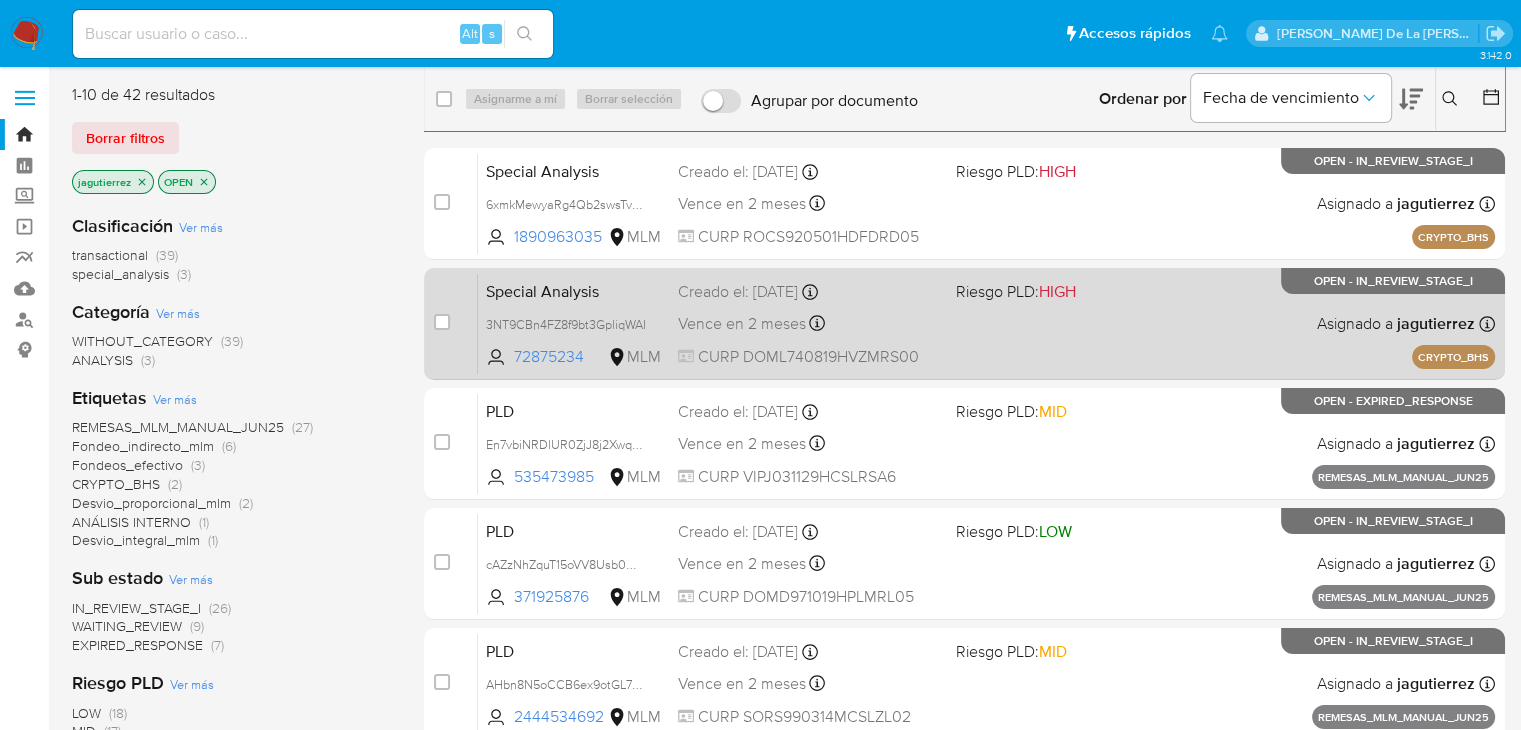 click on "Special Analysis 3NT9CBn4FZ8f9bt3GpliqWAI 72875234 MLM Riesgo PLD:  HIGH Creado el: 01/07/2025   Creado el: 01/07/2025 09:39:09 Vence en 2 meses   Vence el 30/08/2025 09:39:10 CURP   DOML740819HVZMRS00 Asignado a   jagutierrez   Asignado el: 01/07/2025 09:39:09 CRYPTO_BHS OPEN - IN_REVIEW_STAGE_I" at bounding box center (986, 323) 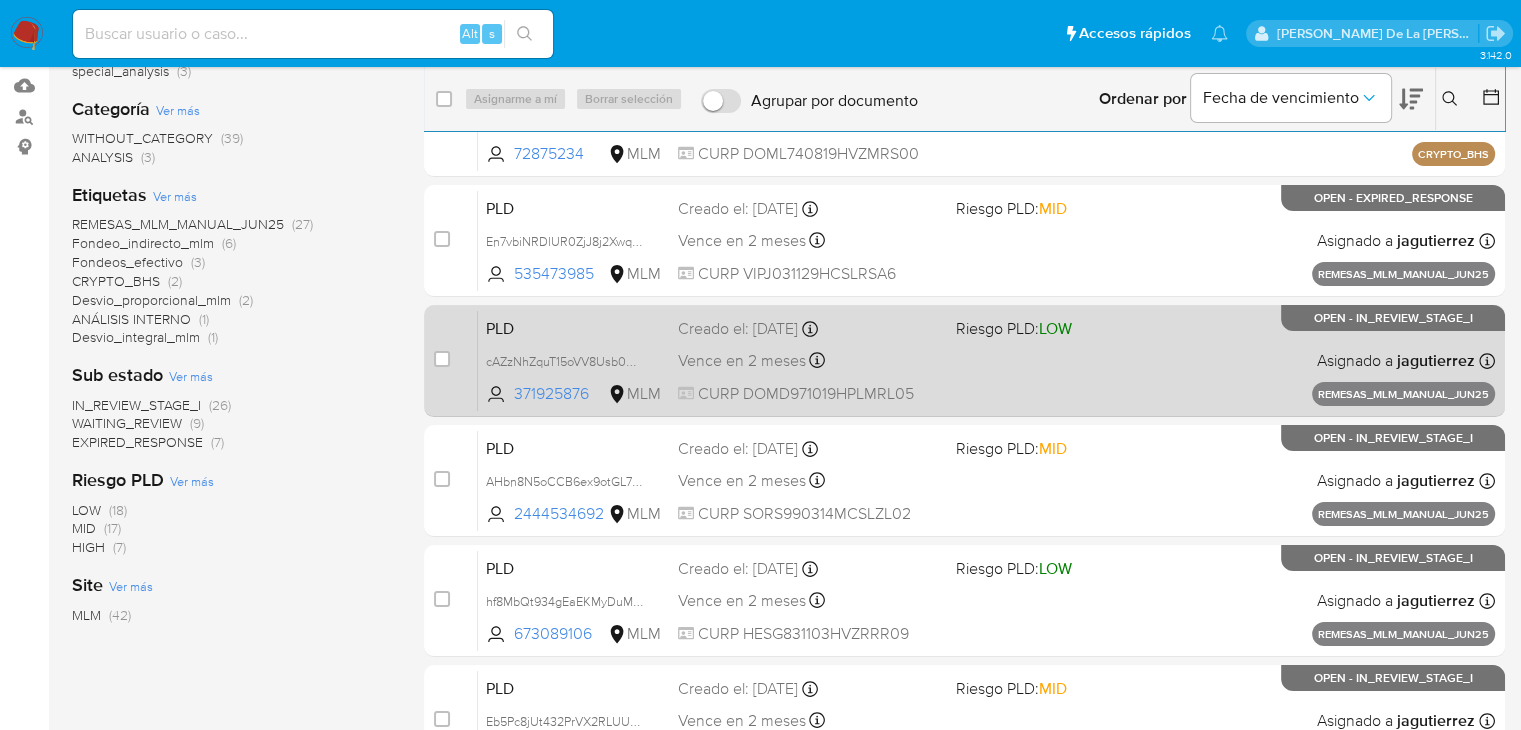 scroll, scrollTop: 0, scrollLeft: 0, axis: both 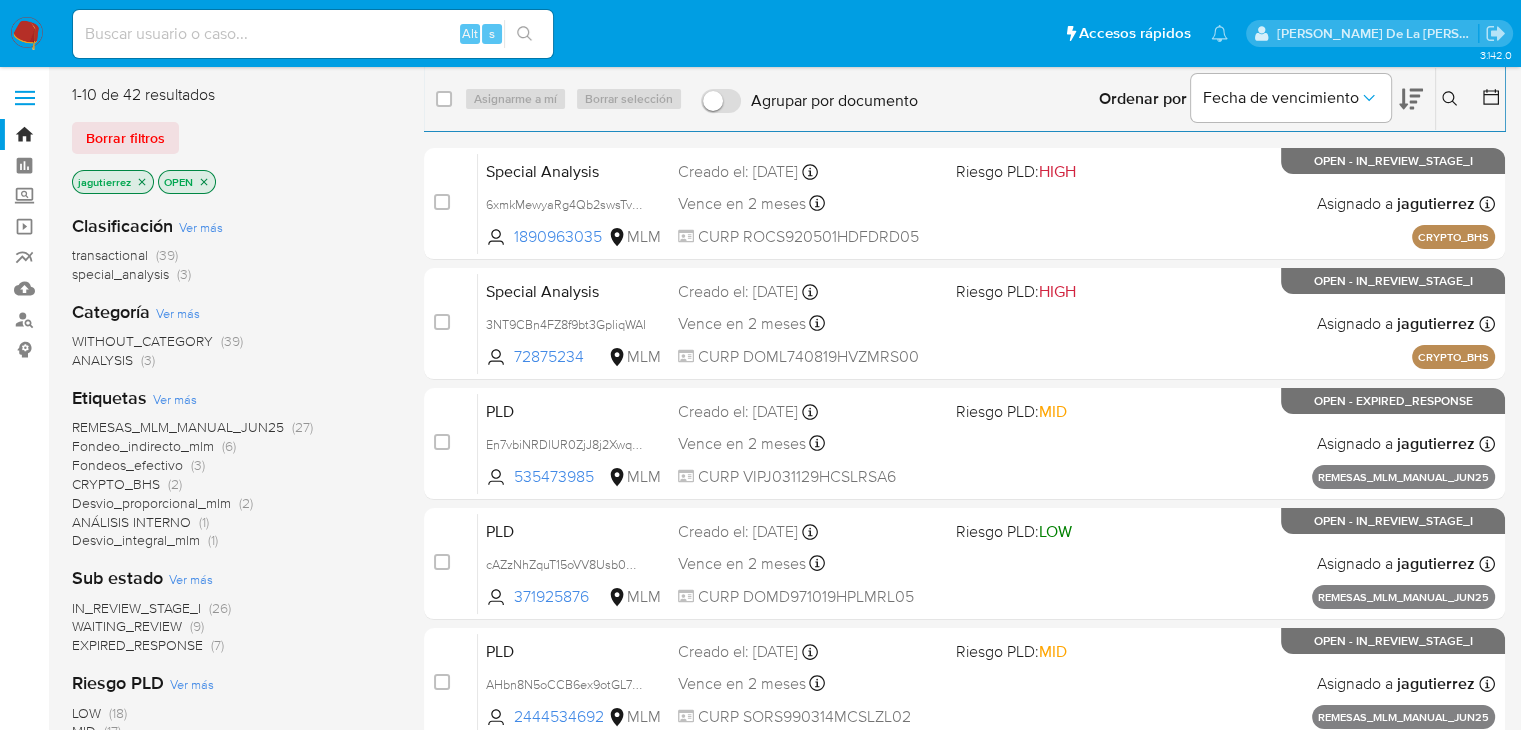 click at bounding box center (1452, 99) 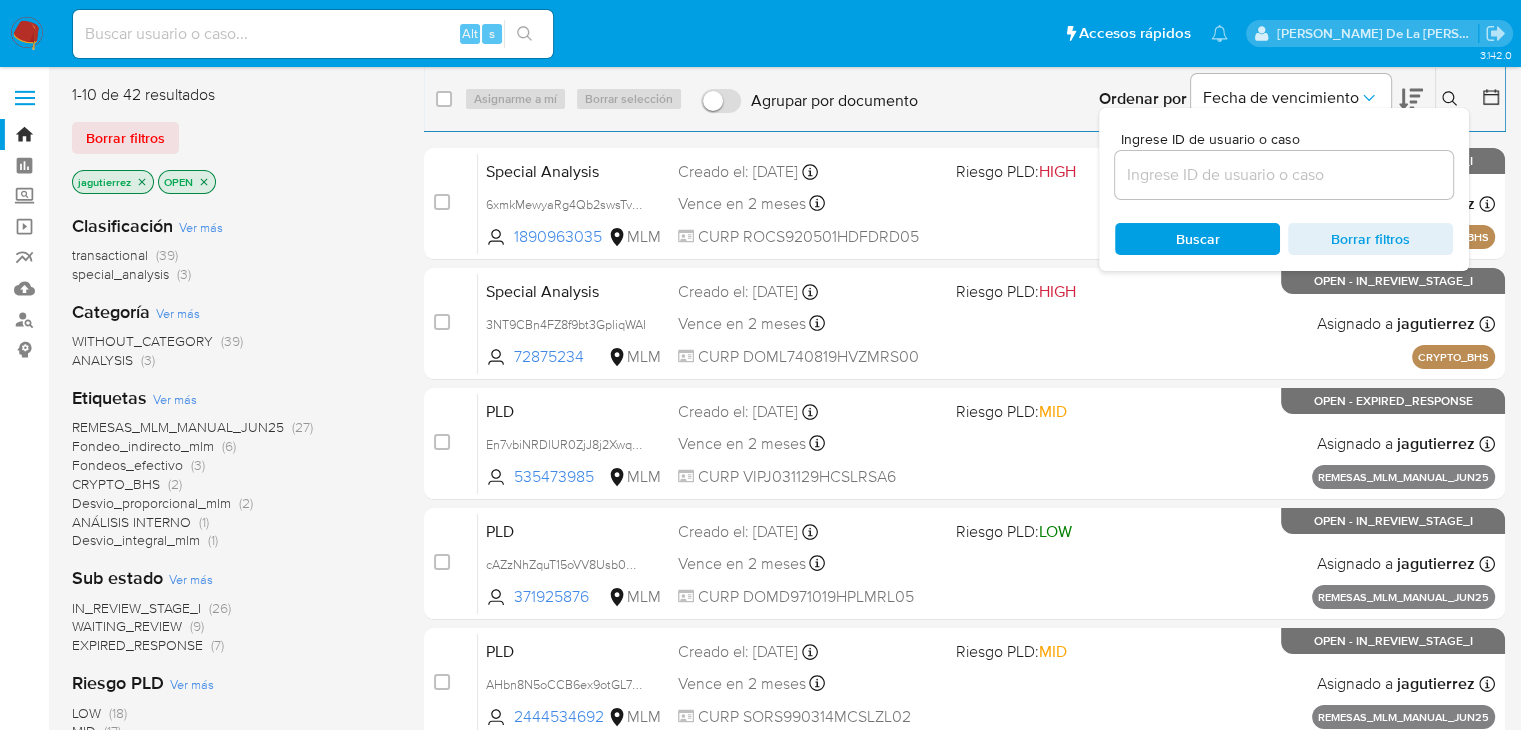 drag, startPoint x: 1277, startPoint y: 156, endPoint x: 1267, endPoint y: 173, distance: 19.723083 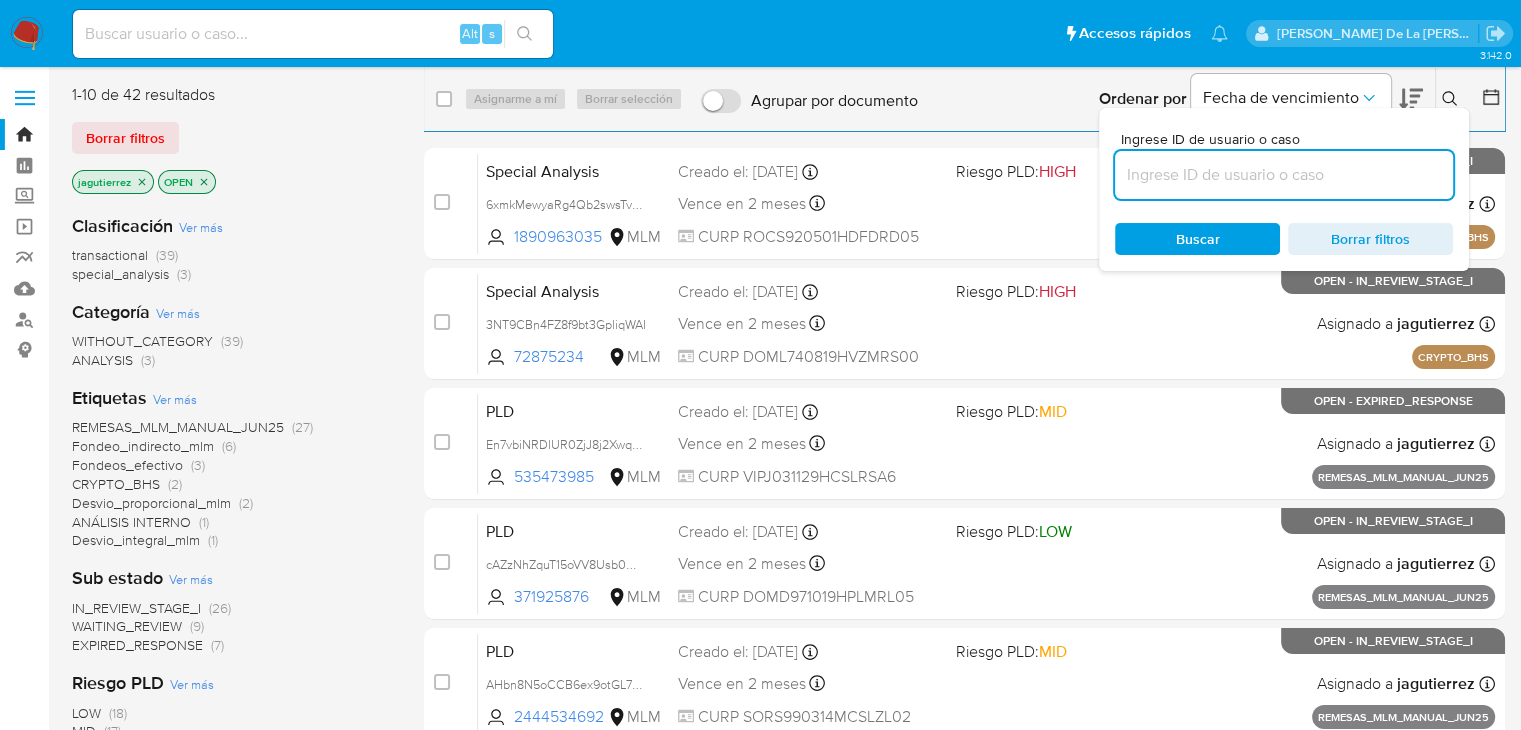 paste on "374334311" 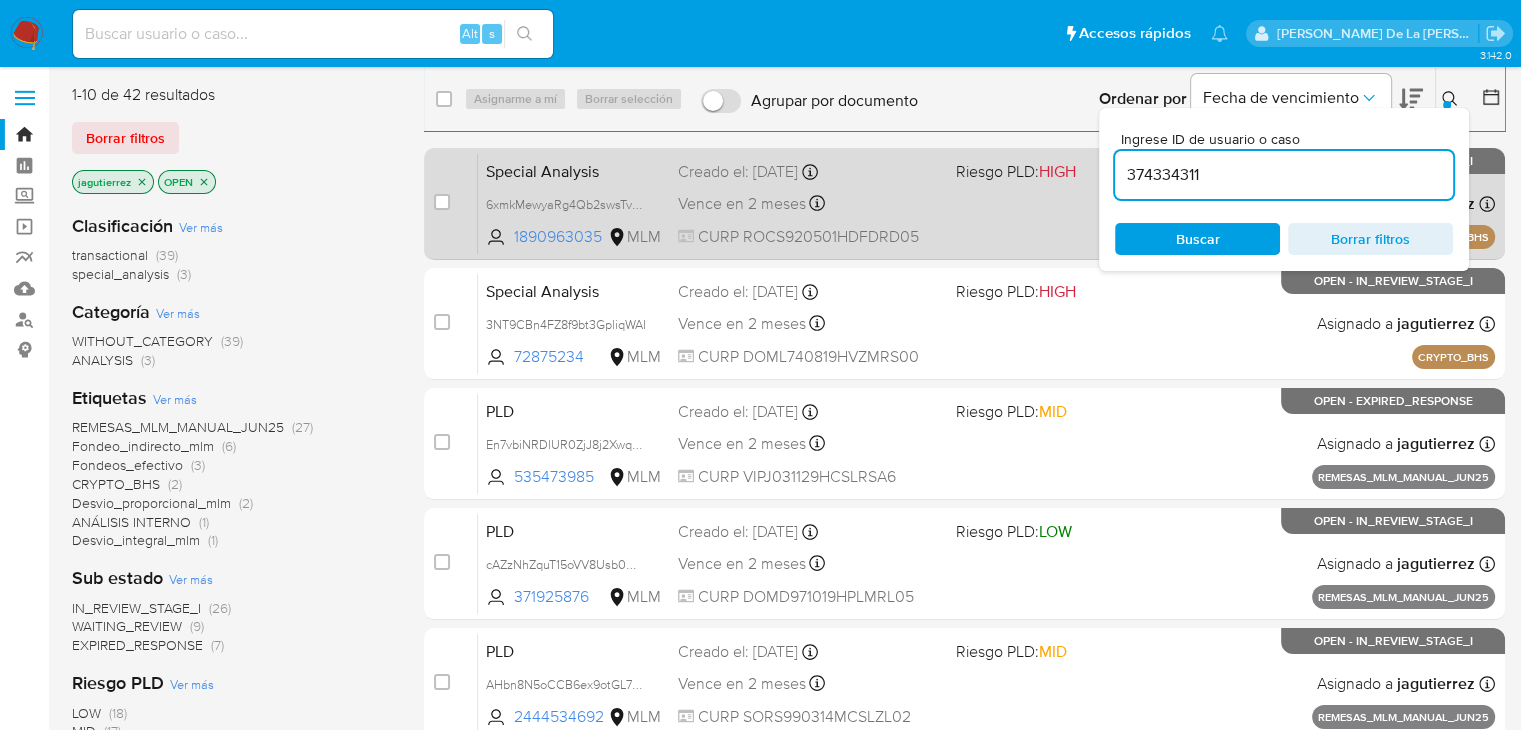type on "374334311" 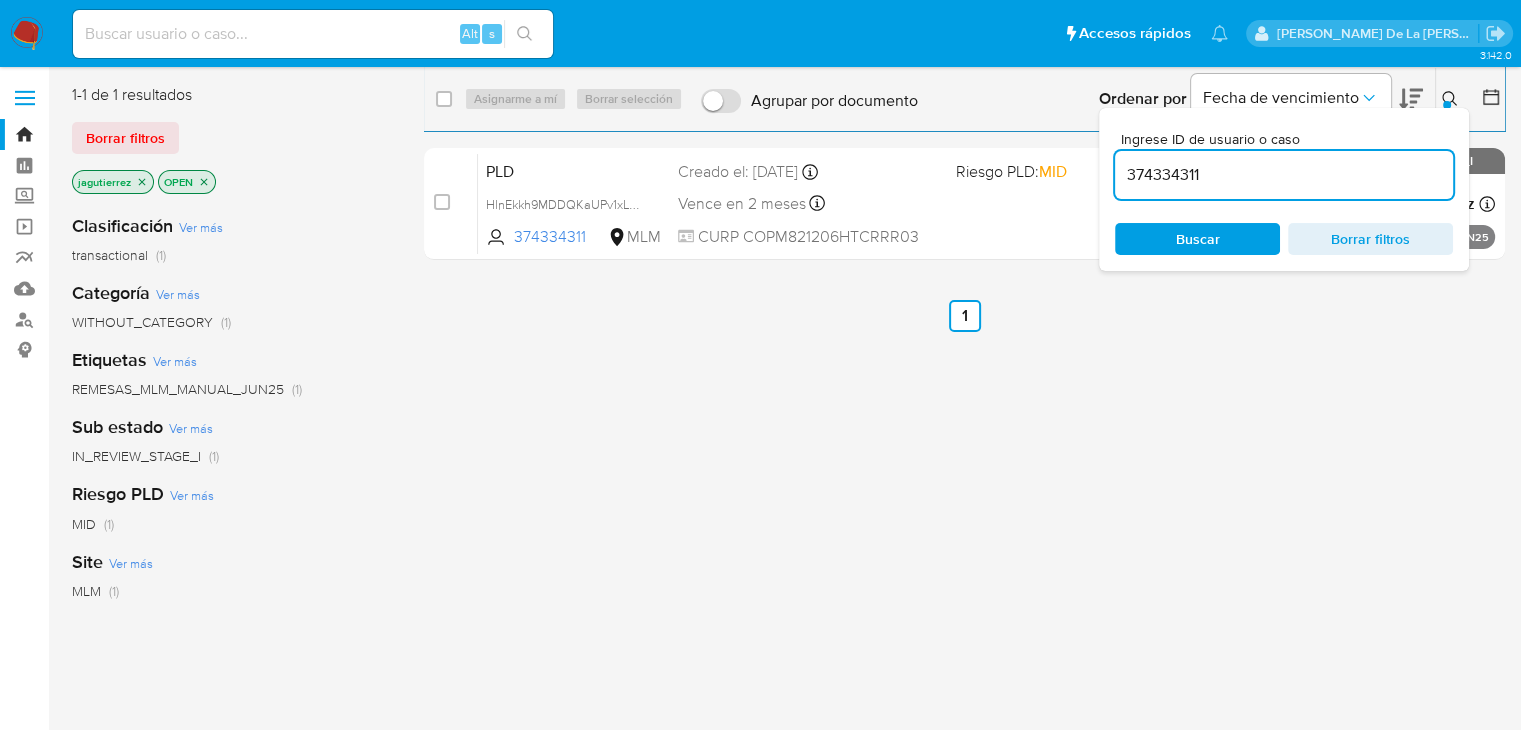 click on "select-all-cases-checkbox Asignarme a mí Borrar selección Agrupar por documento Ordenar por Fecha de vencimiento   No es posible ordenar los resultados mientras se encuentren agrupados. Ingrese ID de usuario o caso 374334311 Buscar Borrar filtros case-item-checkbox   No es posible asignar el caso PLD HlnEkkh9MDDQKaUPv1xLg4Sx 374334311 MLM Riesgo PLD:  MID Creado el: 25/06/2025   Creado el: 25/06/2025 13:17:46 Vence en 2 meses   Vence el 24/08/2025 13:17:47 CURP   COPM821206HTCRRR03 Asignado a   jagutierrez   Asignado el: 25/06/2025 13:17:46 REMESAS_MLM_MANUAL_JUN25 OPEN - IN_REVIEW_STAGE_I  Anterior 1 Siguiente" at bounding box center [964, 529] 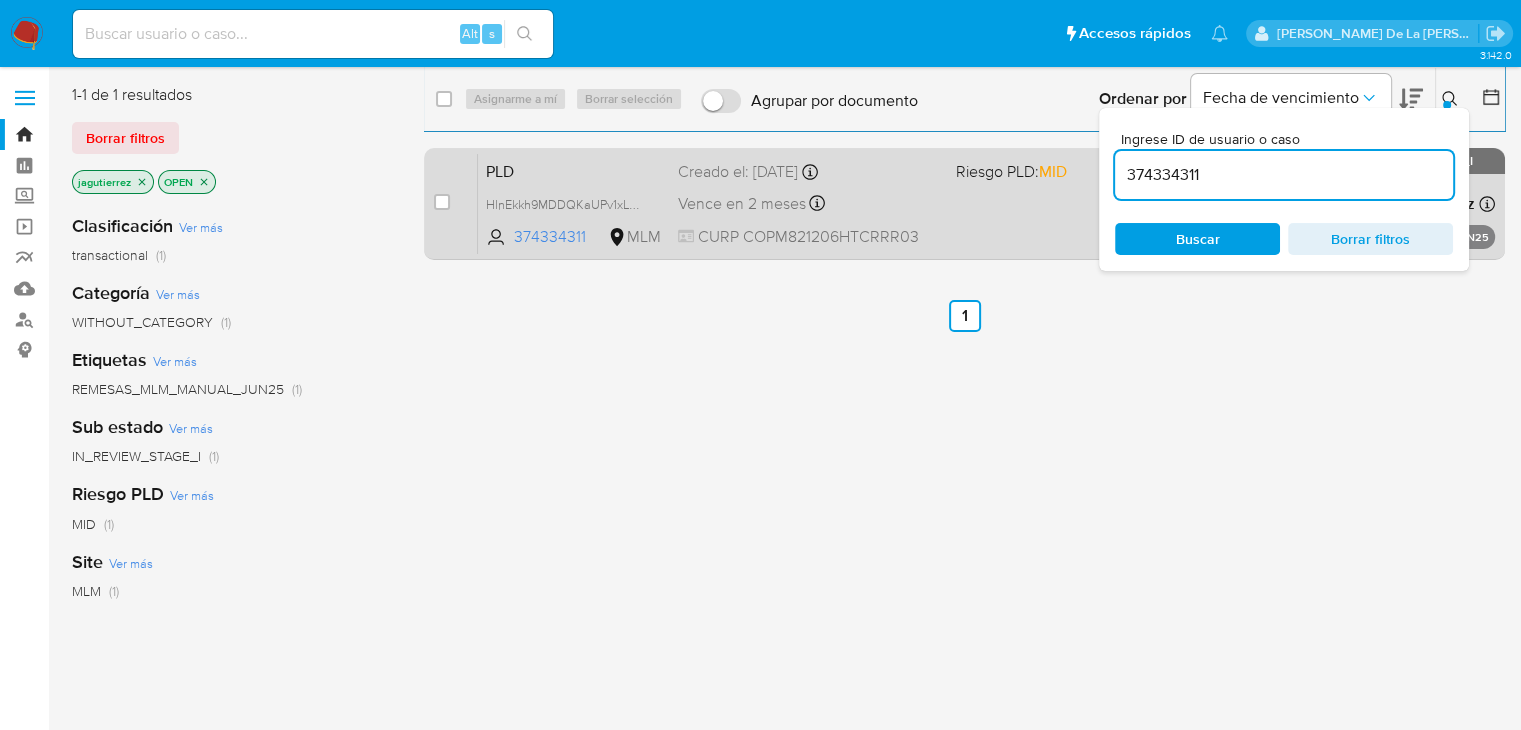 click on "PLD HlnEkkh9MDDQKaUPv1xLg4Sx 374334311 MLM Riesgo PLD:  MID Creado el: 25/06/2025   Creado el: 25/06/2025 13:17:46 Vence en 2 meses   Vence el 24/08/2025 13:17:47 CURP   COPM821206HTCRRR03 Asignado a   jagutierrez   Asignado el: 25/06/2025 13:17:46 REMESAS_MLM_MANUAL_JUN25 OPEN - IN_REVIEW_STAGE_I" at bounding box center (986, 203) 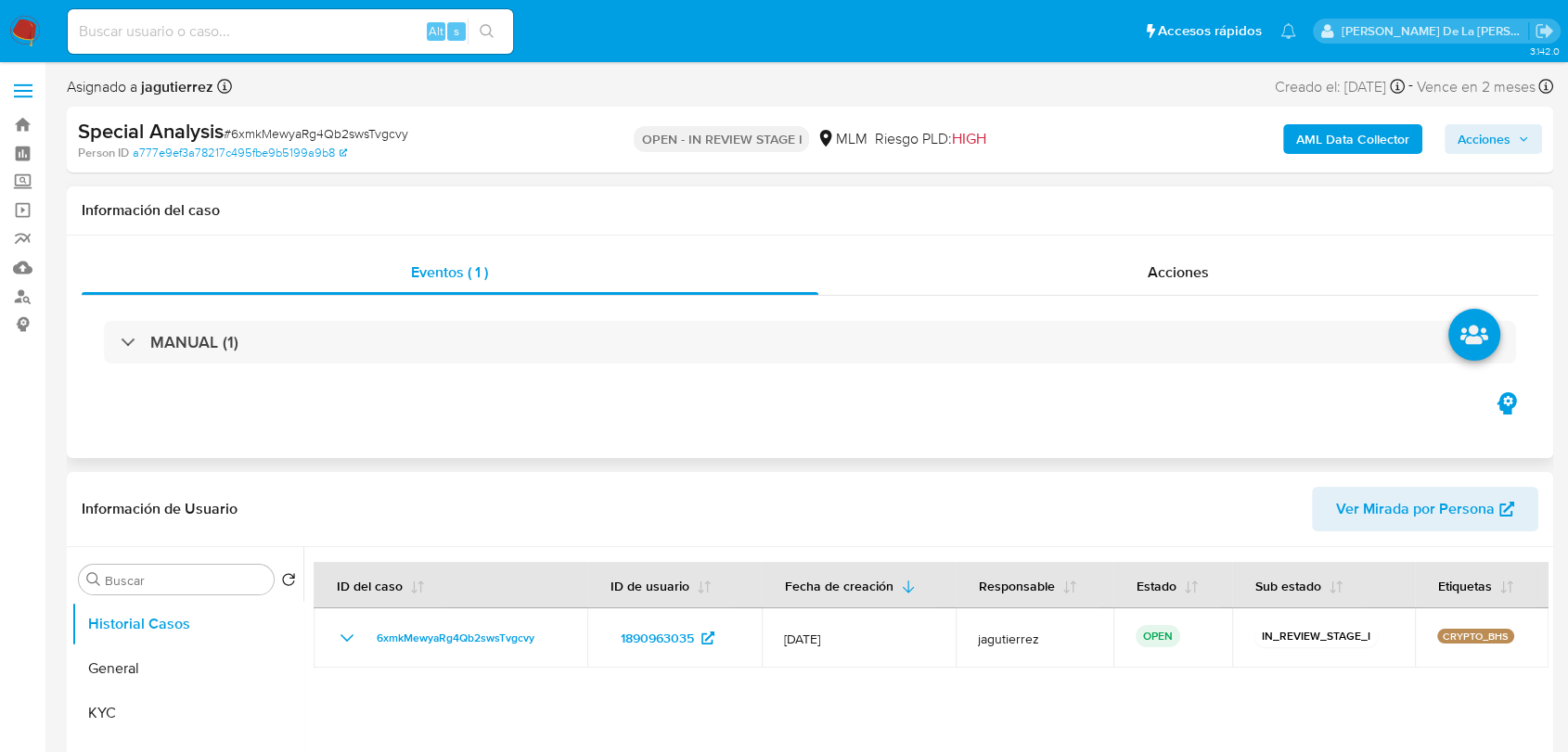 scroll, scrollTop: 67, scrollLeft: 0, axis: vertical 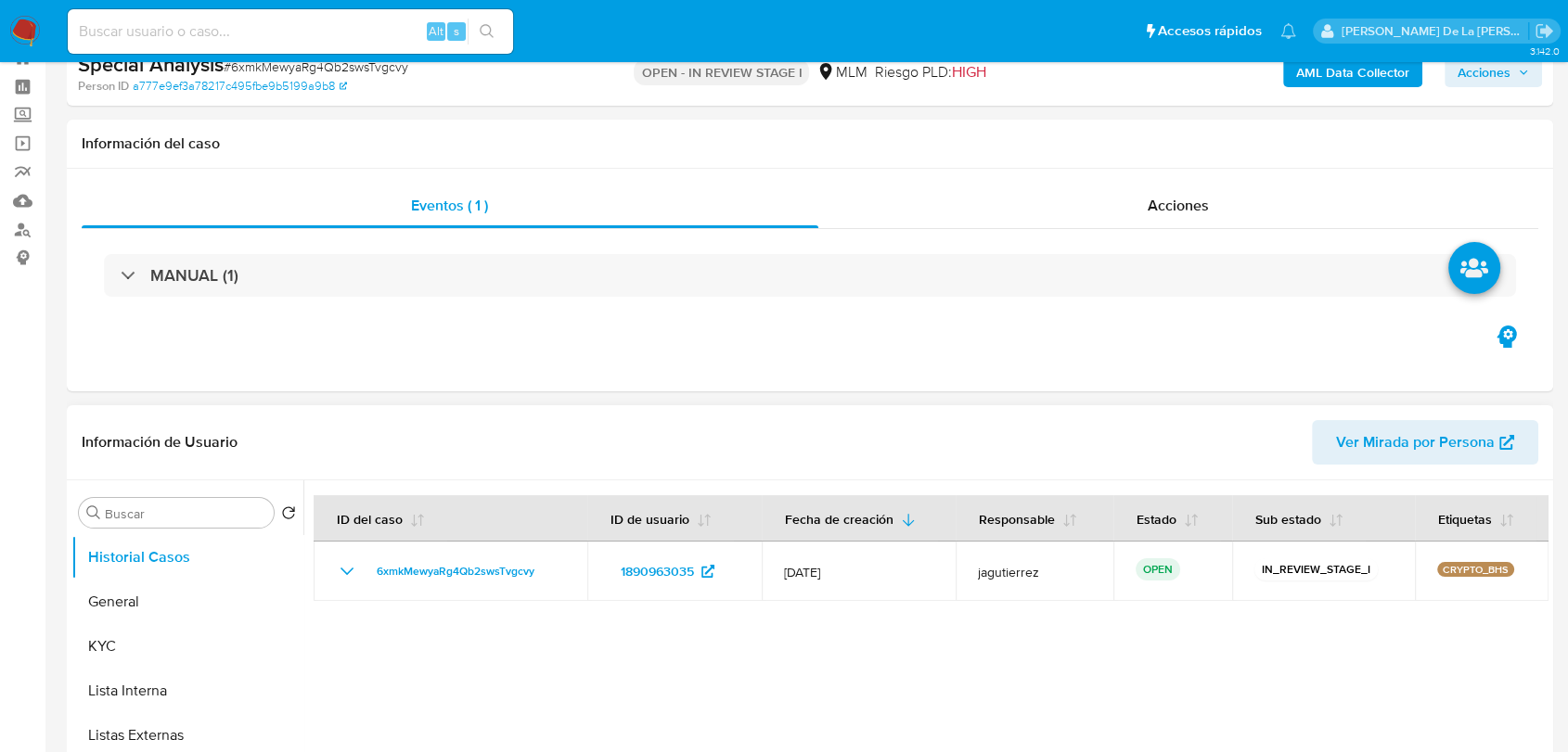 select on "10" 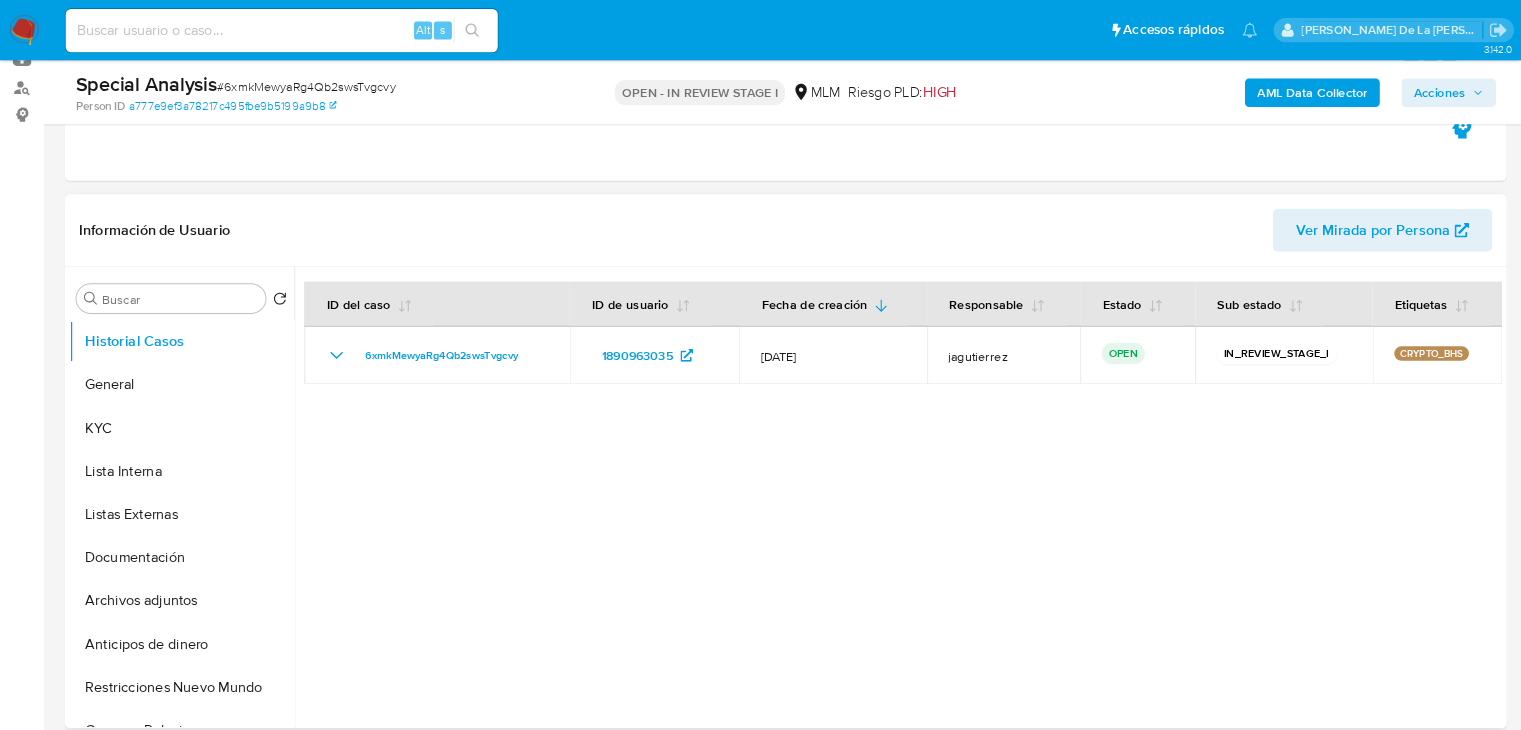 scroll, scrollTop: 222, scrollLeft: 0, axis: vertical 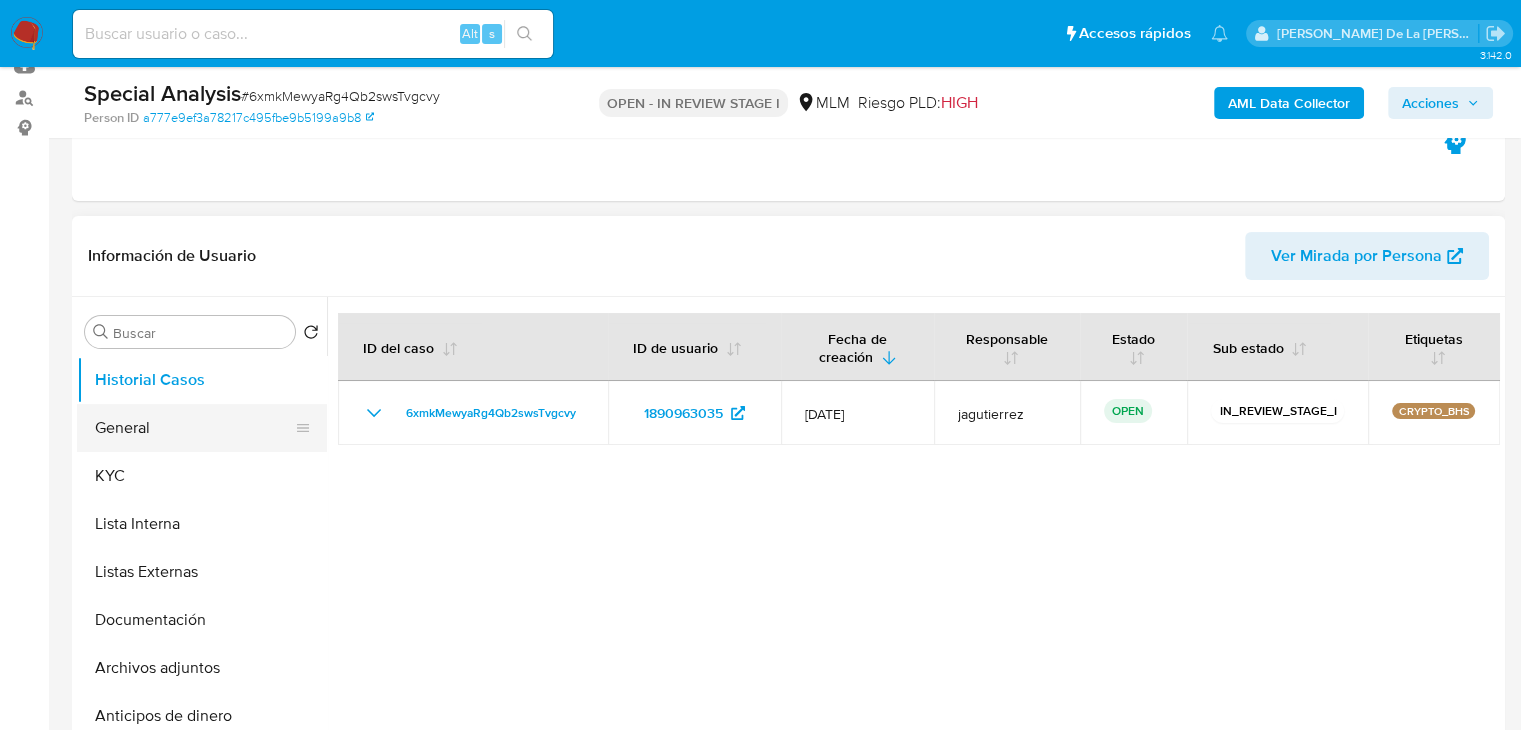 click on "General" at bounding box center [194, 428] 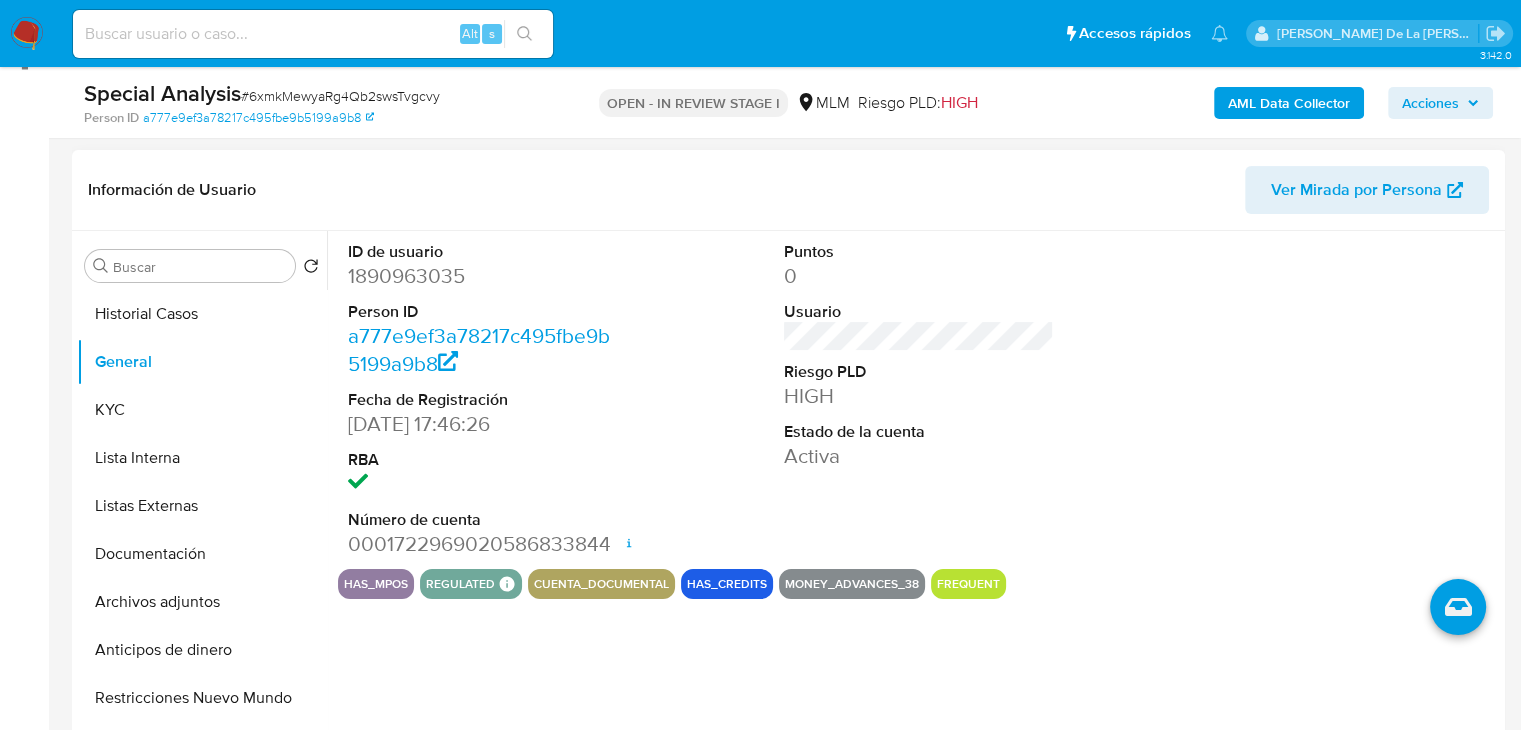 scroll, scrollTop: 322, scrollLeft: 0, axis: vertical 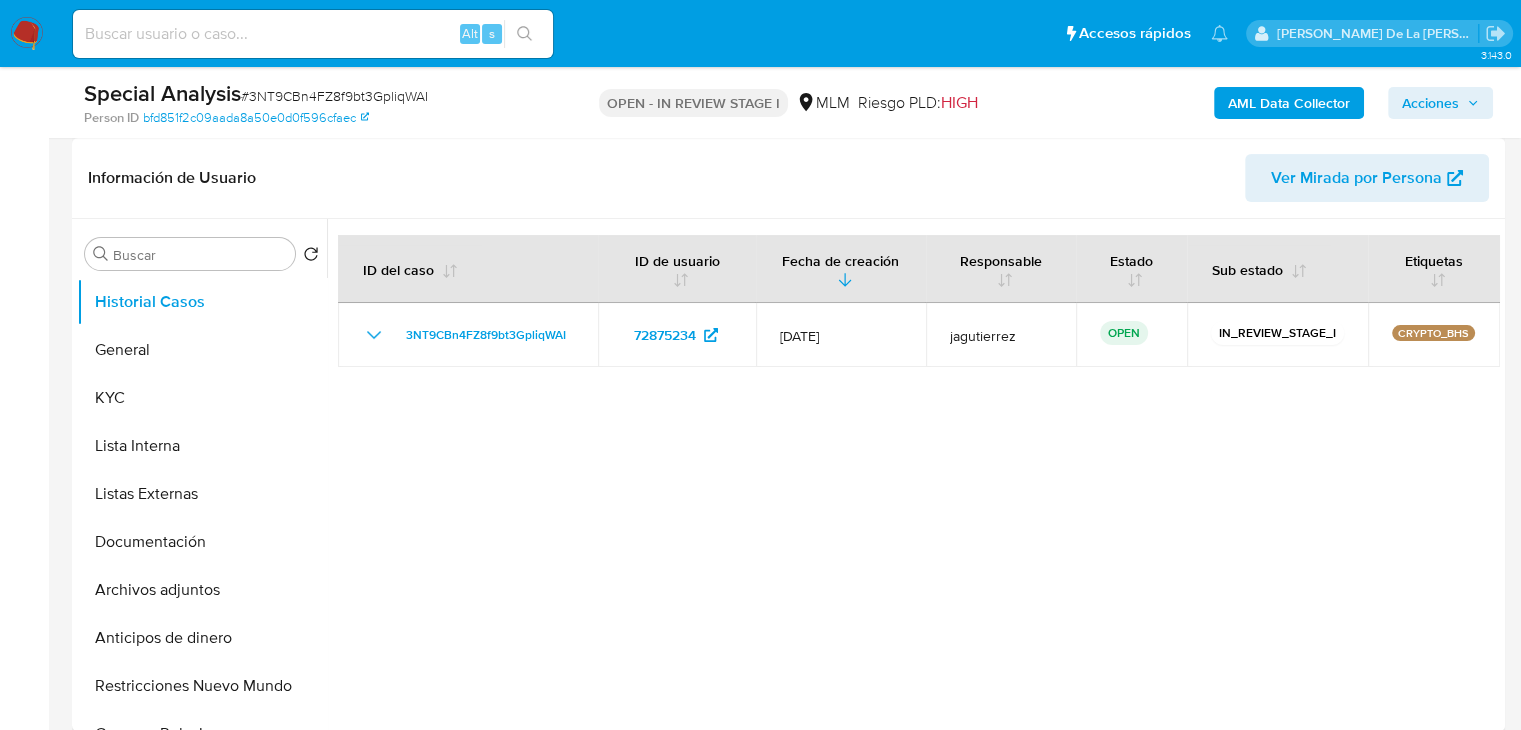 select on "10" 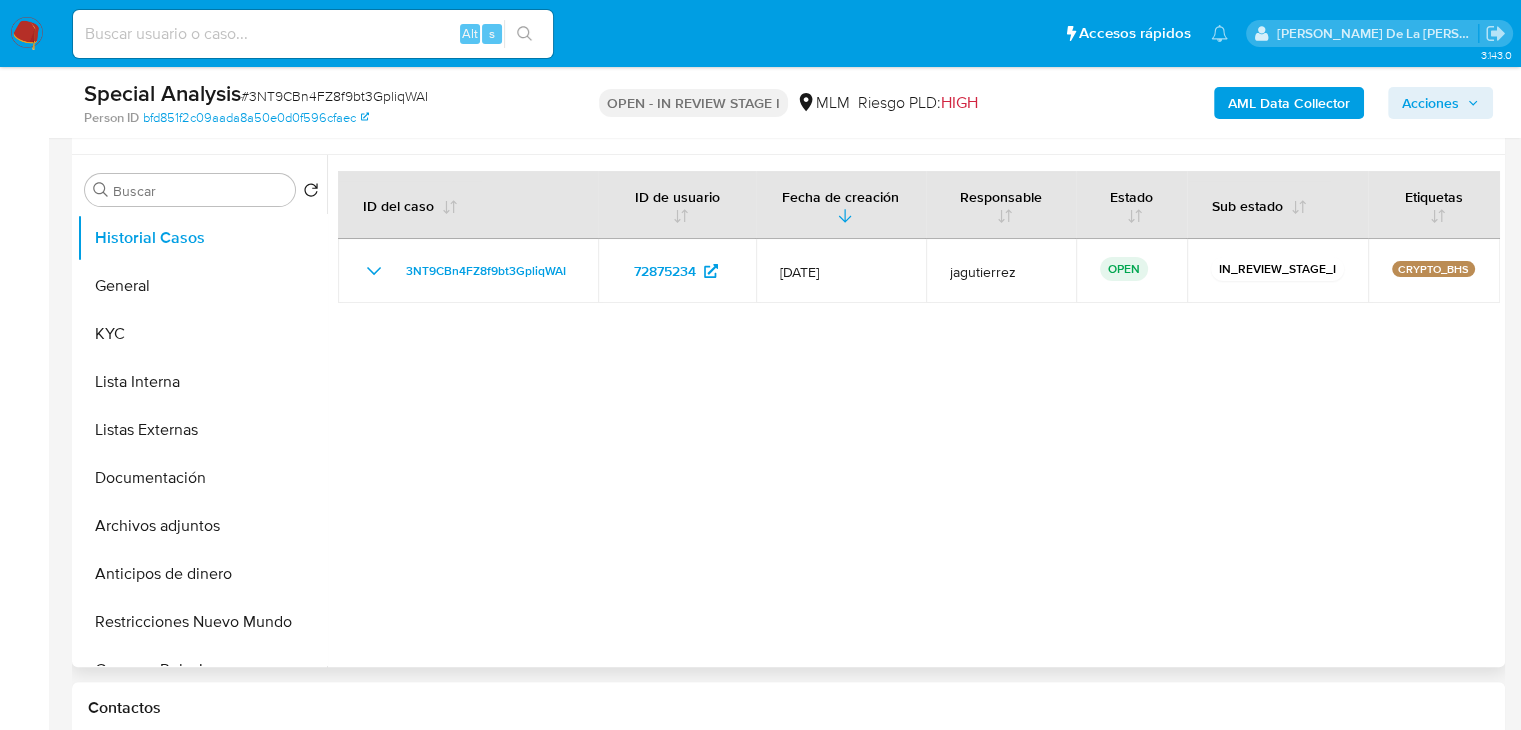 scroll, scrollTop: 400, scrollLeft: 0, axis: vertical 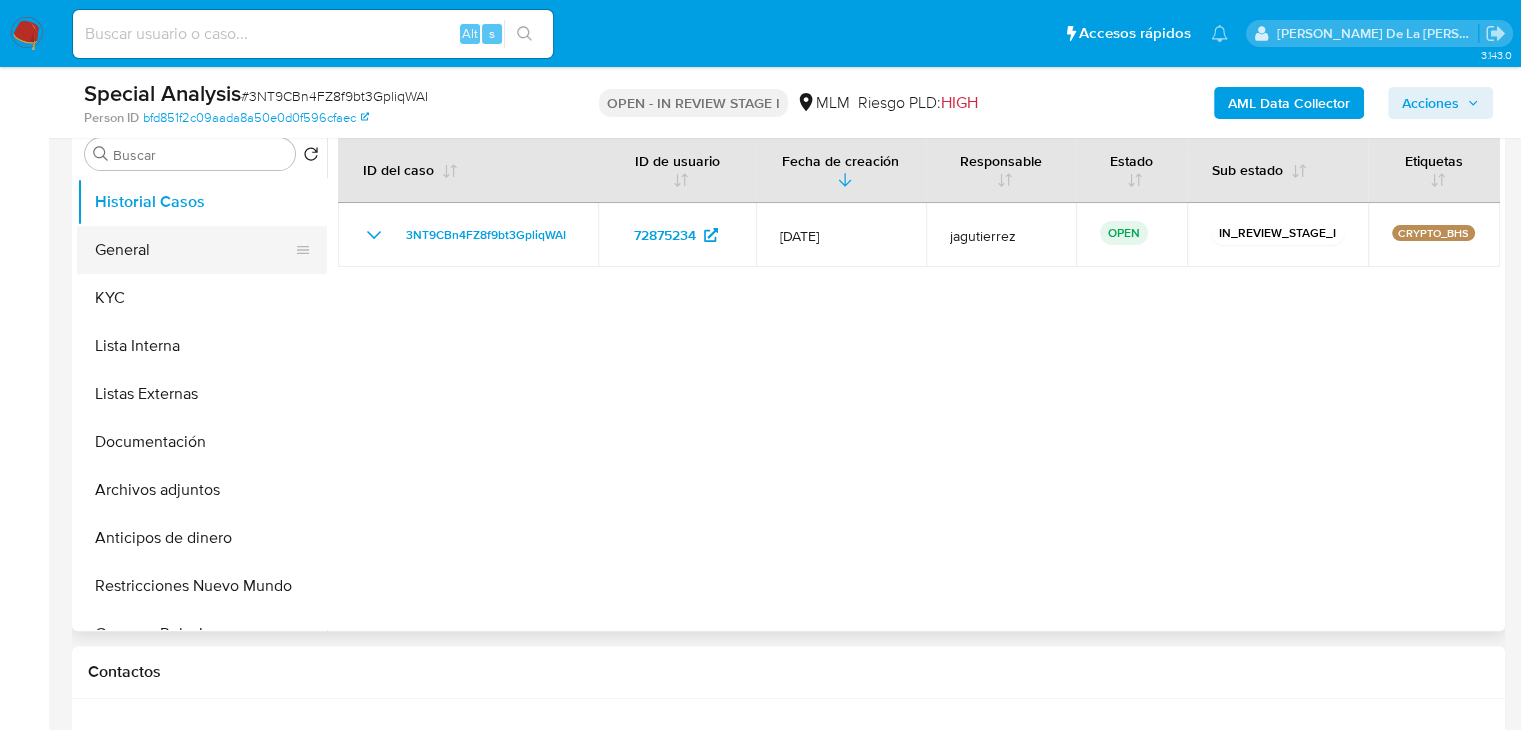 click on "General" at bounding box center [194, 250] 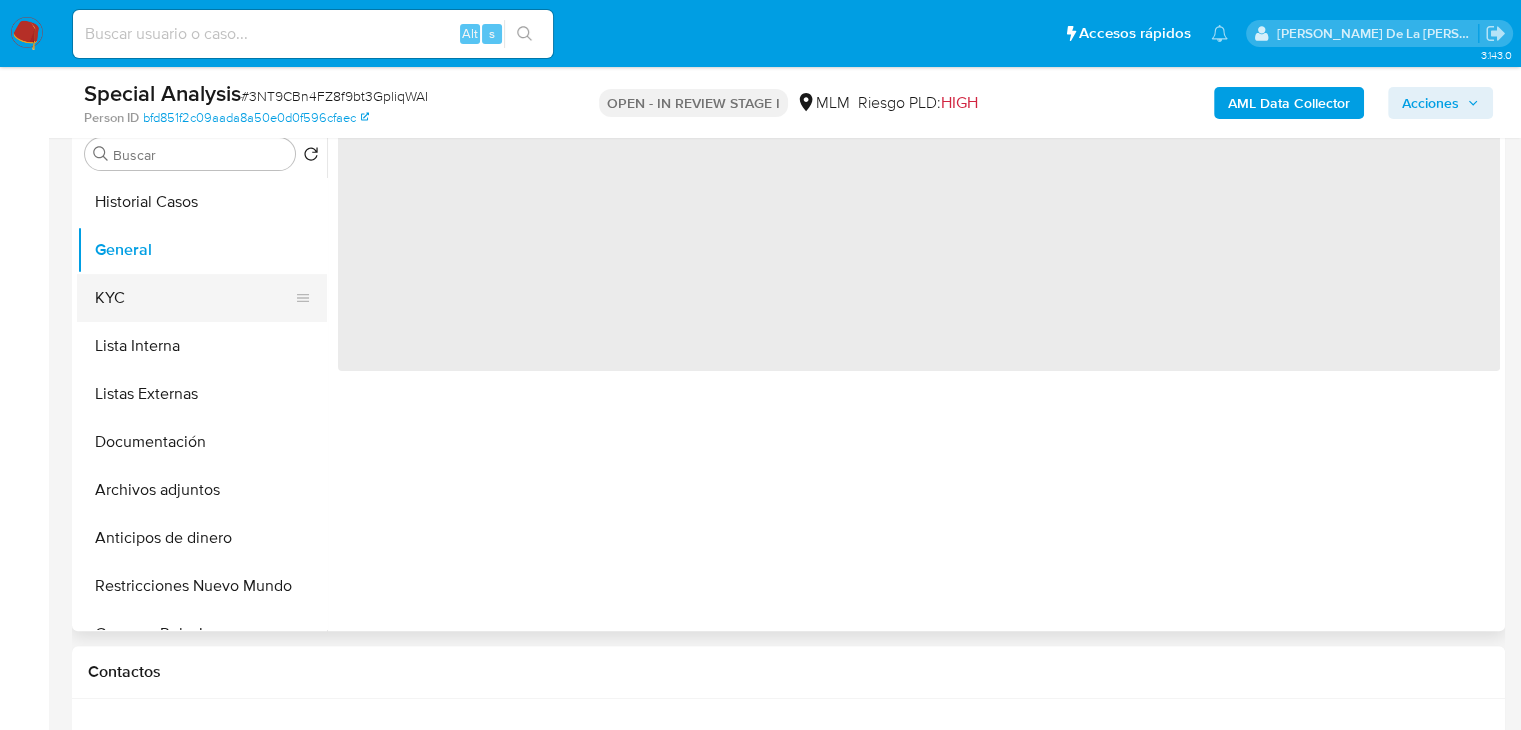 click on "KYC" at bounding box center (194, 298) 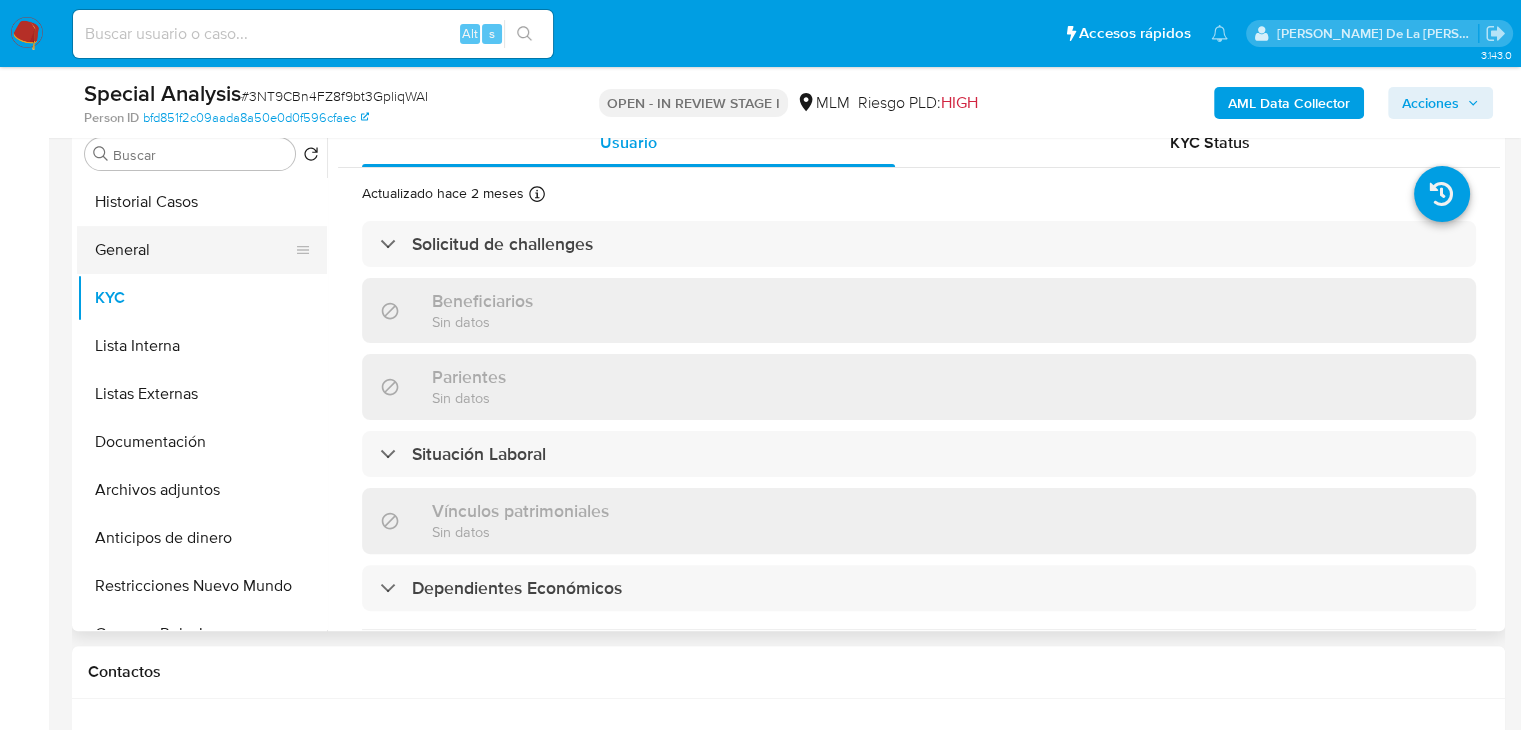 click on "General" at bounding box center [194, 250] 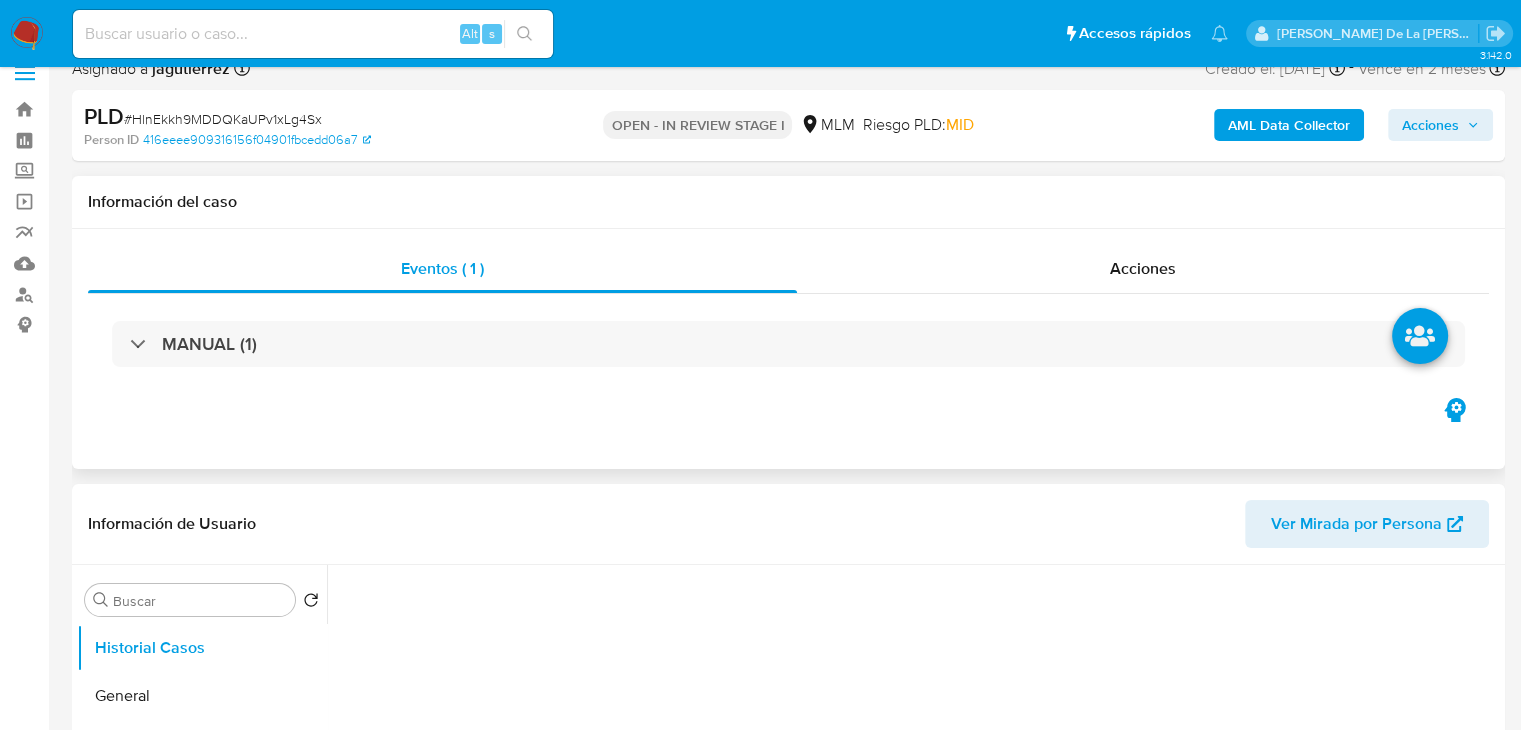 scroll, scrollTop: 200, scrollLeft: 0, axis: vertical 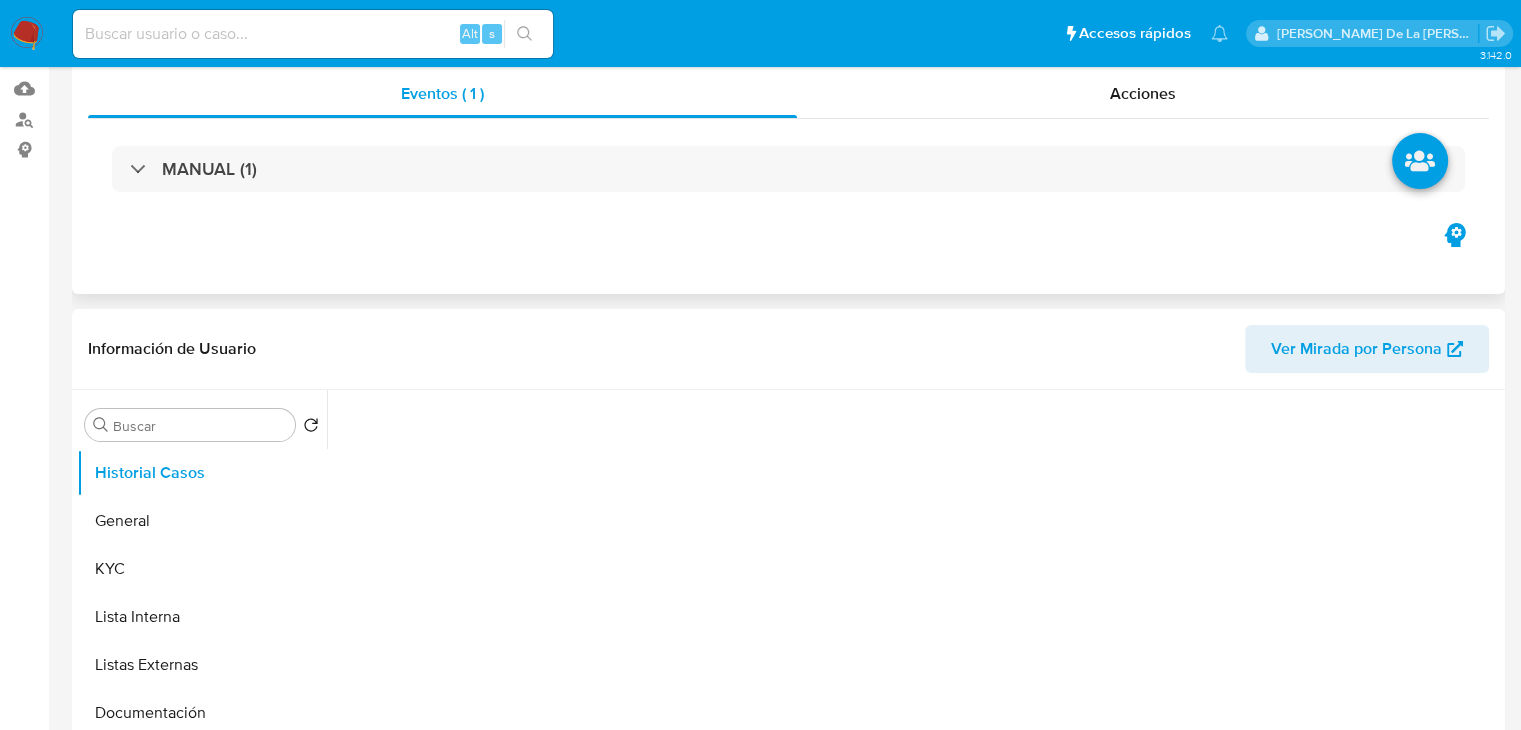 select on "10" 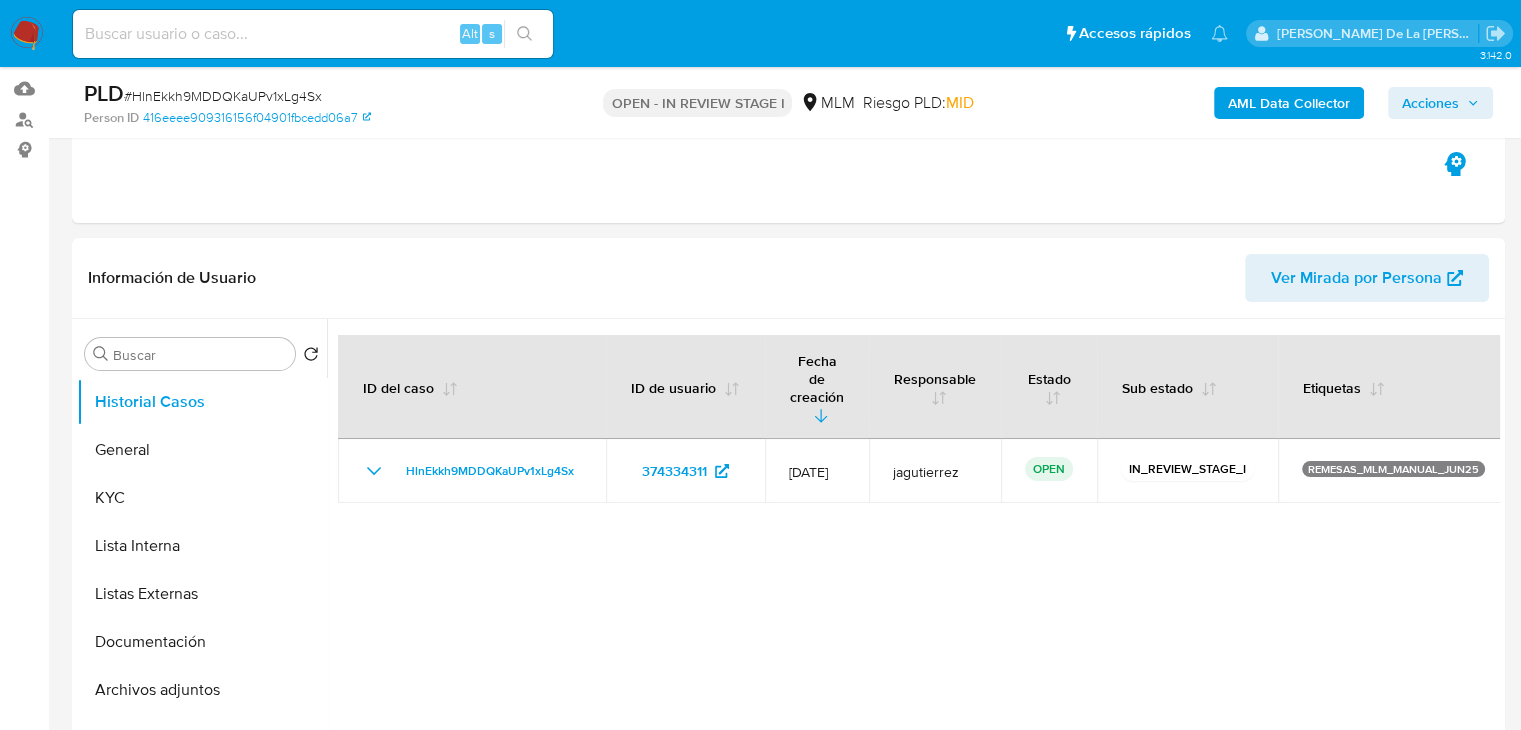 click on "AML Data Collector" at bounding box center (1289, 103) 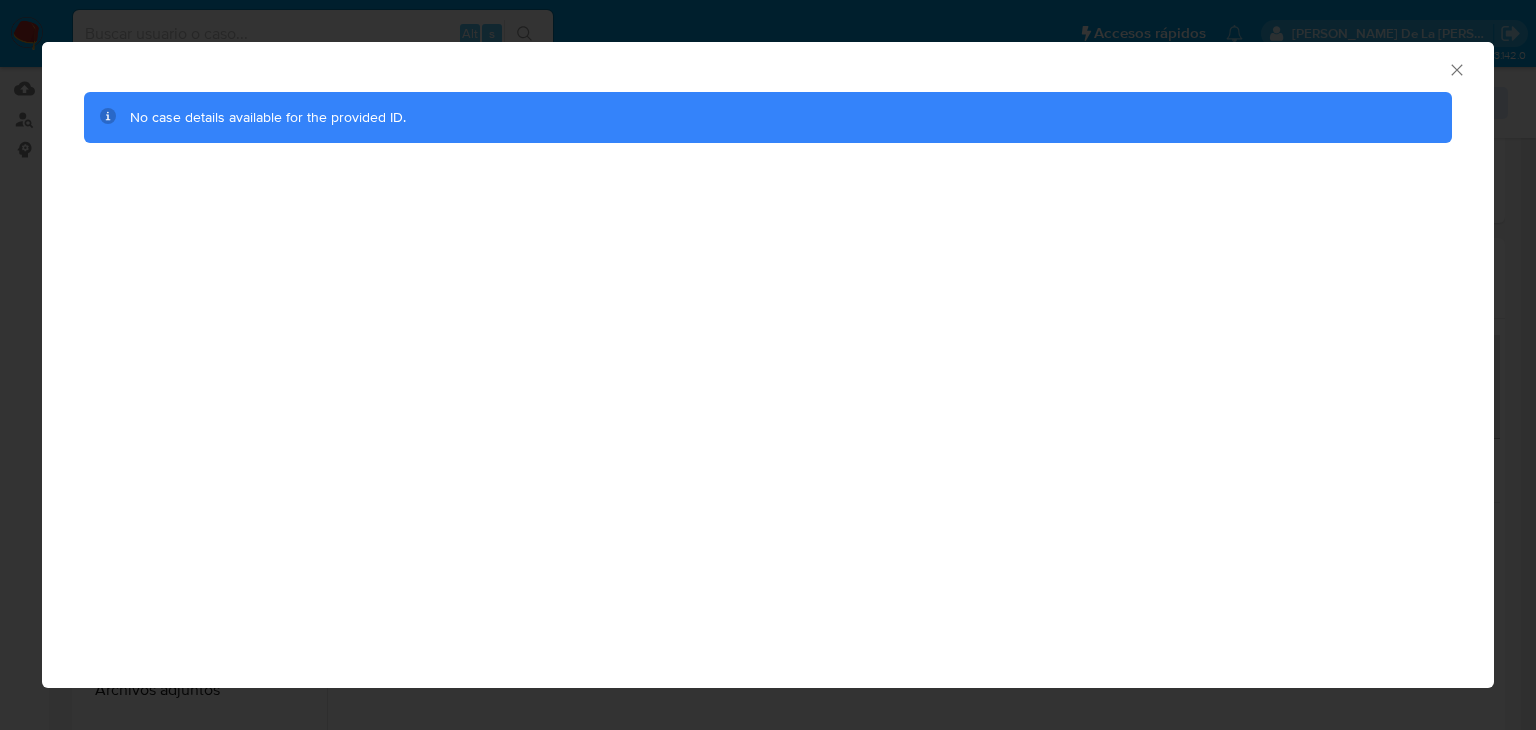 click 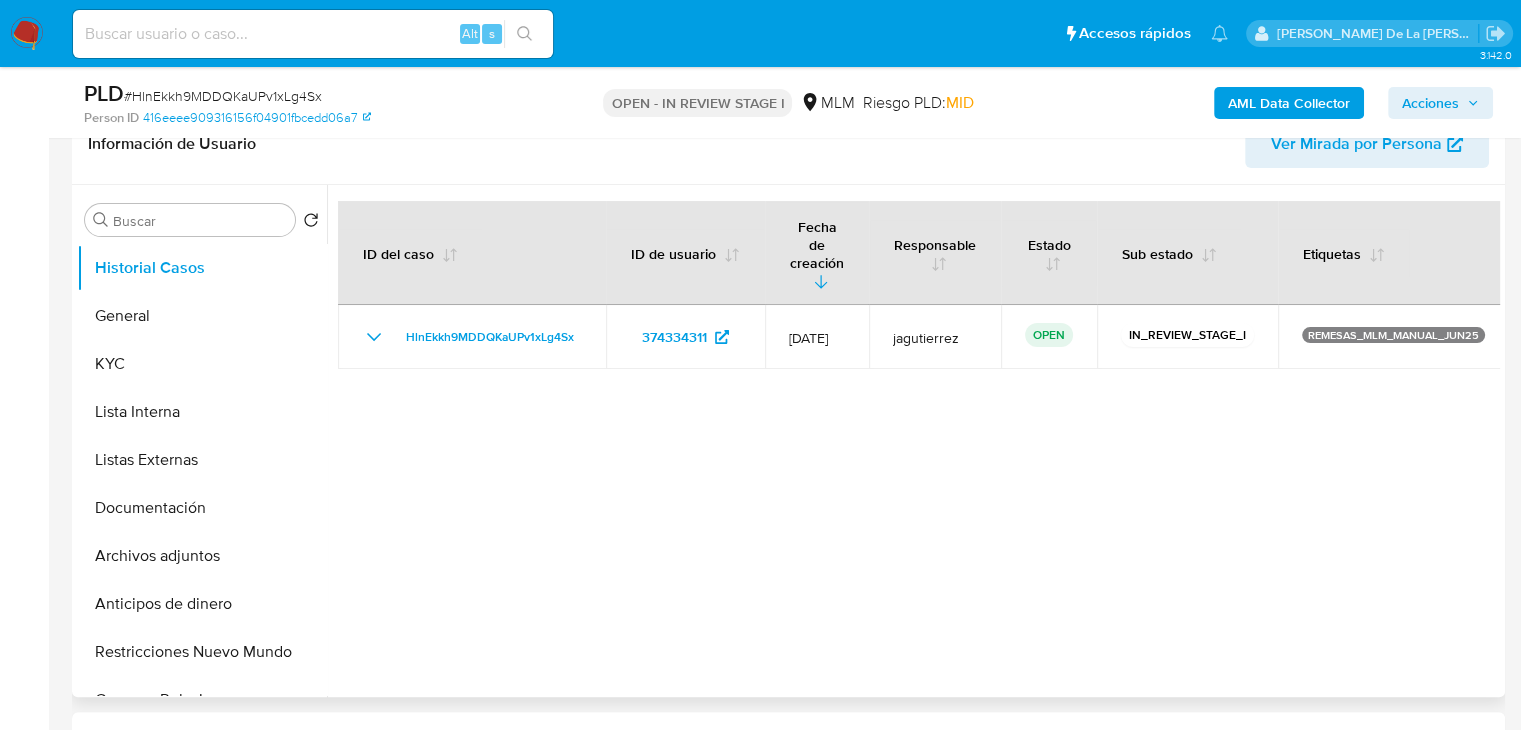 scroll, scrollTop: 300, scrollLeft: 0, axis: vertical 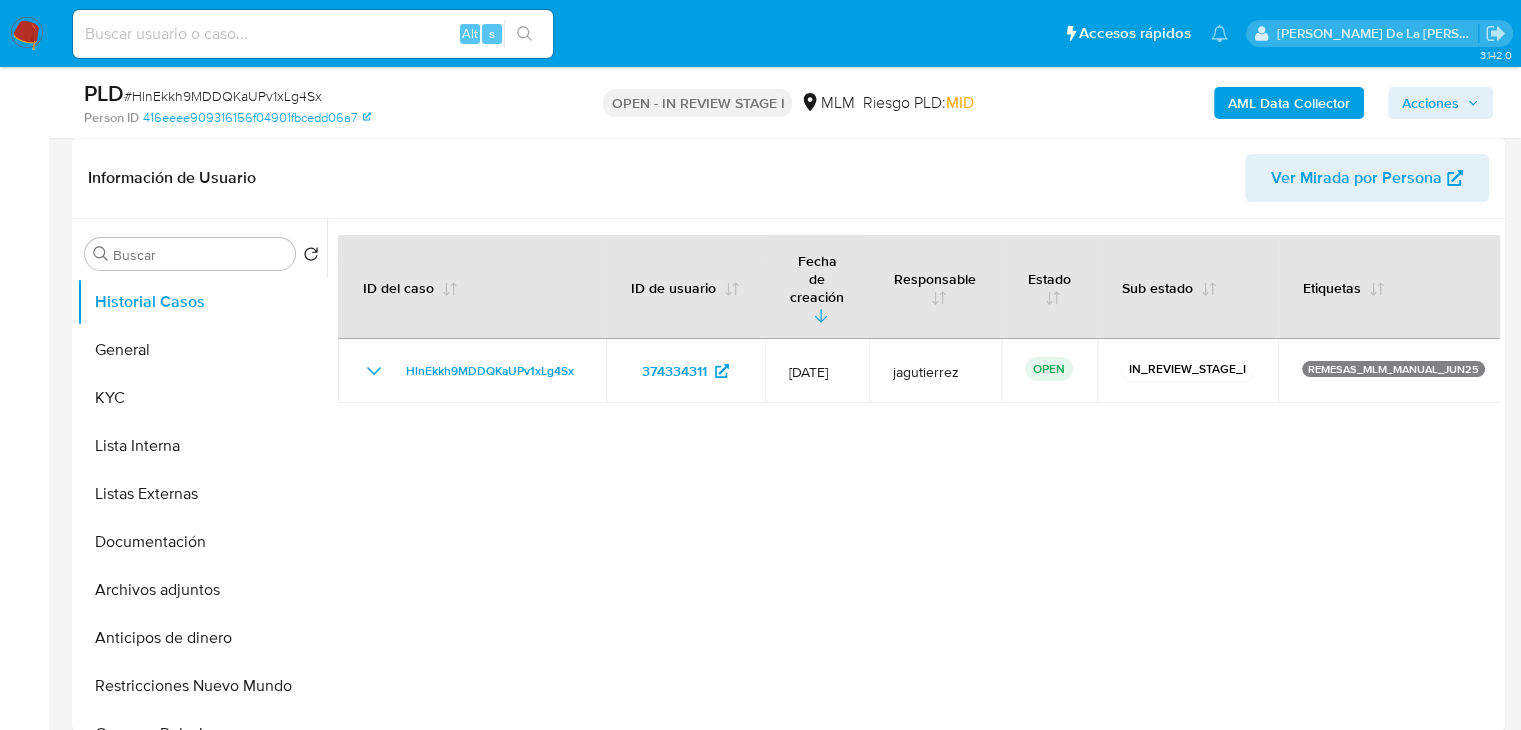 click at bounding box center [913, 475] 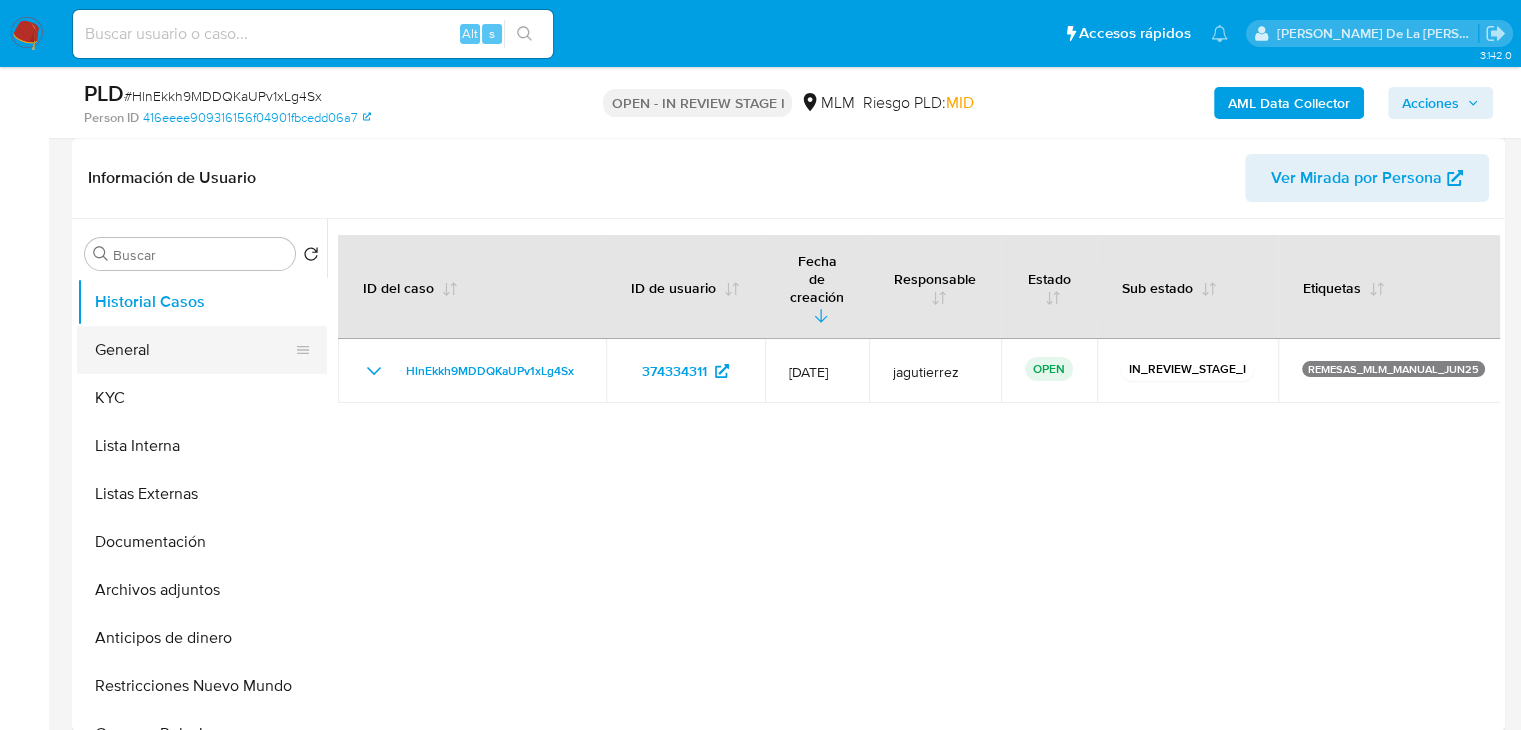 click on "General" at bounding box center [194, 350] 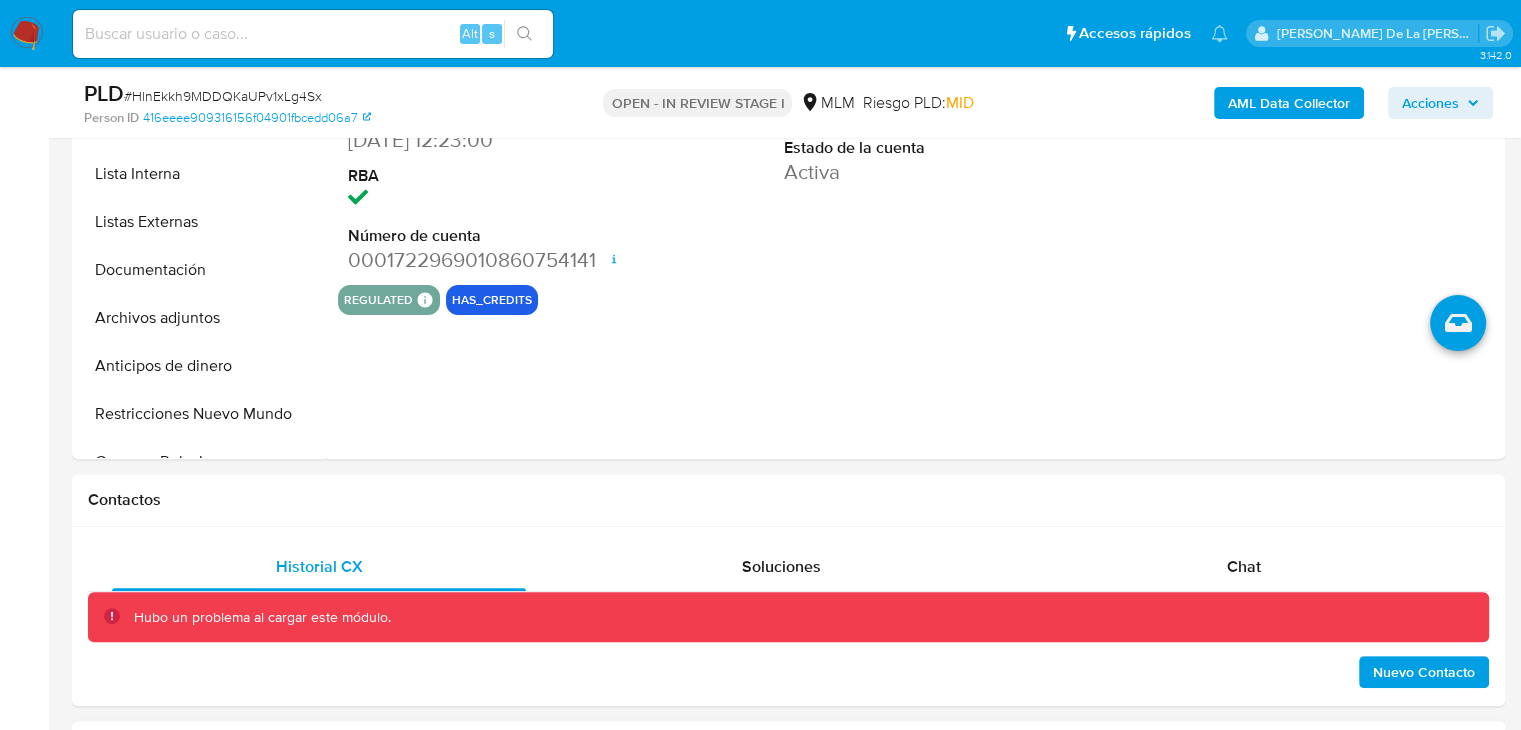 scroll, scrollTop: 900, scrollLeft: 0, axis: vertical 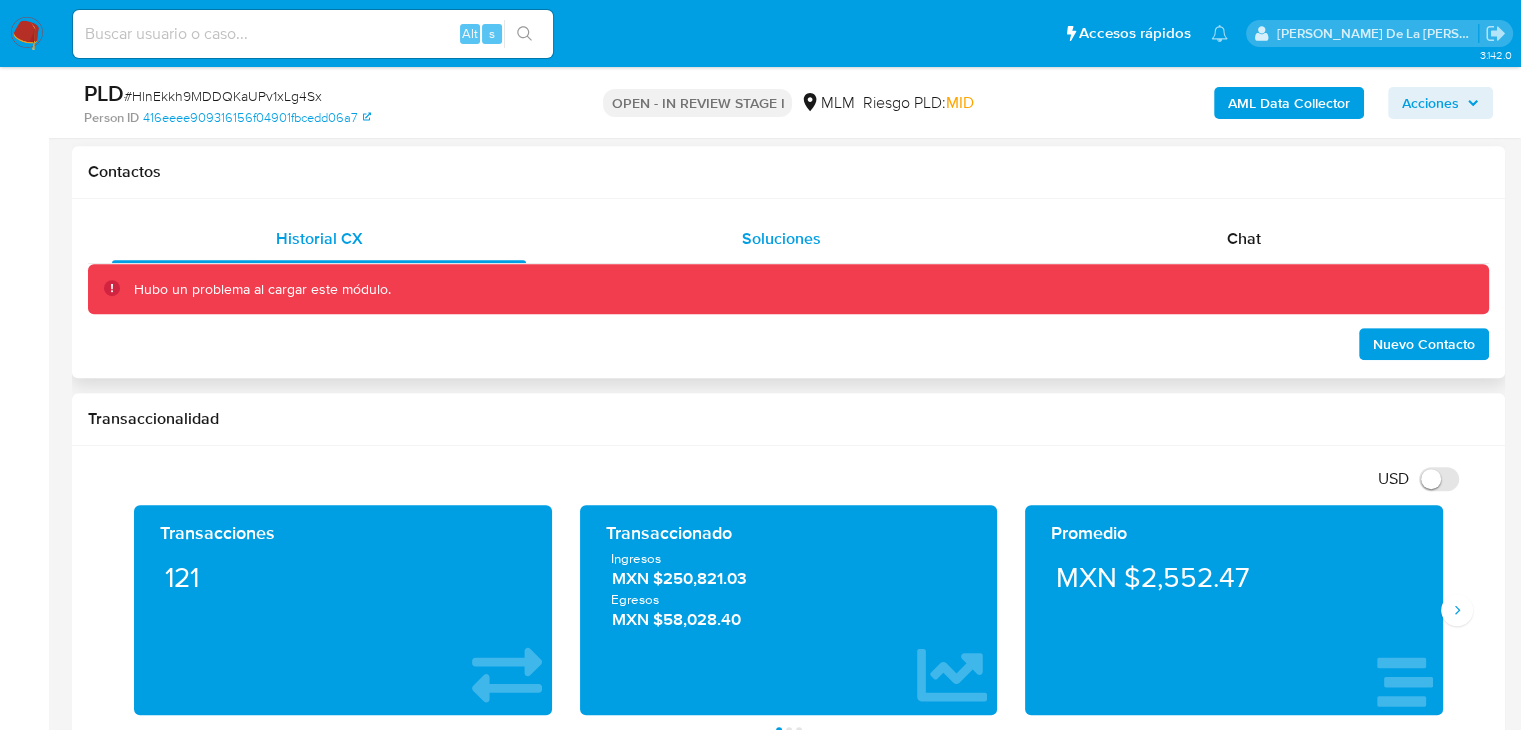 click on "Soluciones" at bounding box center (781, 239) 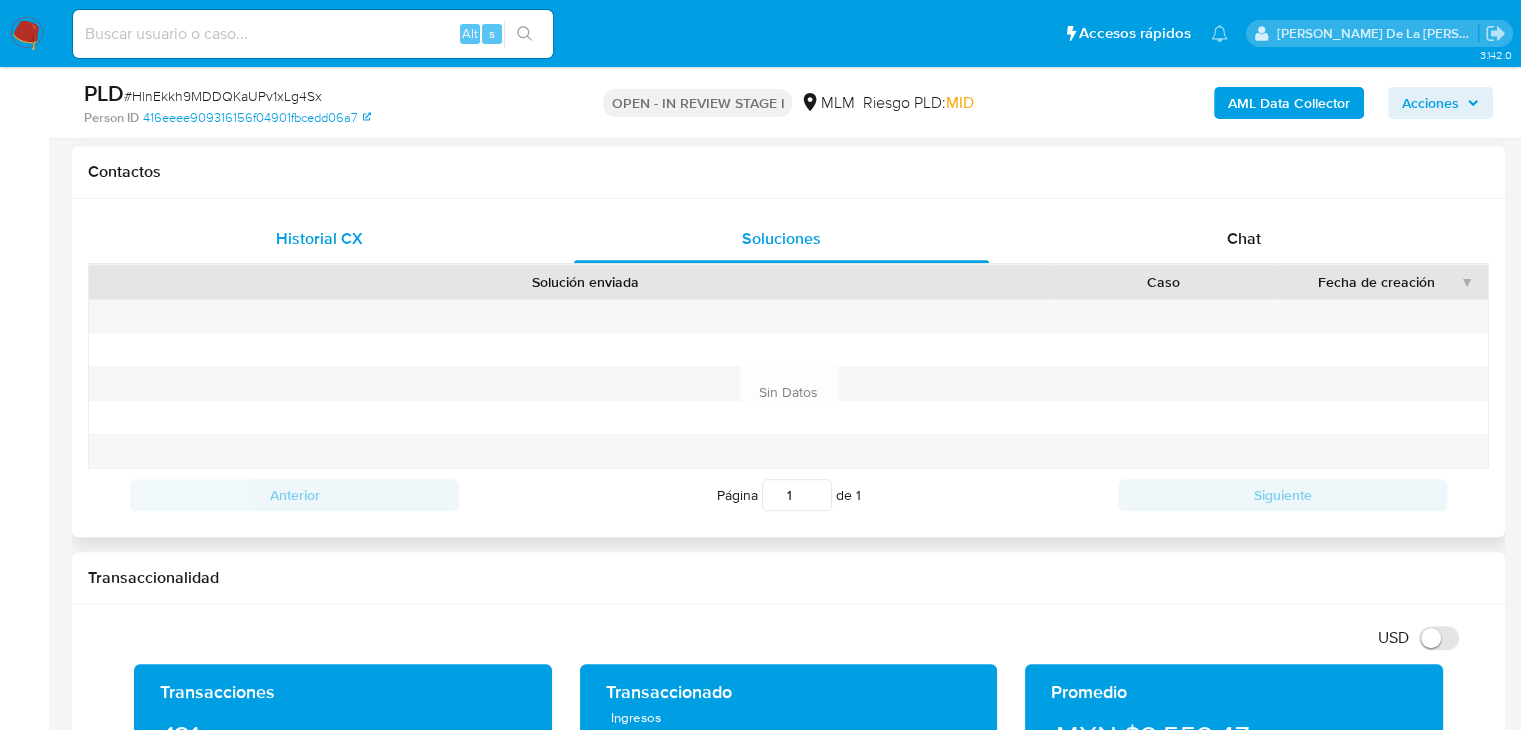 click on "Historial CX" at bounding box center [319, 239] 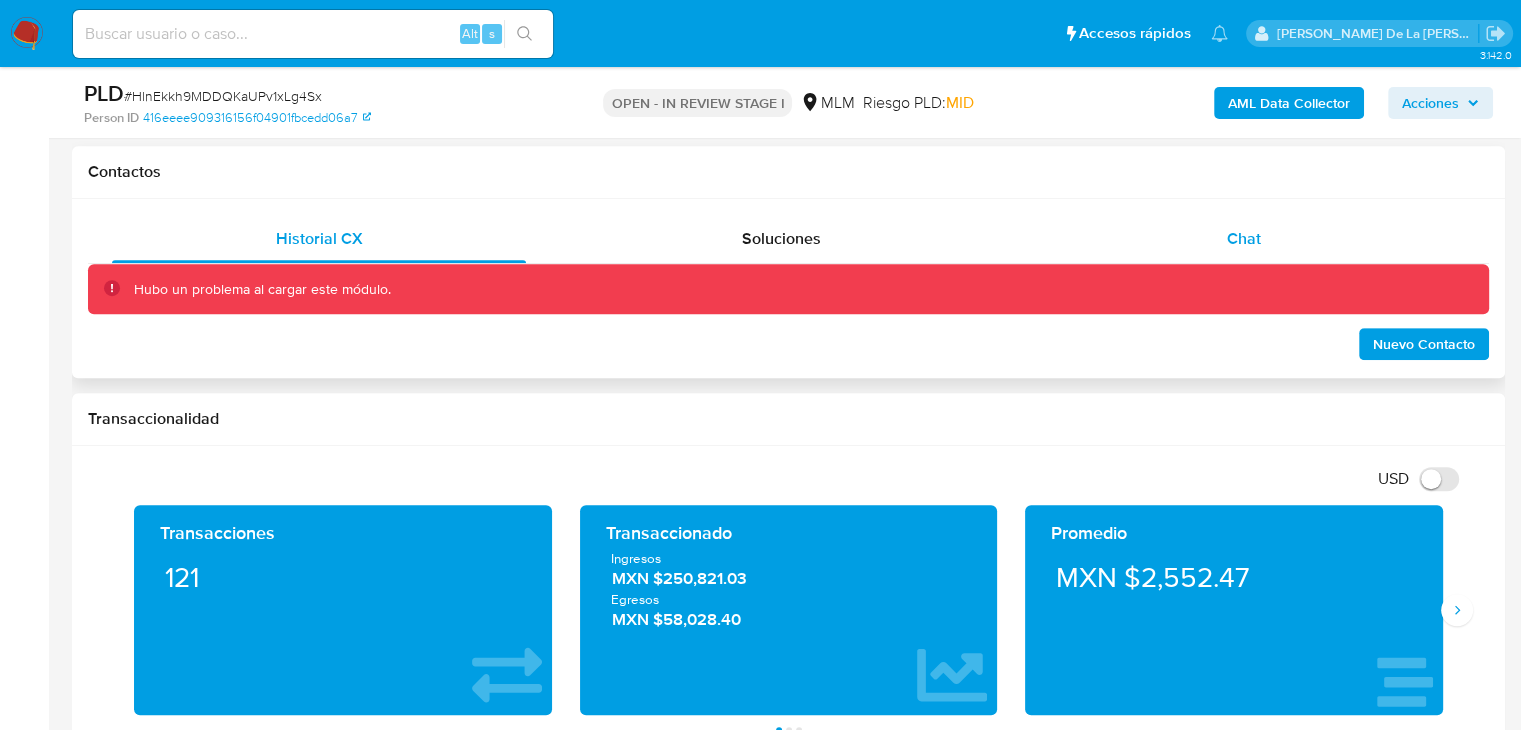 click on "Chat" at bounding box center (1244, 238) 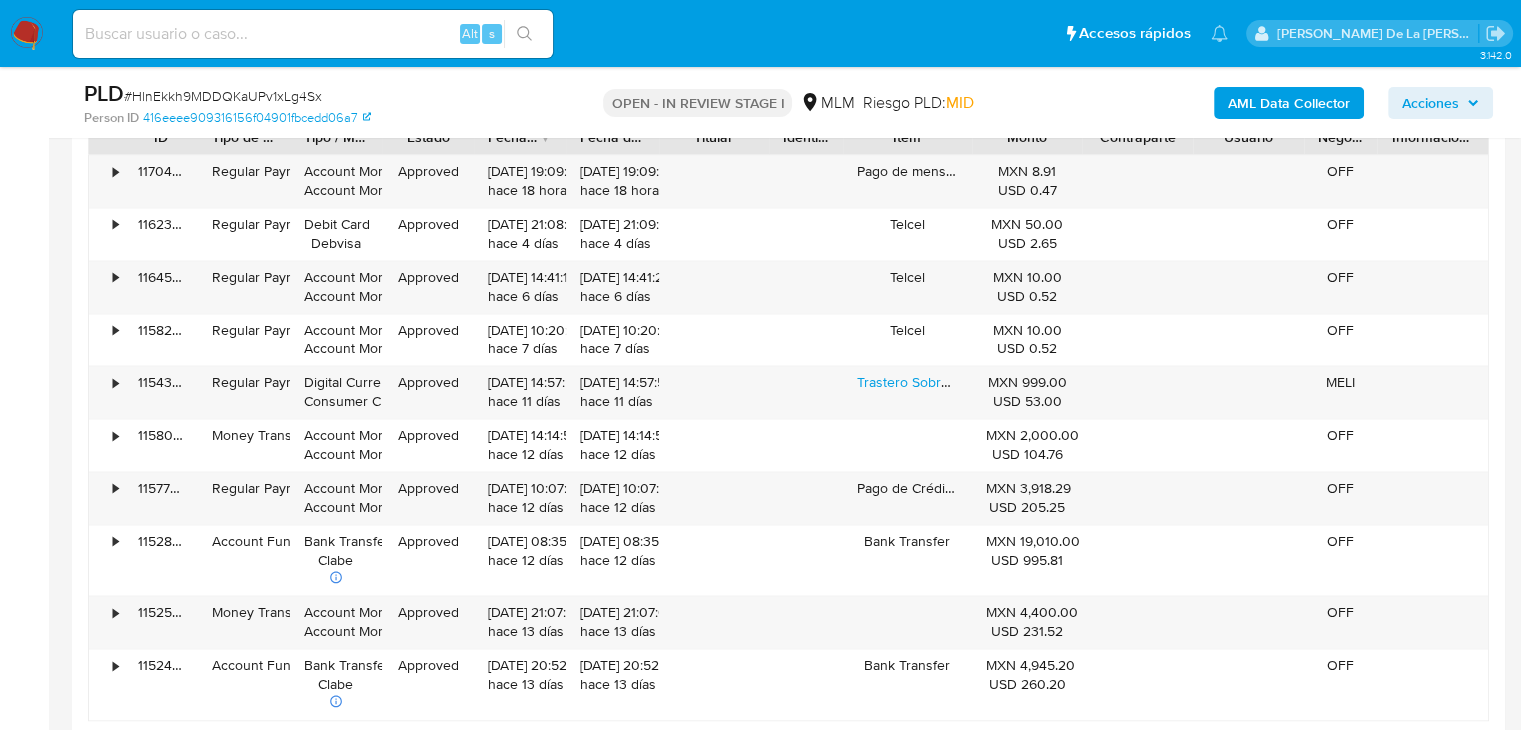 scroll, scrollTop: 2800, scrollLeft: 0, axis: vertical 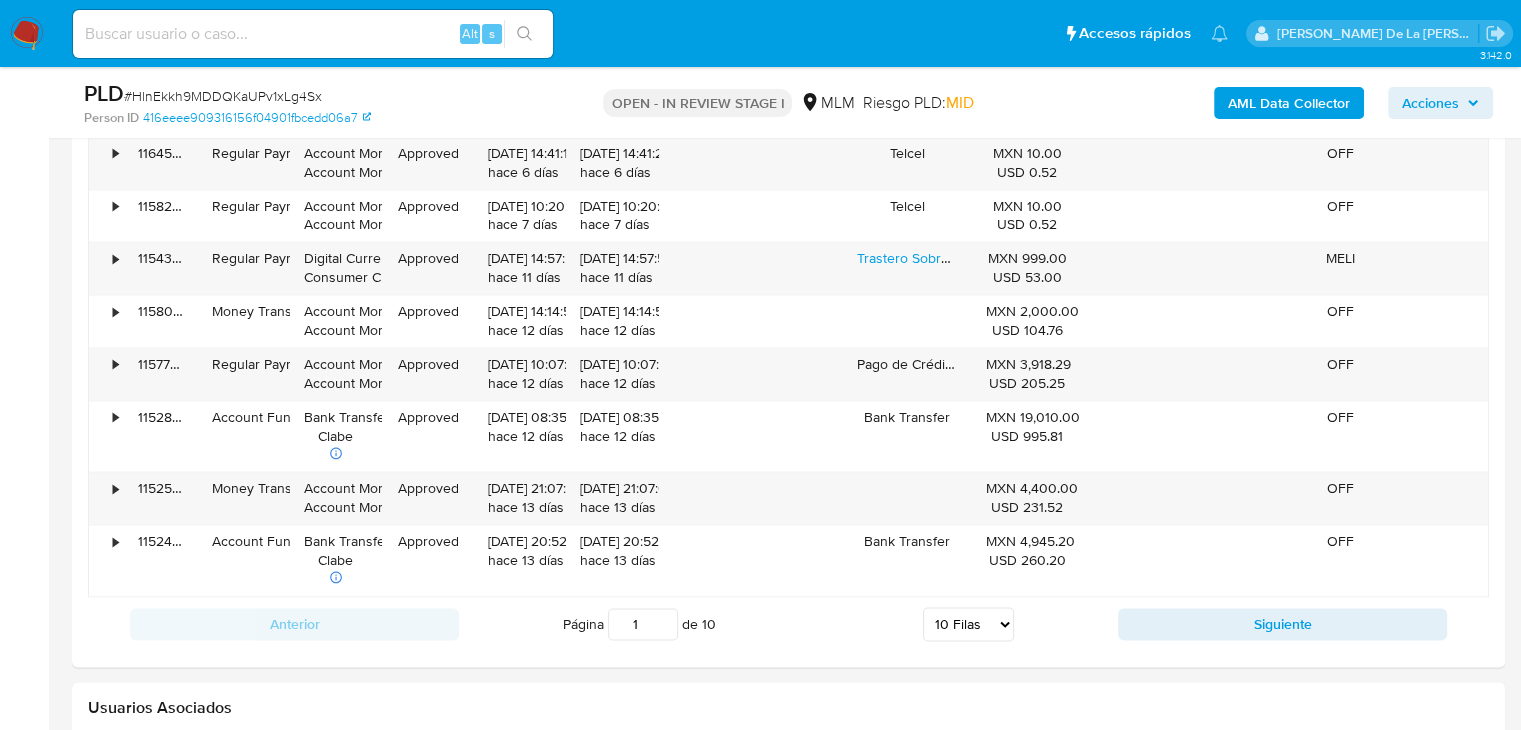 type 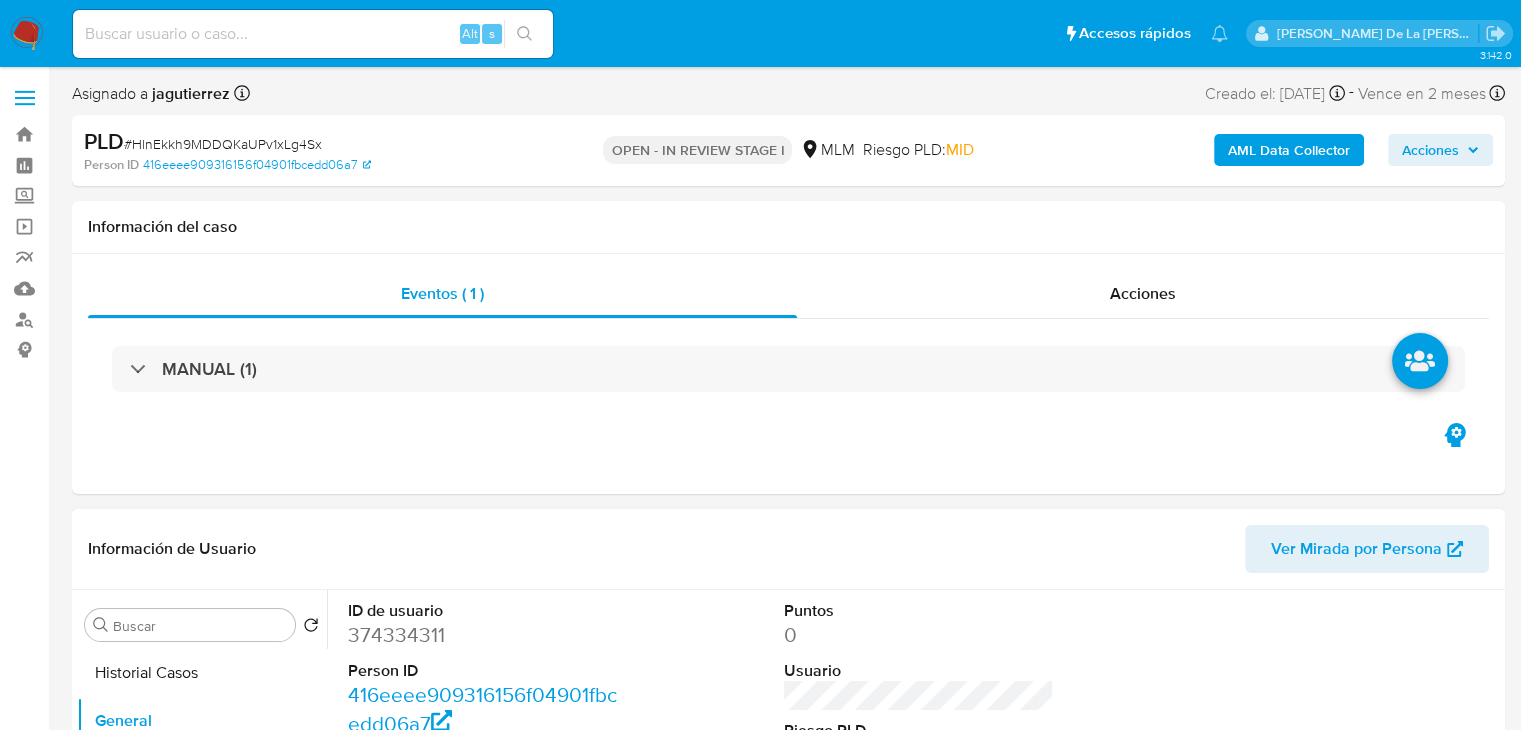 scroll, scrollTop: 300, scrollLeft: 0, axis: vertical 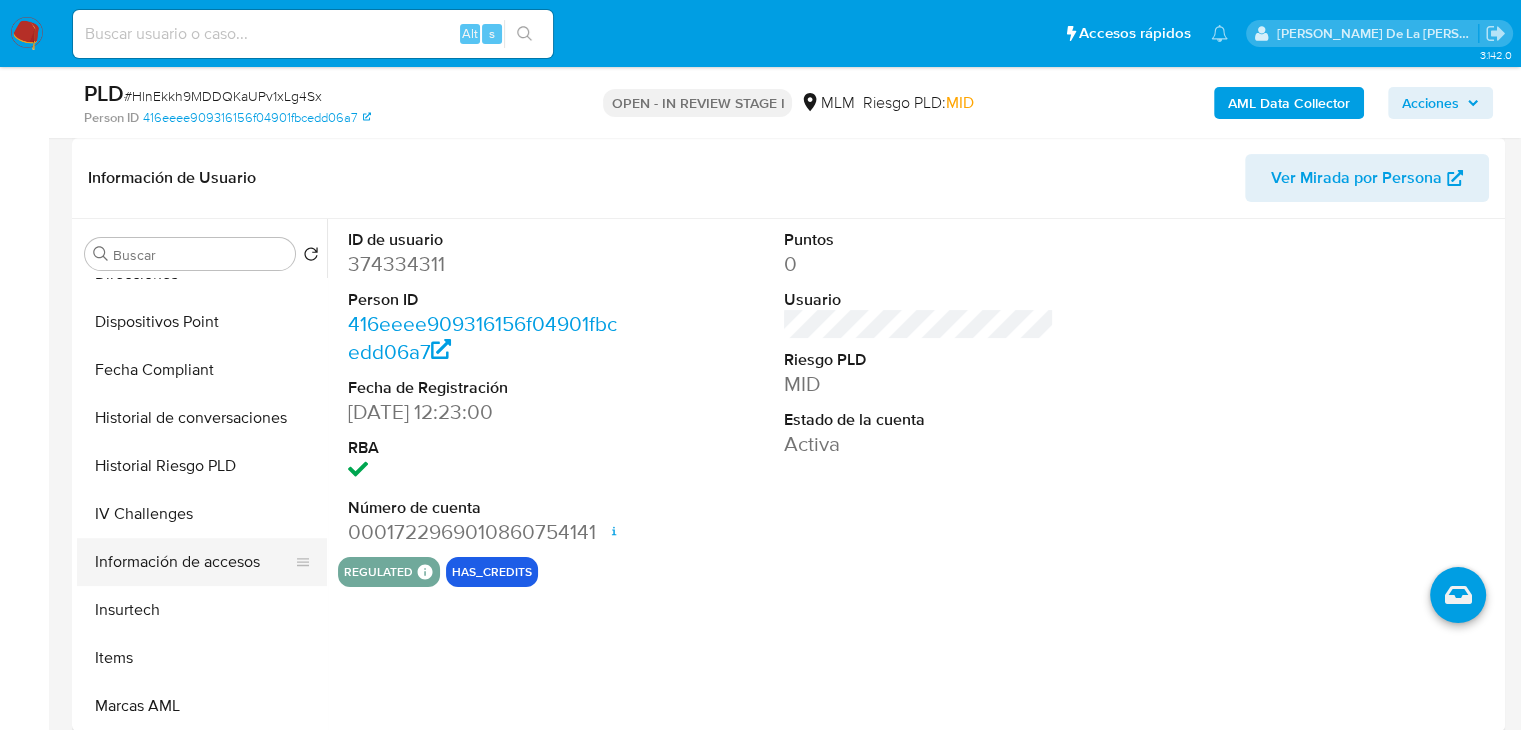 click on "Información de accesos" at bounding box center [194, 562] 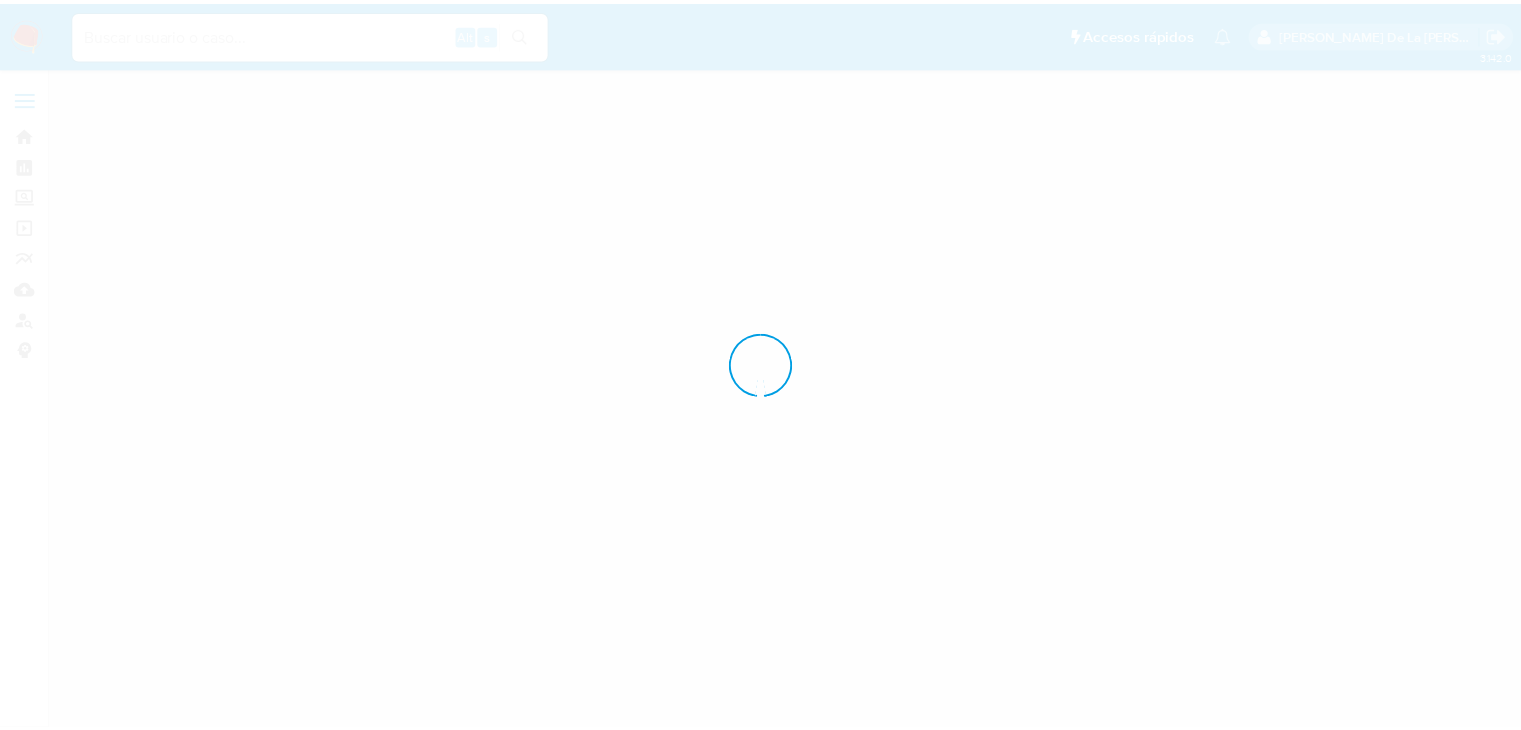 scroll, scrollTop: 0, scrollLeft: 0, axis: both 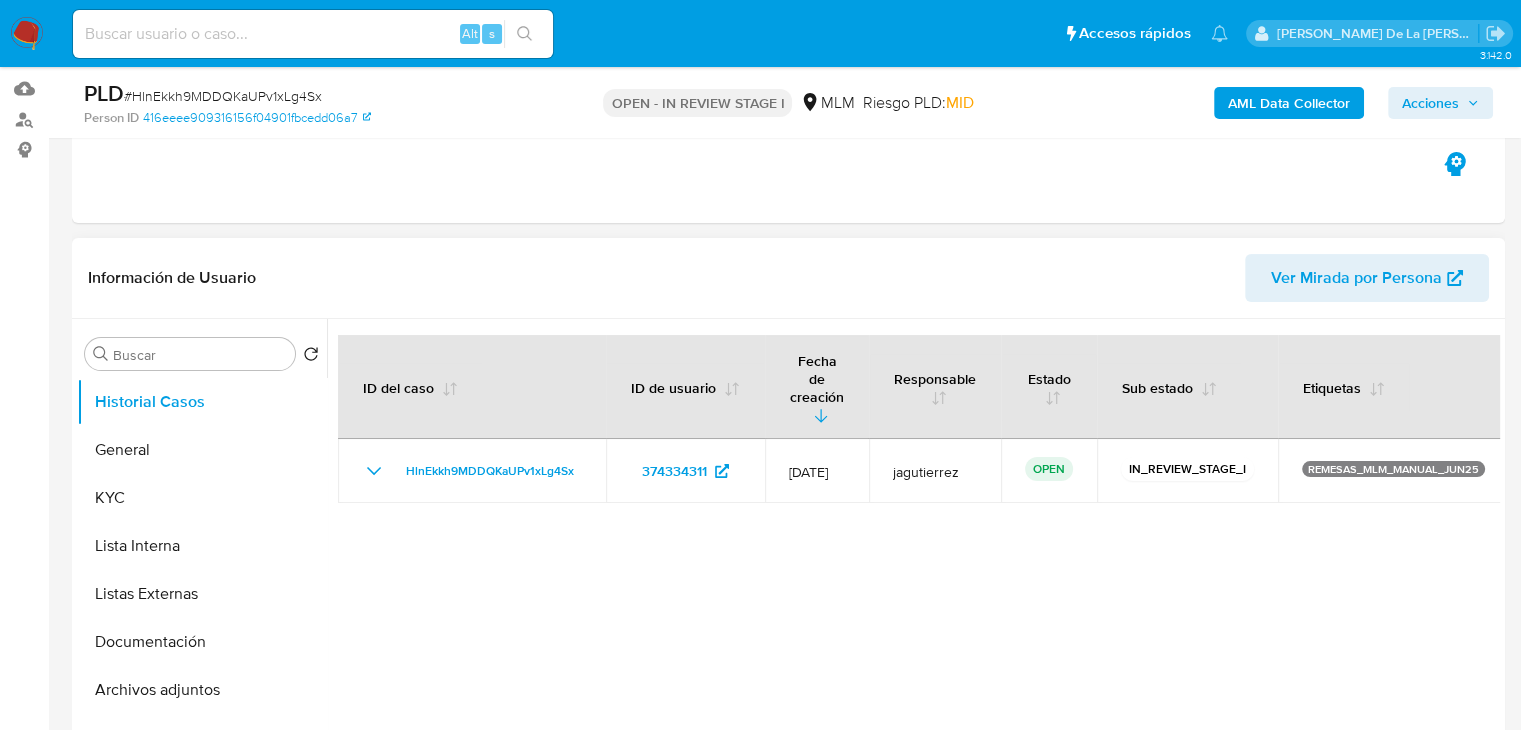 select on "10" 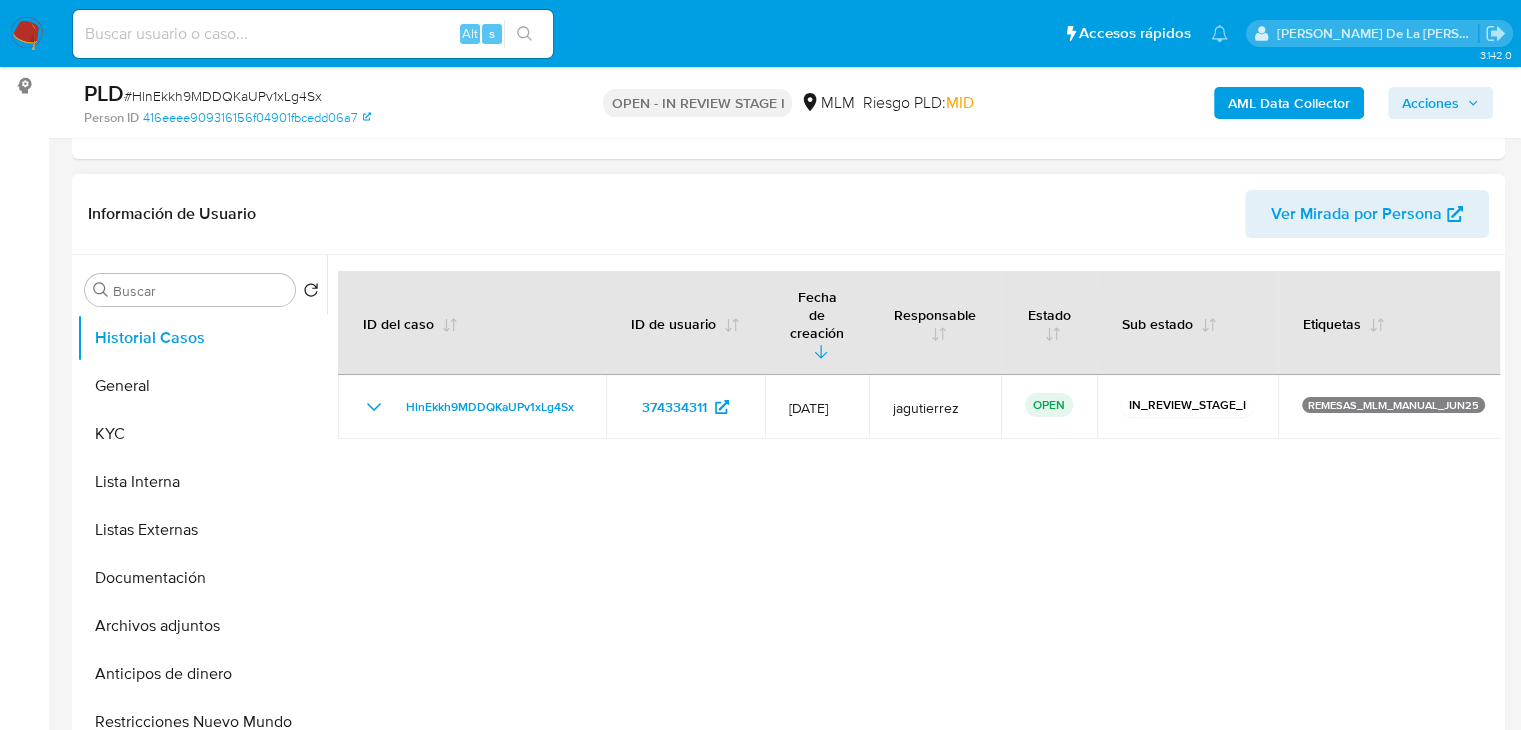 scroll, scrollTop: 300, scrollLeft: 0, axis: vertical 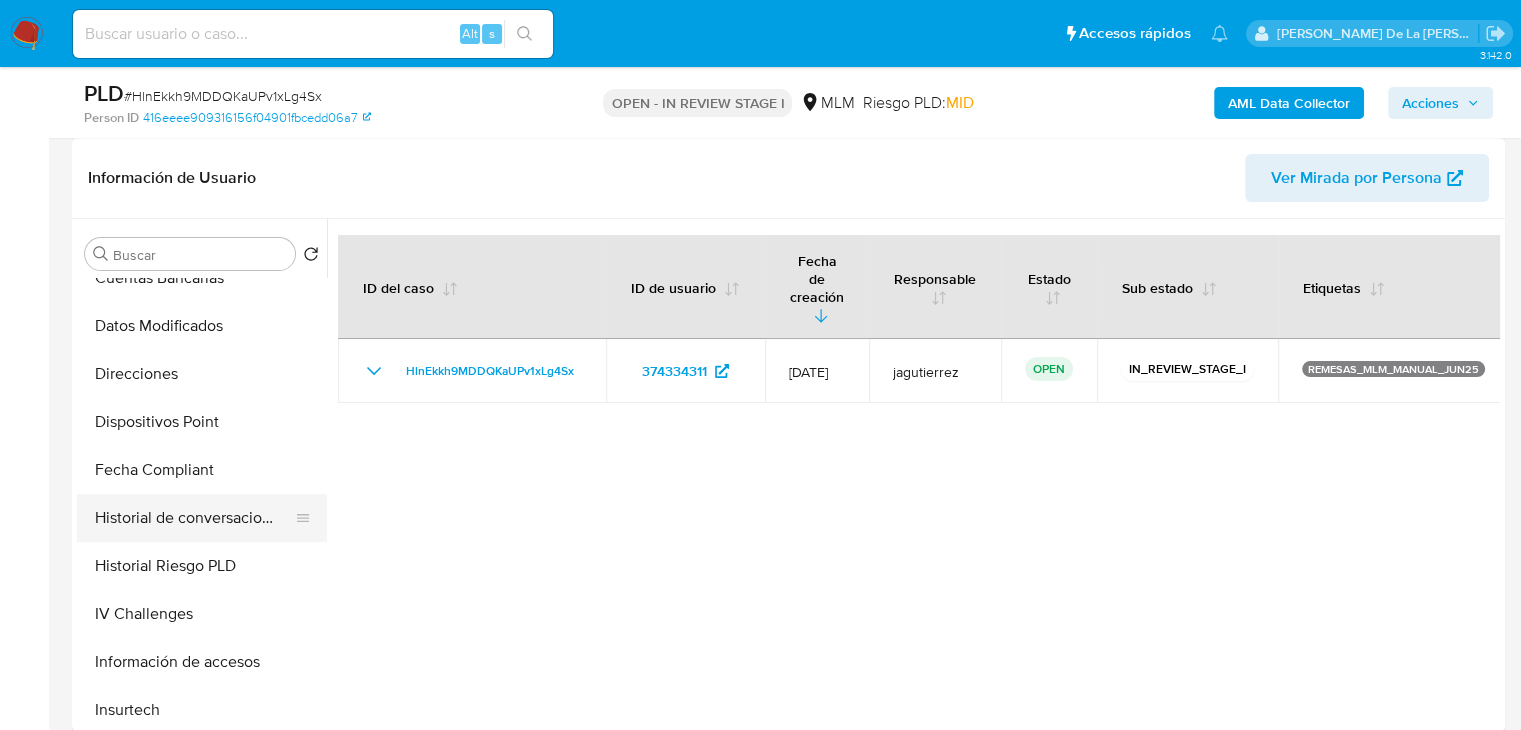click on "Historial de conversaciones" at bounding box center (194, 518) 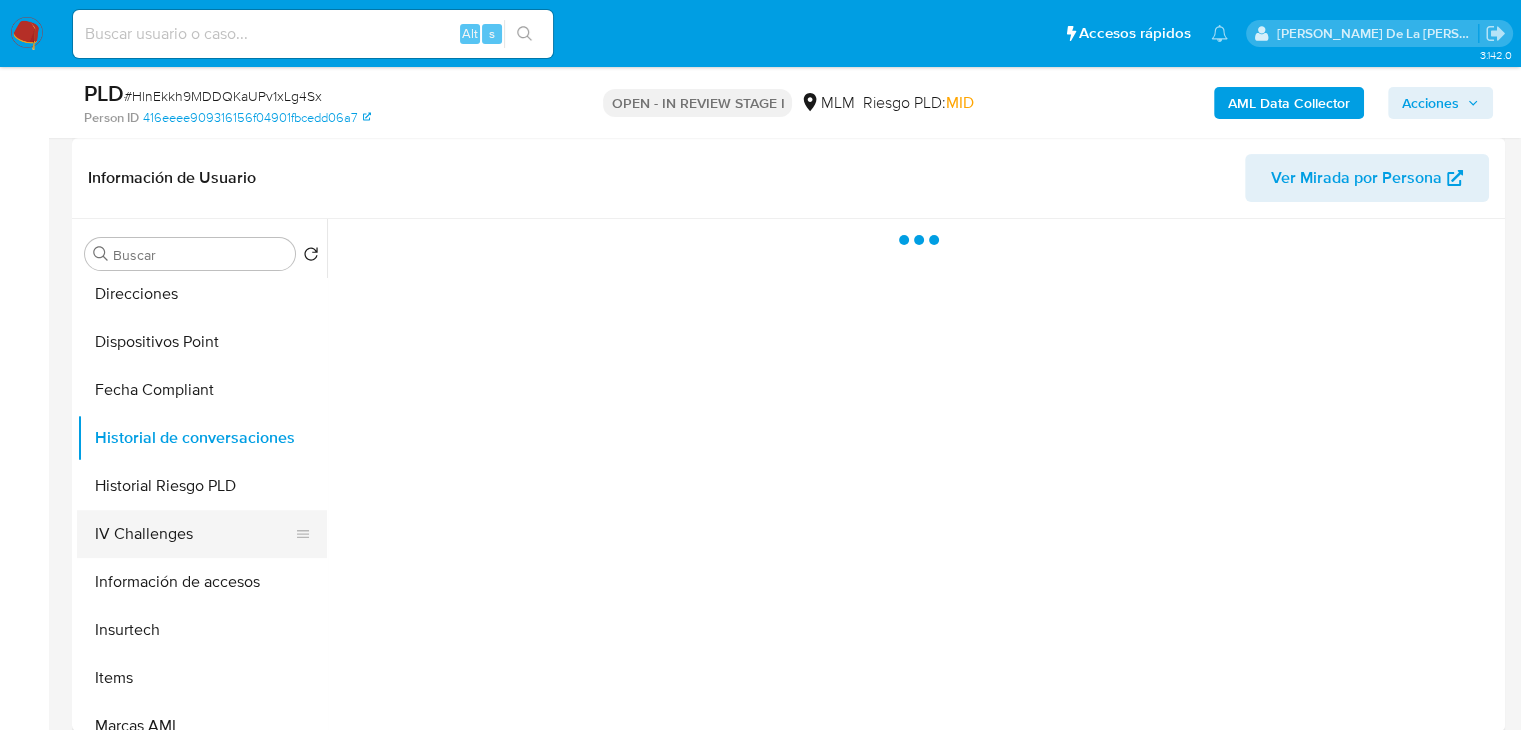 scroll, scrollTop: 796, scrollLeft: 0, axis: vertical 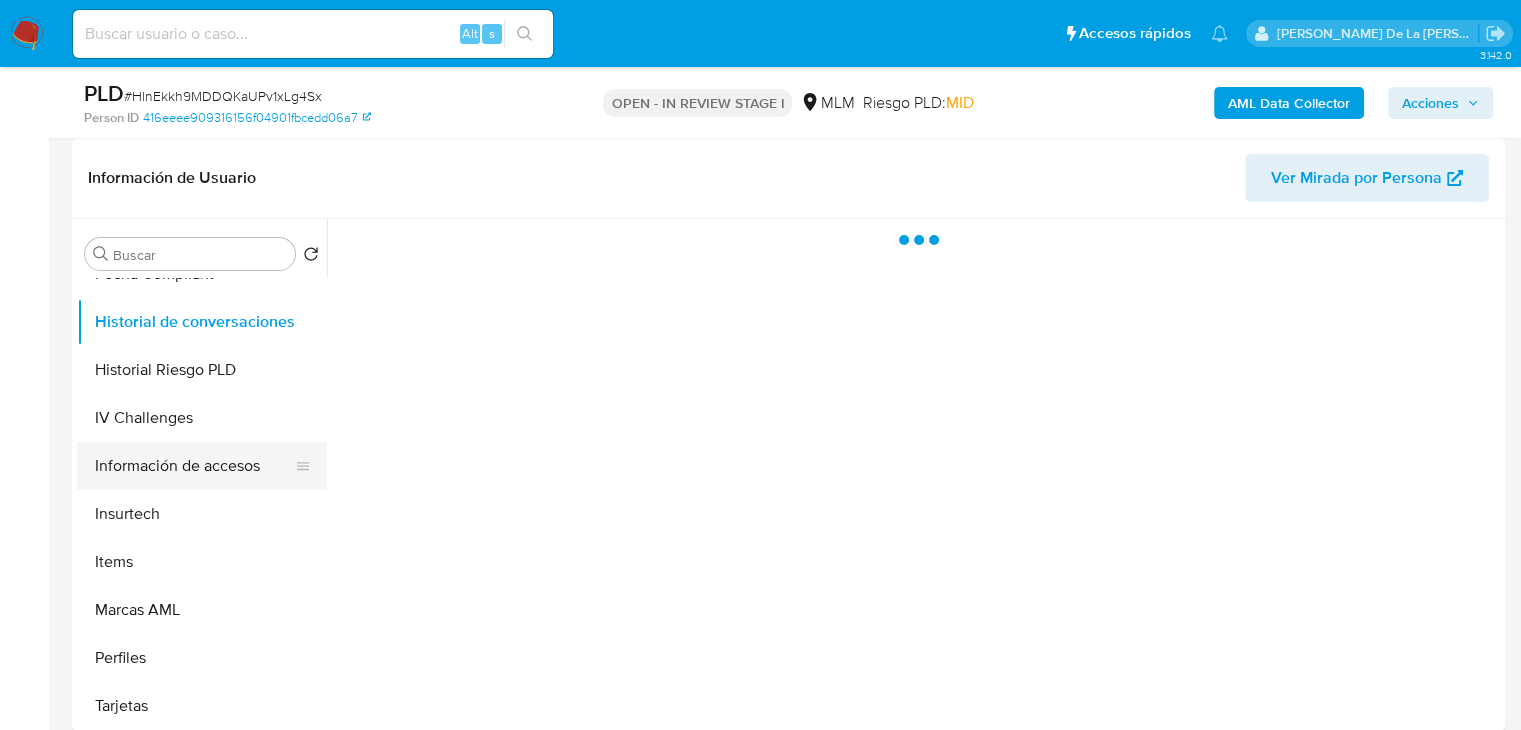 click on "Información de accesos" at bounding box center [194, 466] 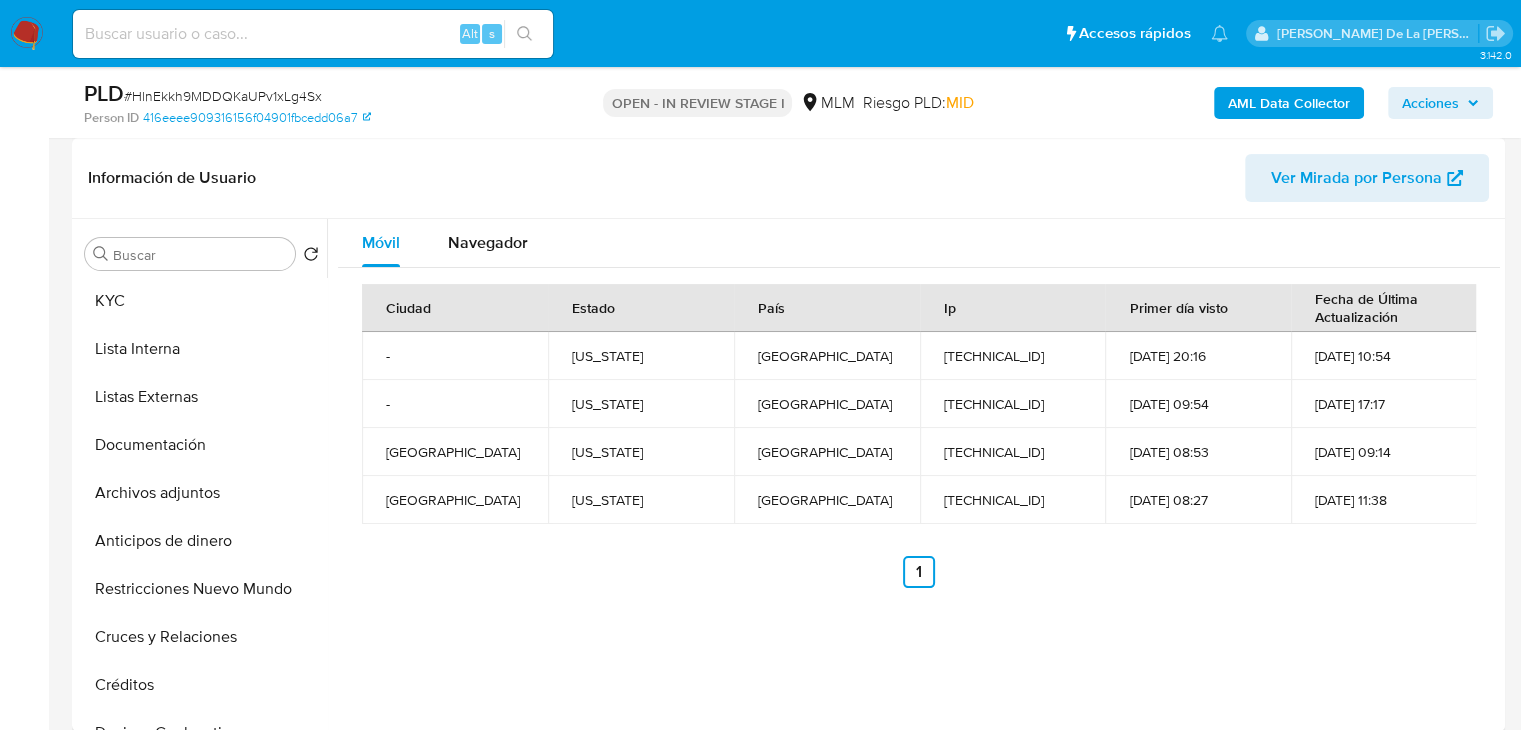 scroll, scrollTop: 0, scrollLeft: 0, axis: both 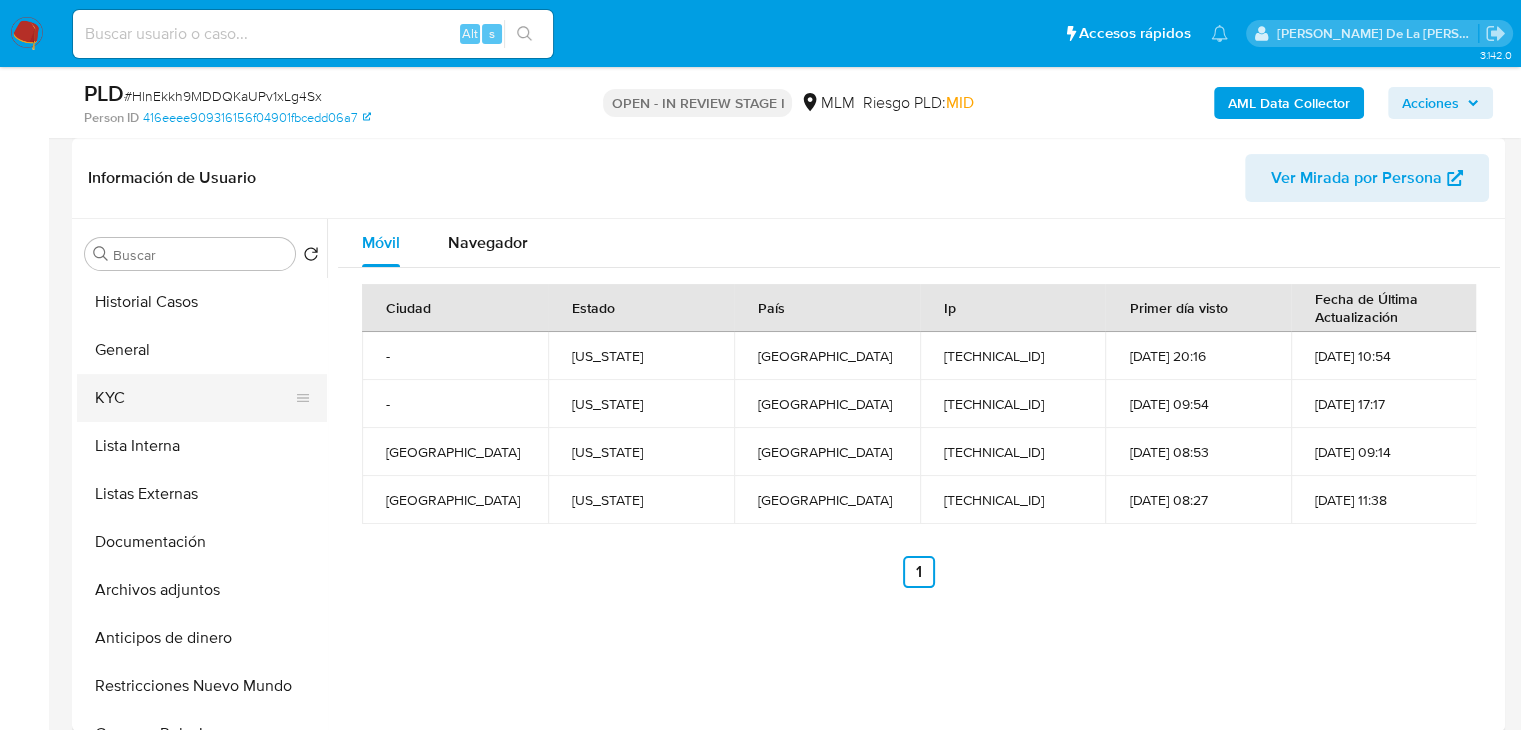 click on "KYC" at bounding box center [194, 398] 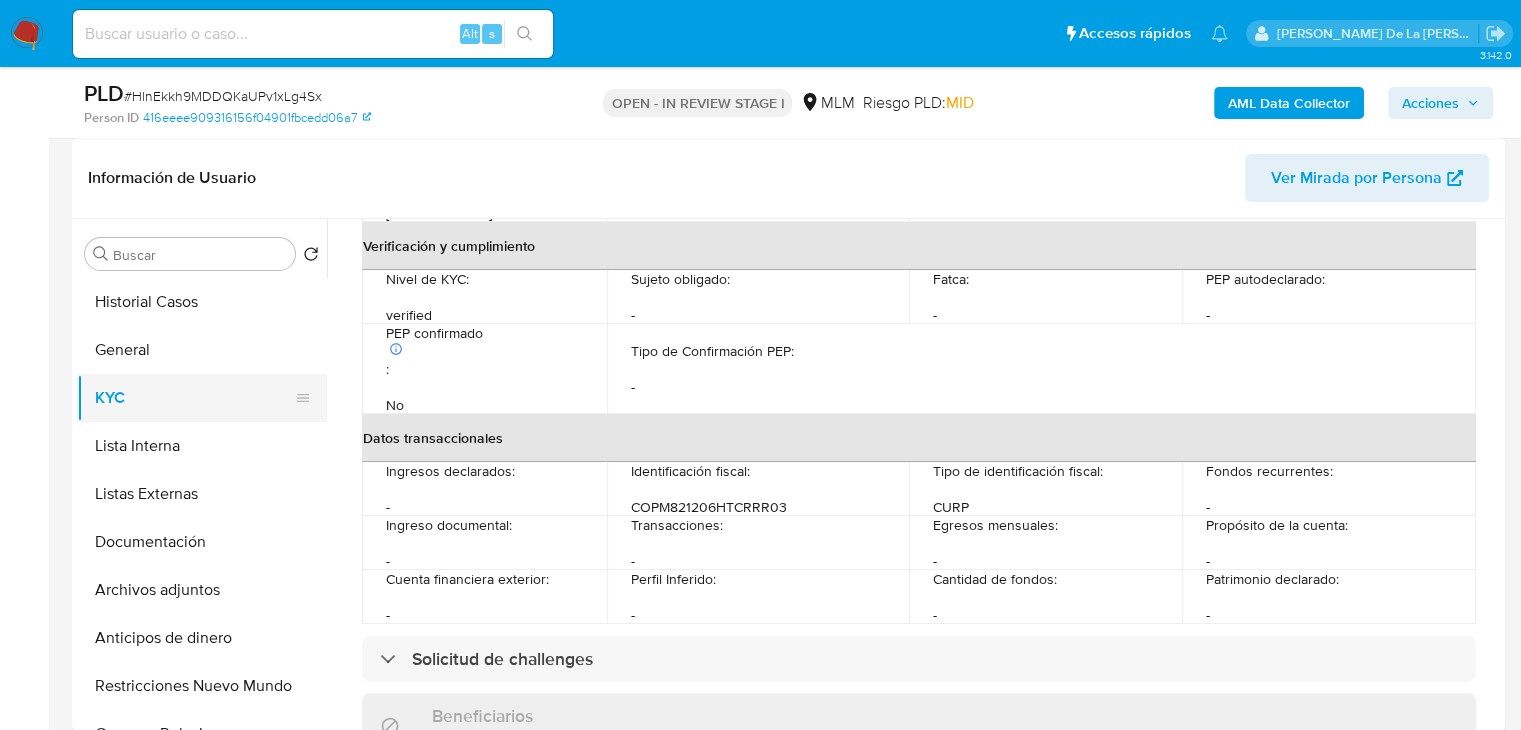 scroll, scrollTop: 500, scrollLeft: 0, axis: vertical 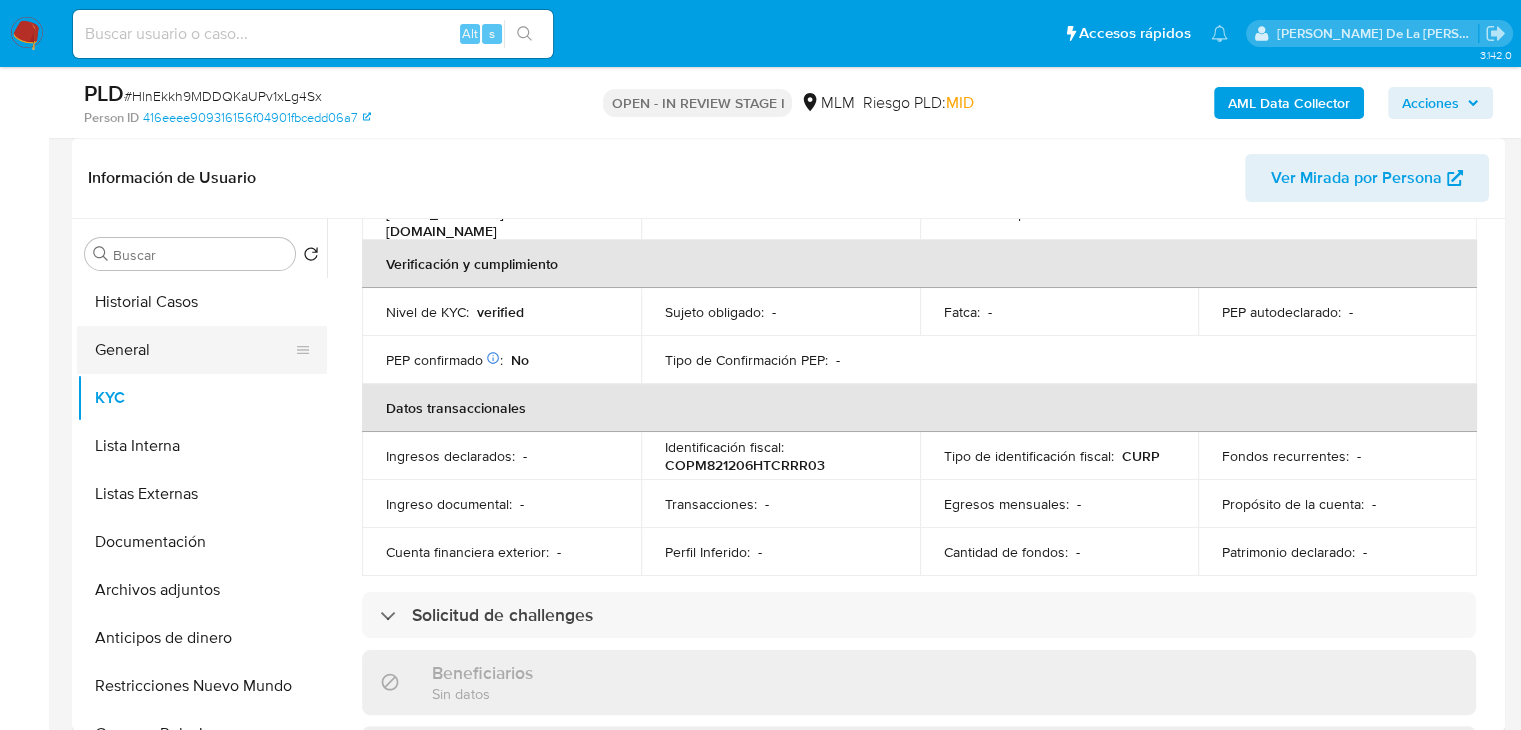 click on "General" at bounding box center [194, 350] 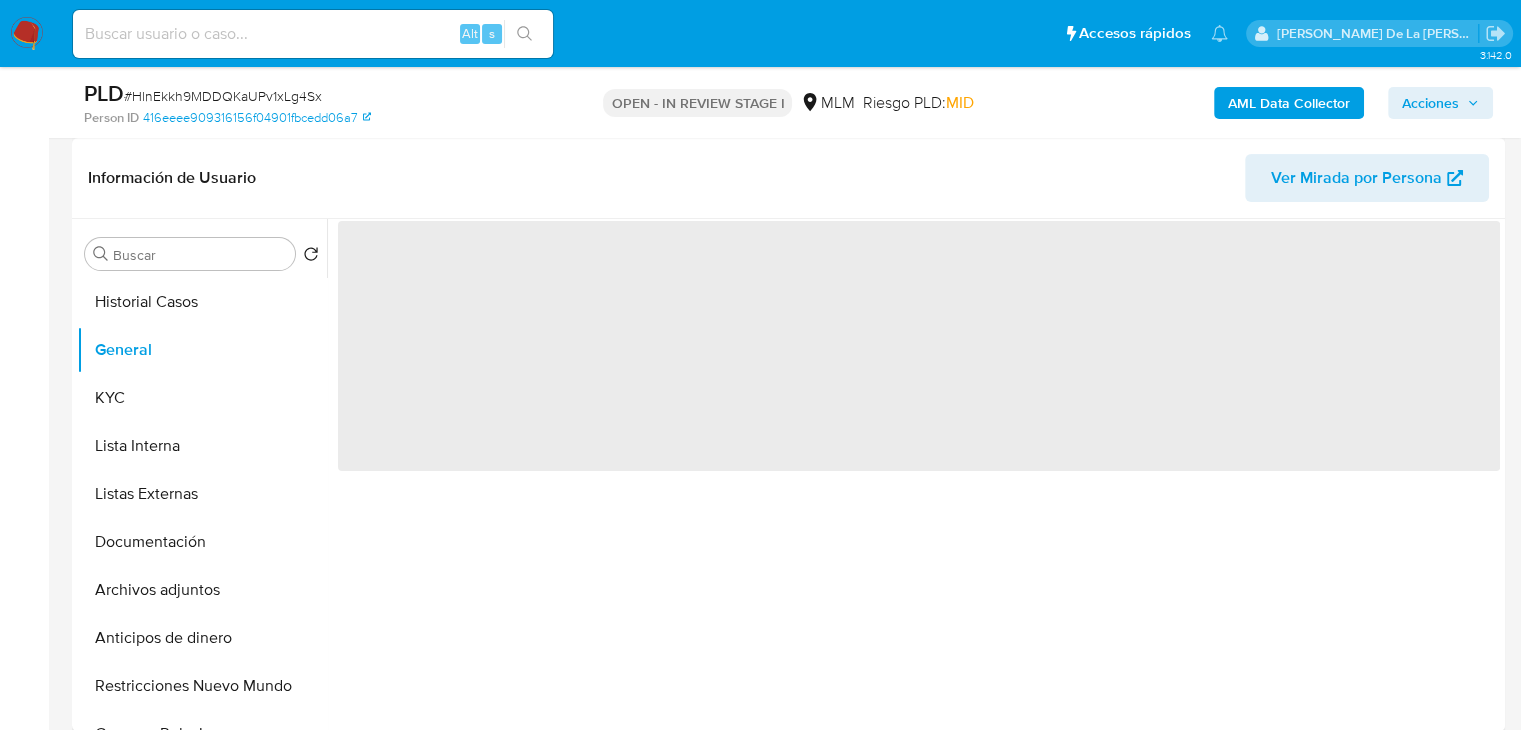 scroll, scrollTop: 0, scrollLeft: 0, axis: both 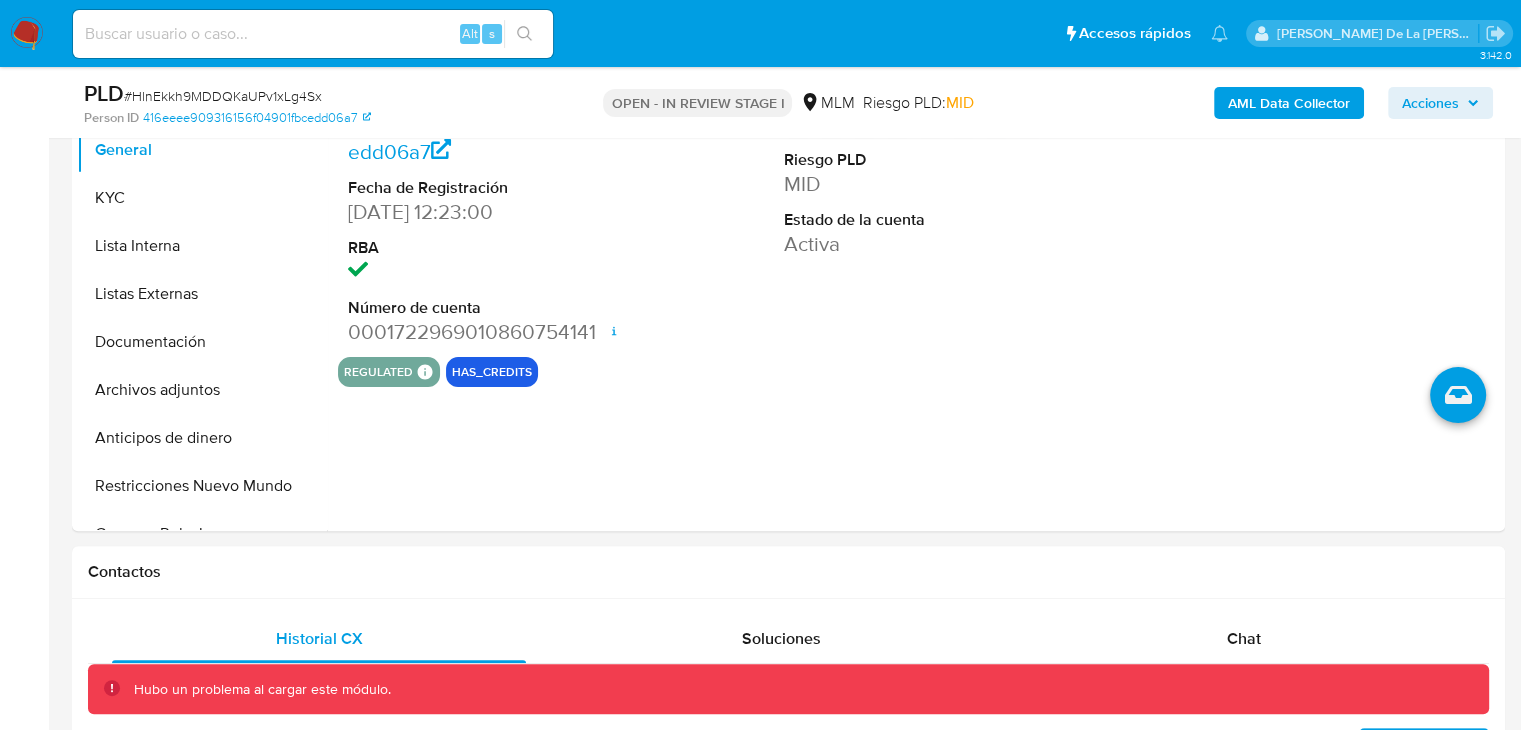 click on "Puntos 0 Usuario Riesgo PLD MID Estado de la cuenta Activa" at bounding box center (919, 188) 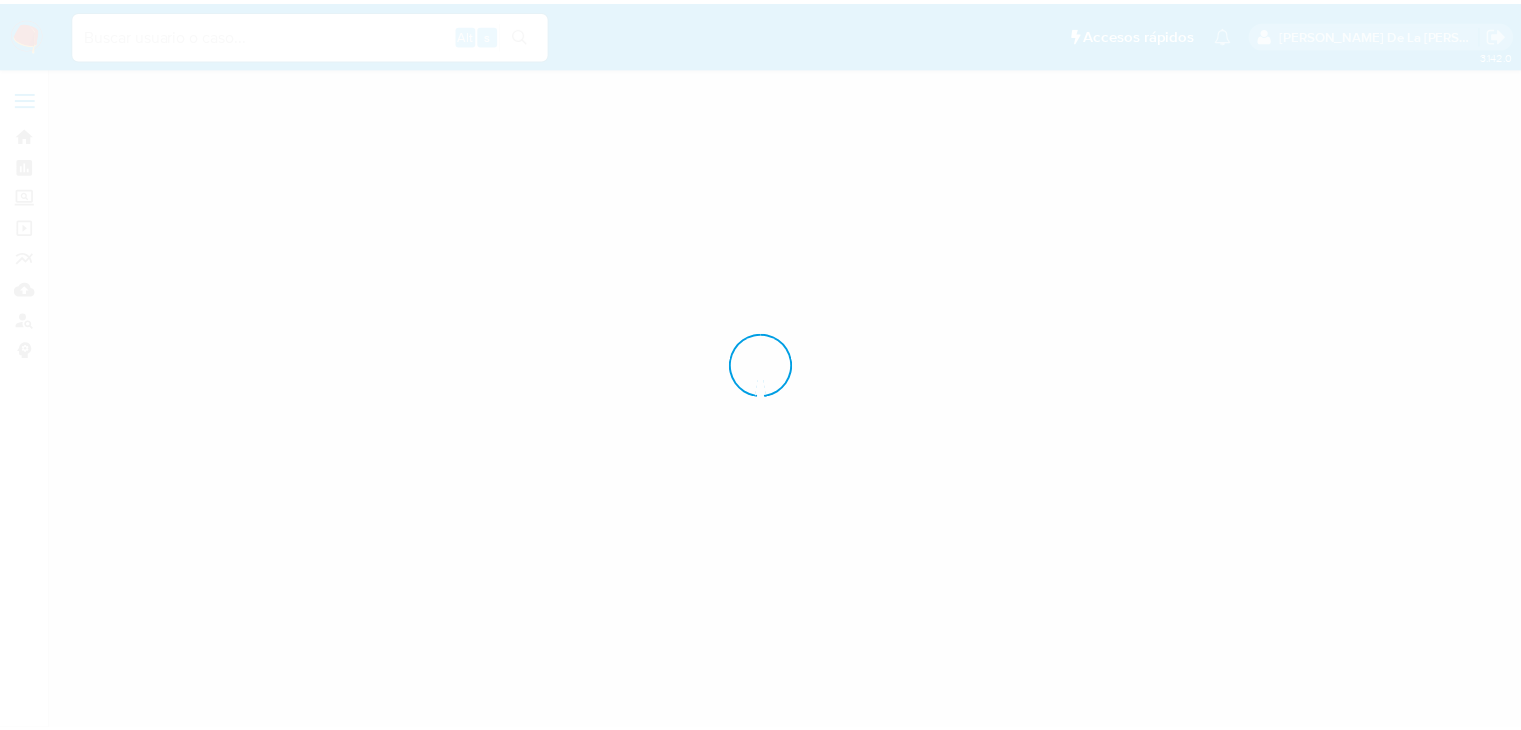 scroll, scrollTop: 0, scrollLeft: 0, axis: both 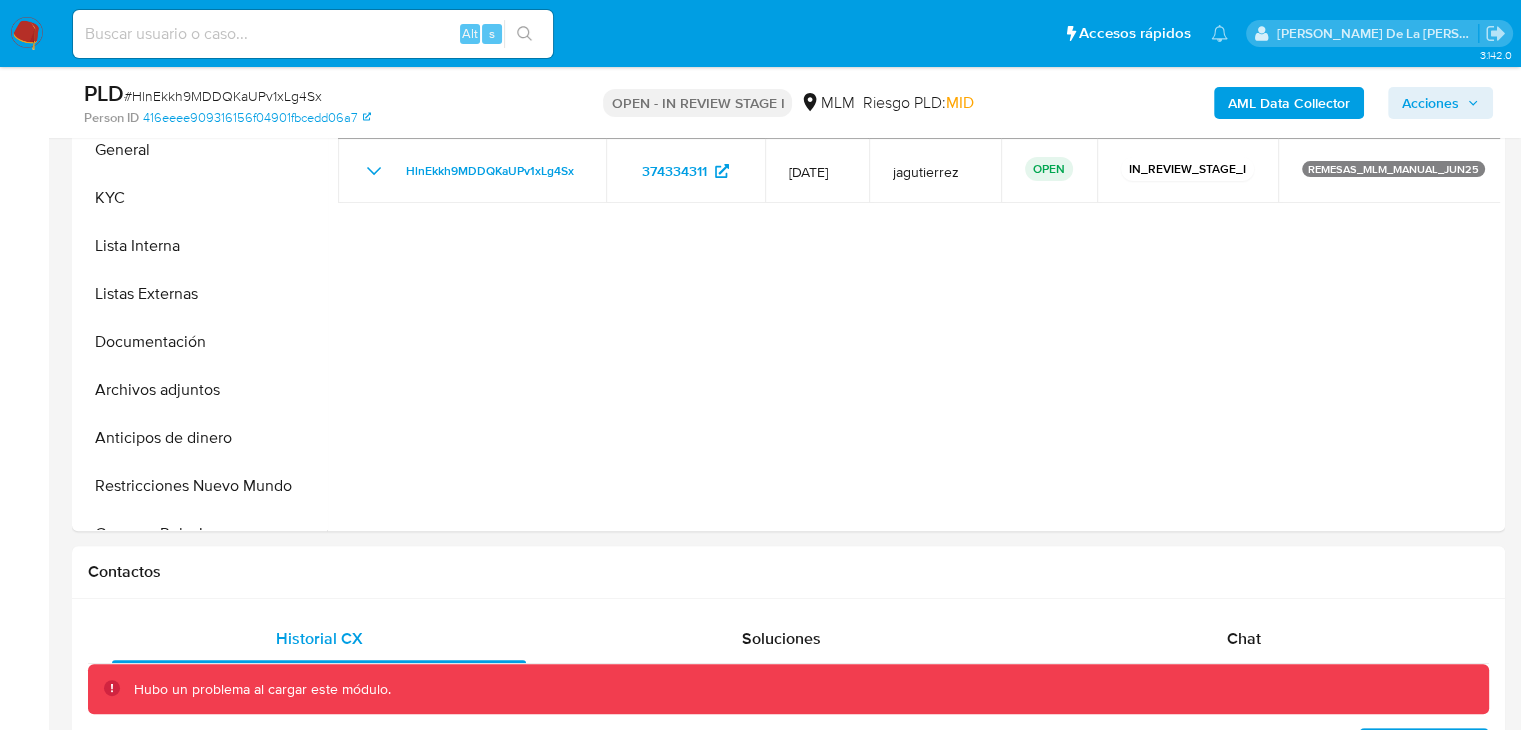 select on "10" 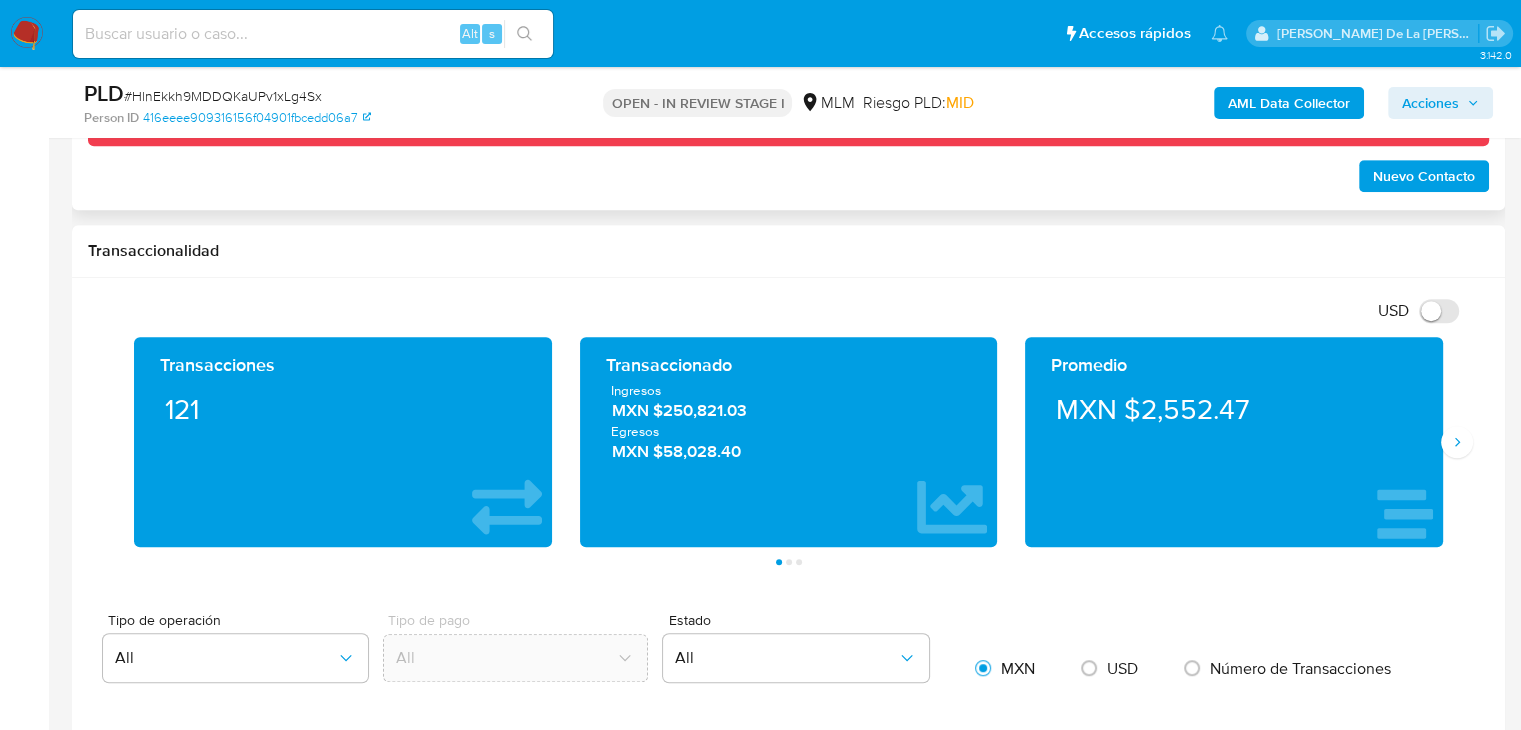 scroll, scrollTop: 1114, scrollLeft: 0, axis: vertical 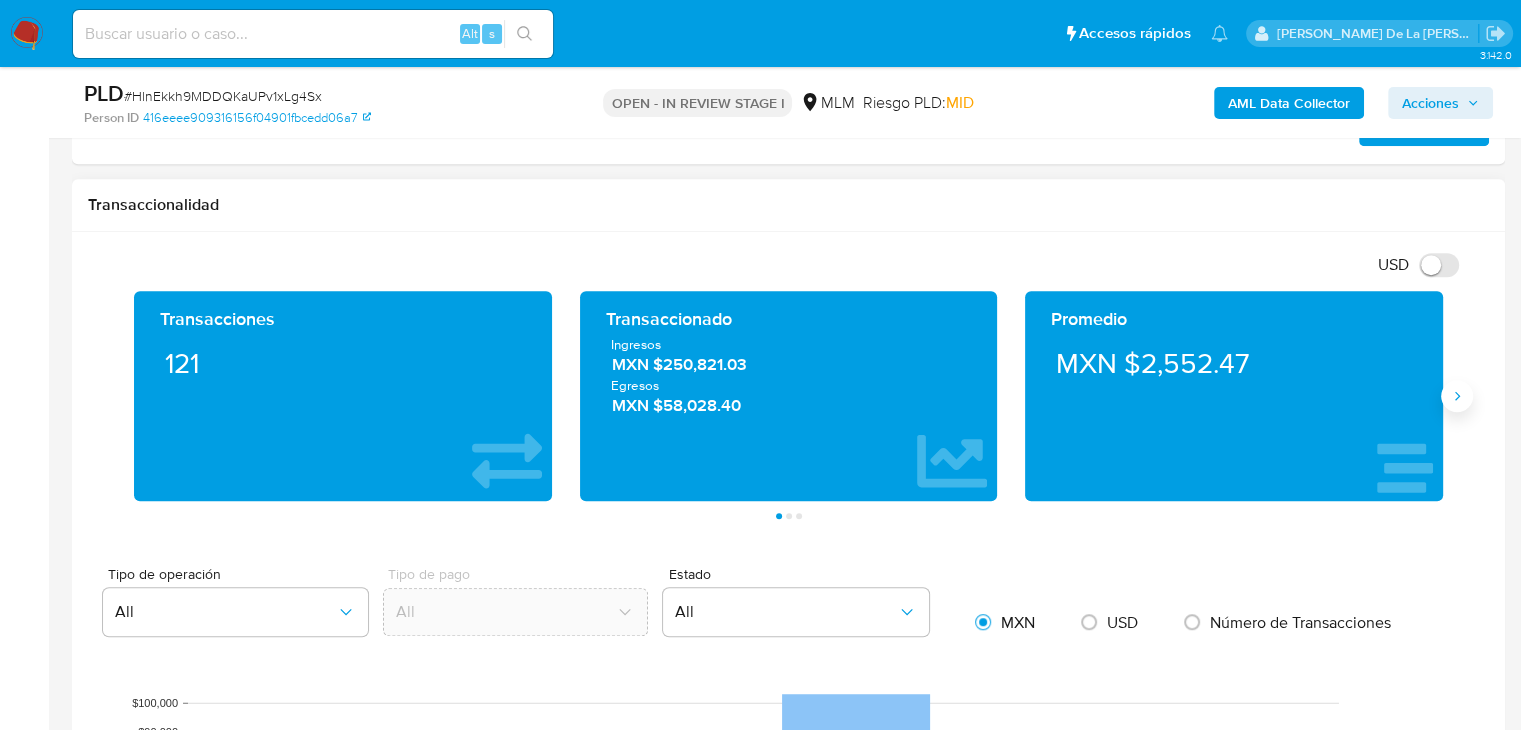 click 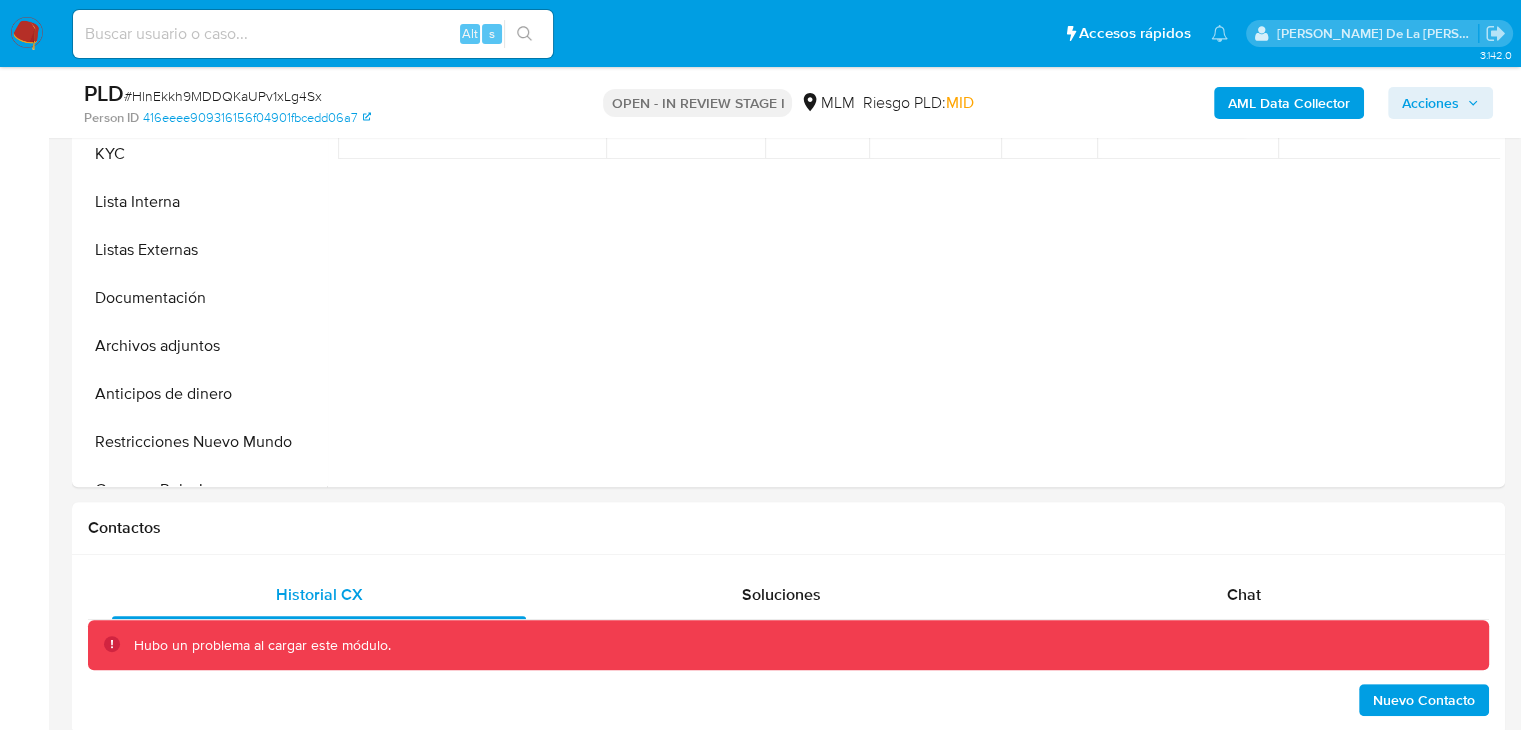 scroll, scrollTop: 543, scrollLeft: 0, axis: vertical 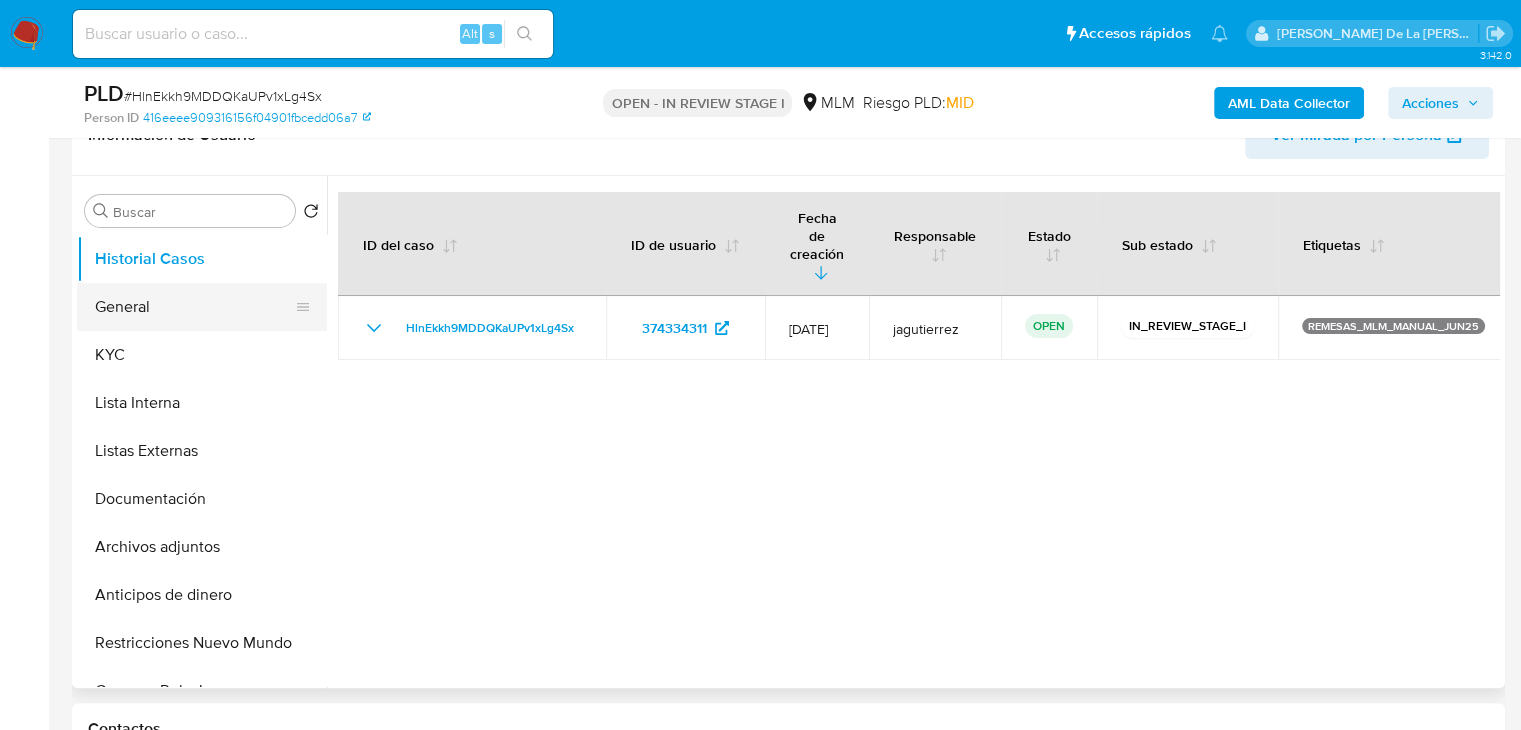 click on "General" at bounding box center [194, 307] 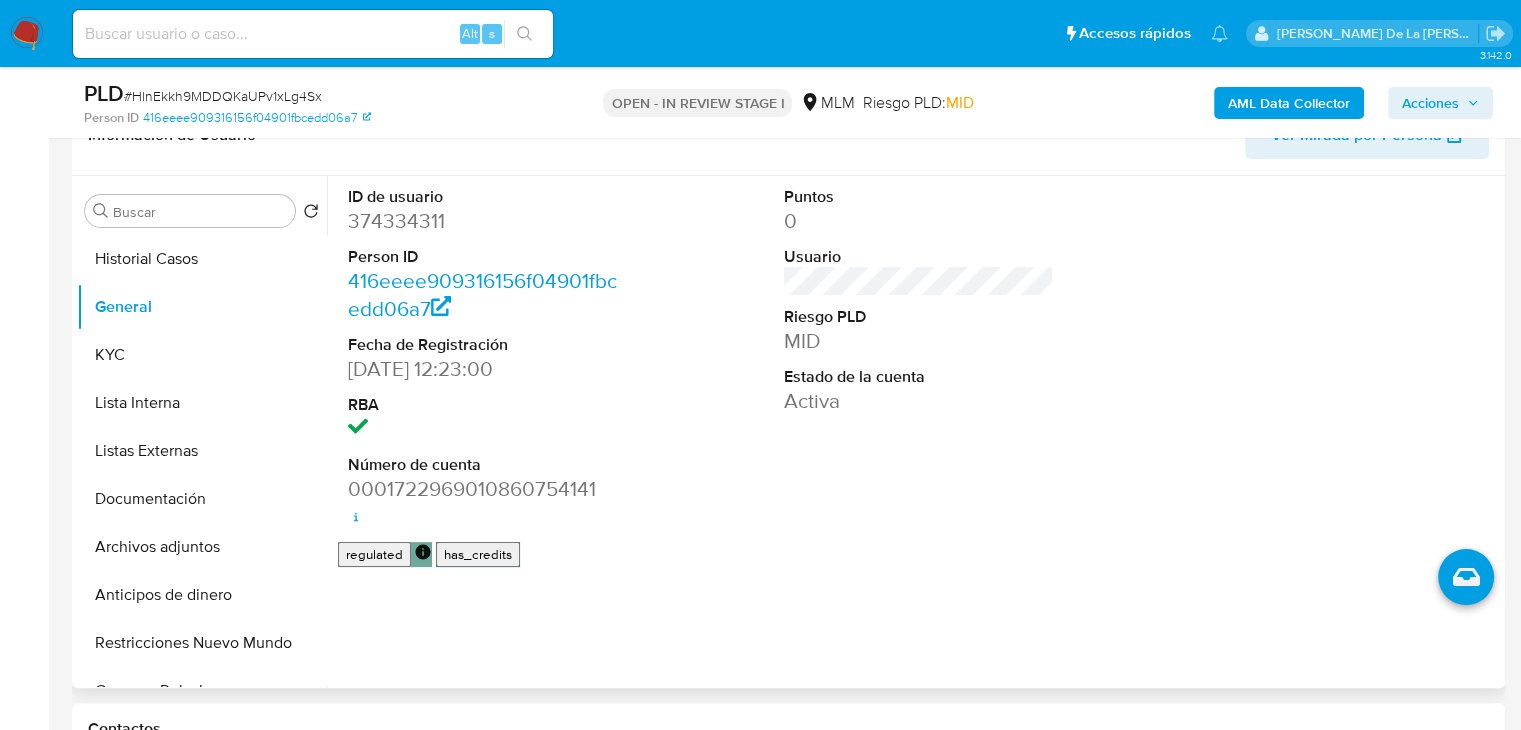 type 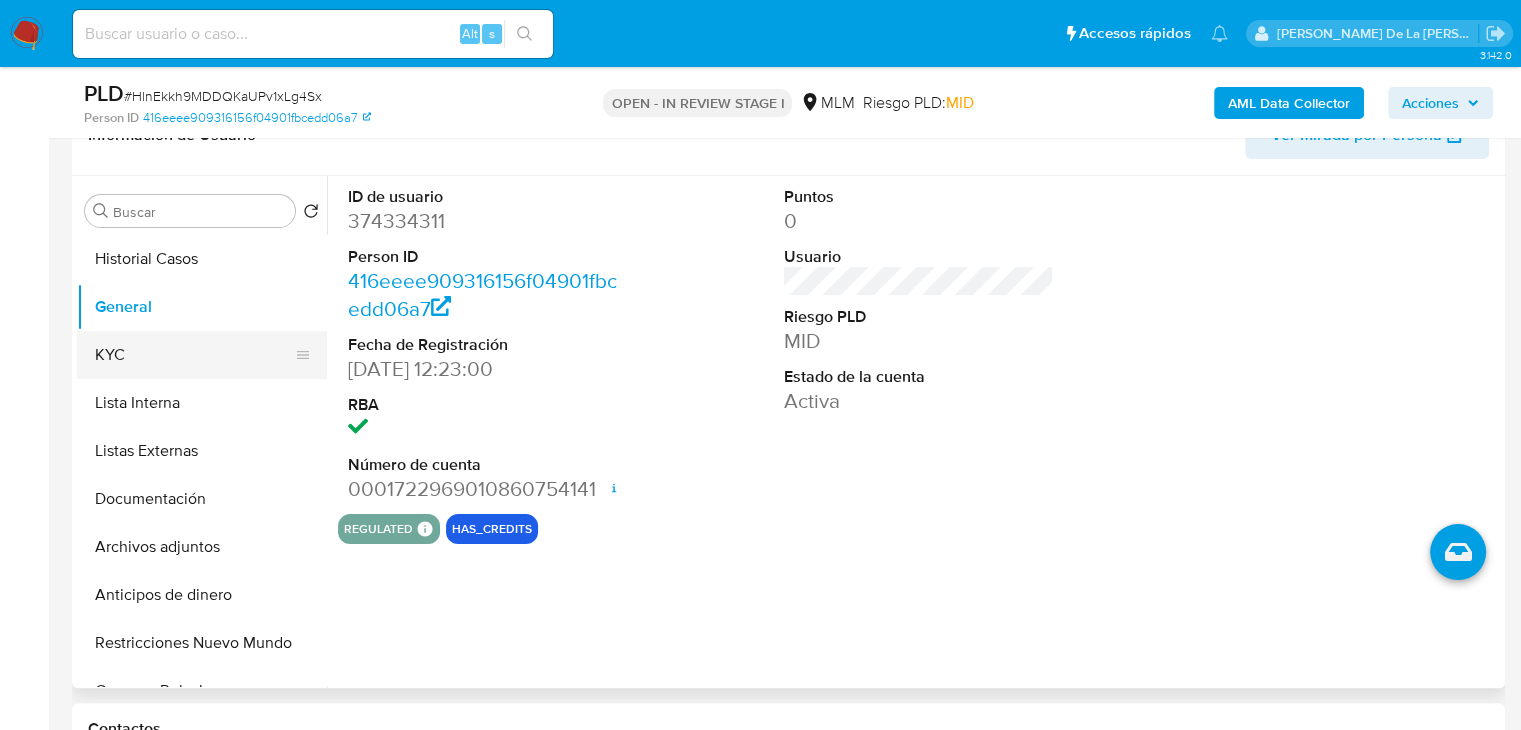 click on "KYC" at bounding box center (194, 355) 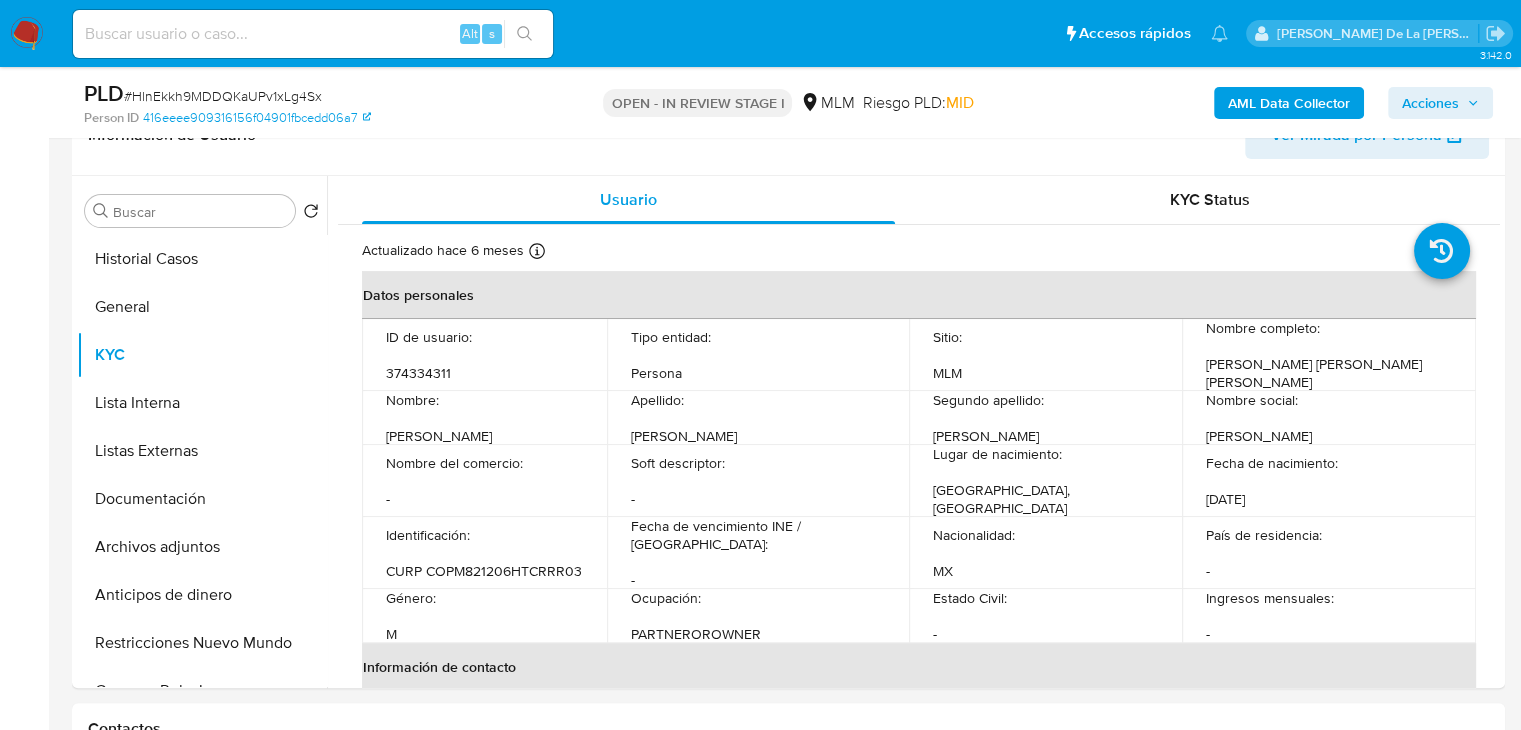 type 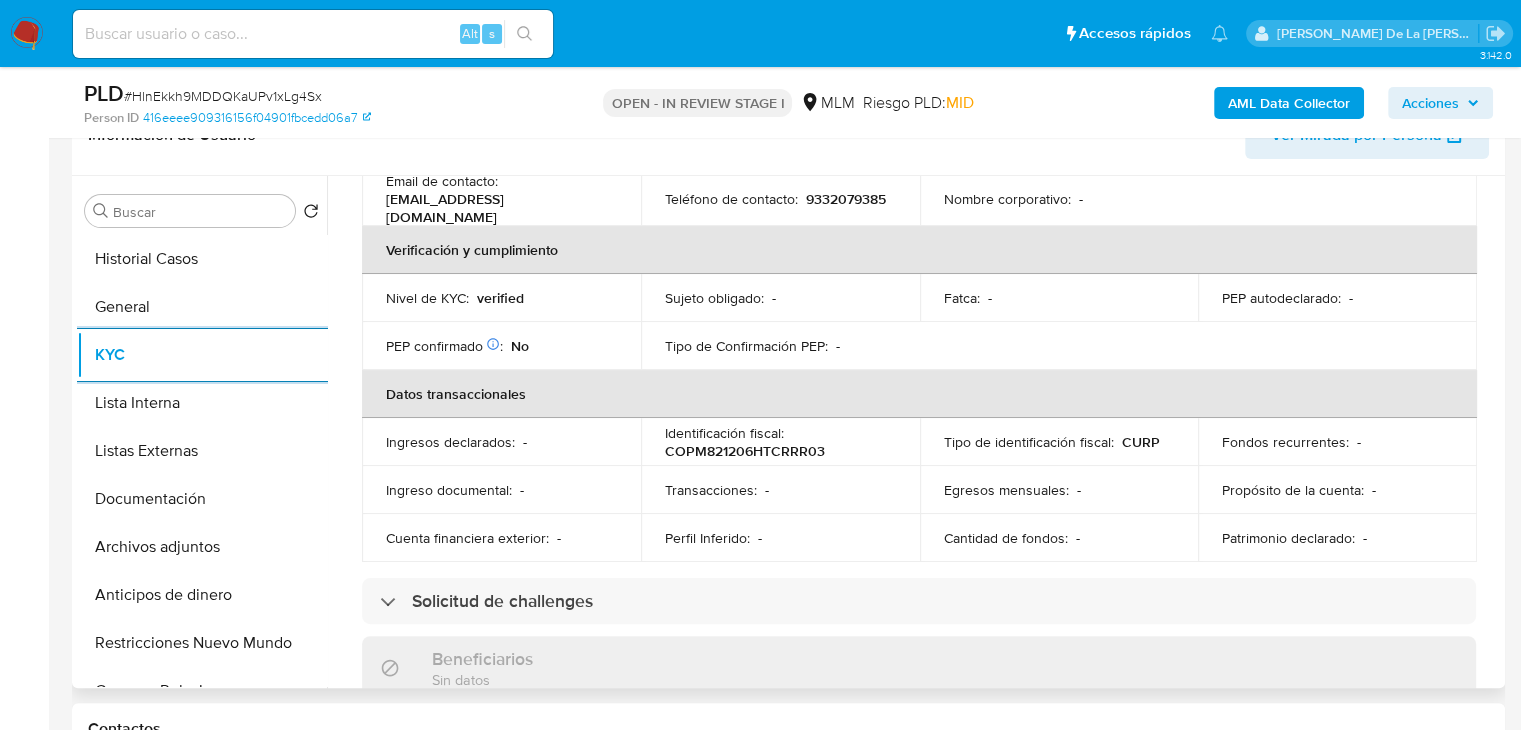 scroll, scrollTop: 472, scrollLeft: 0, axis: vertical 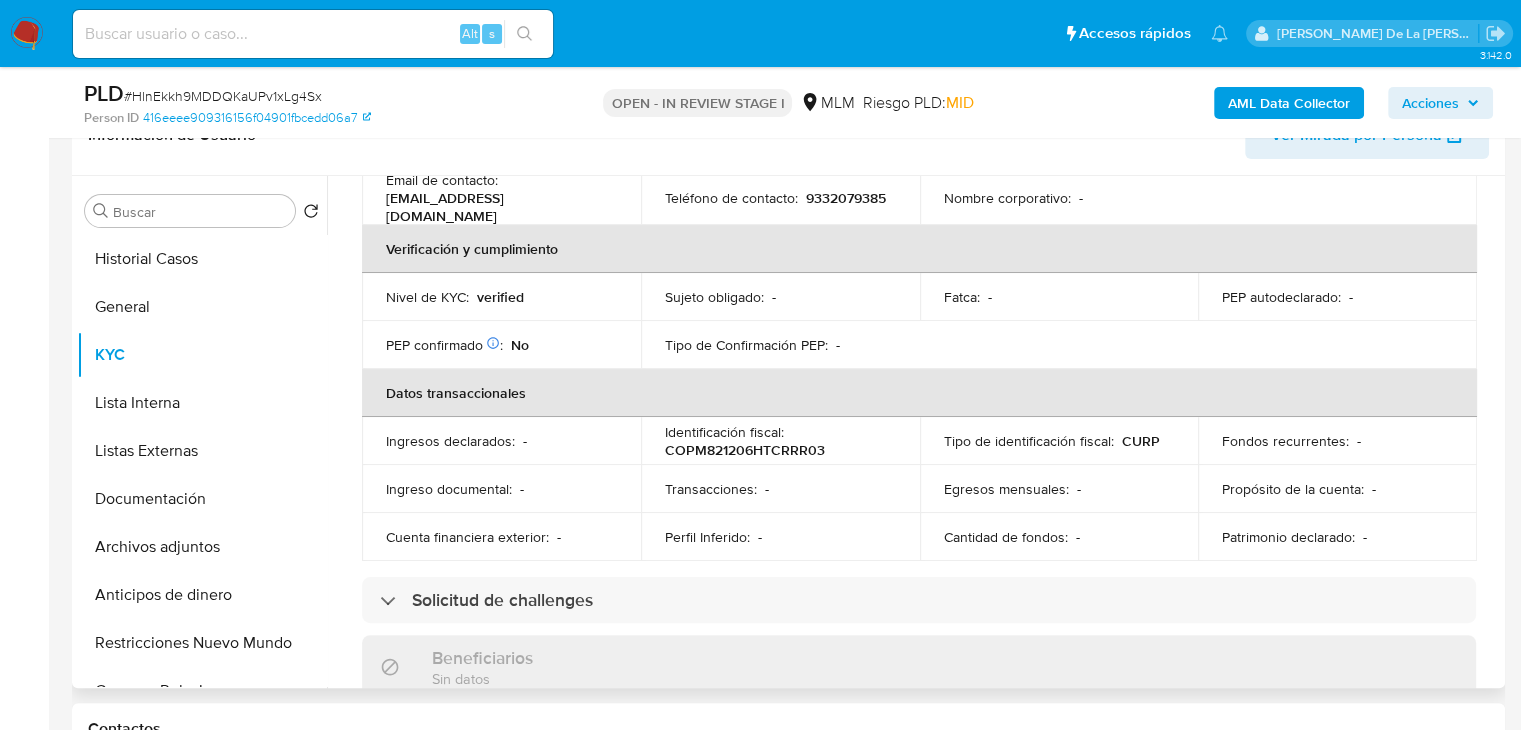 click on "Datos transaccionales" at bounding box center (919, 393) 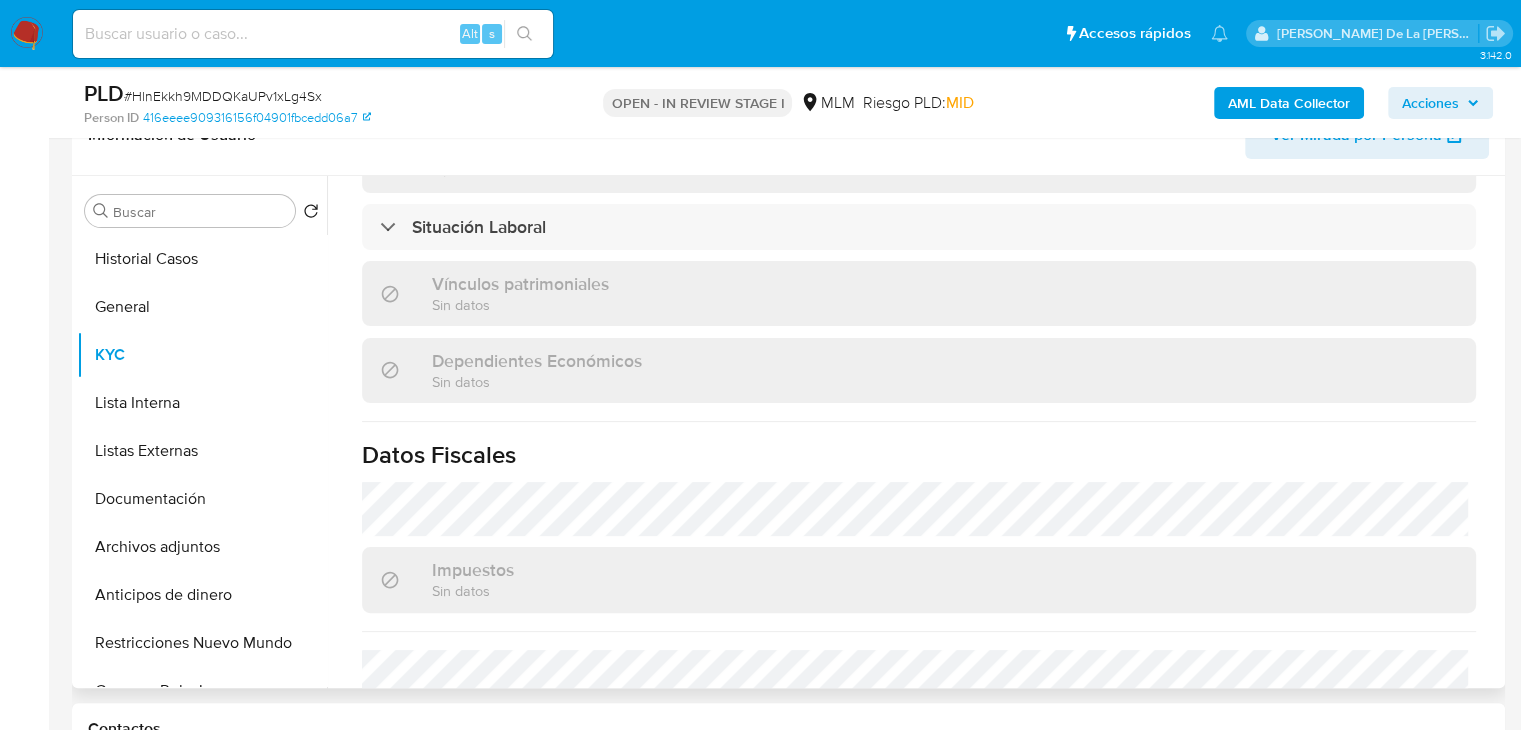scroll, scrollTop: 1243, scrollLeft: 0, axis: vertical 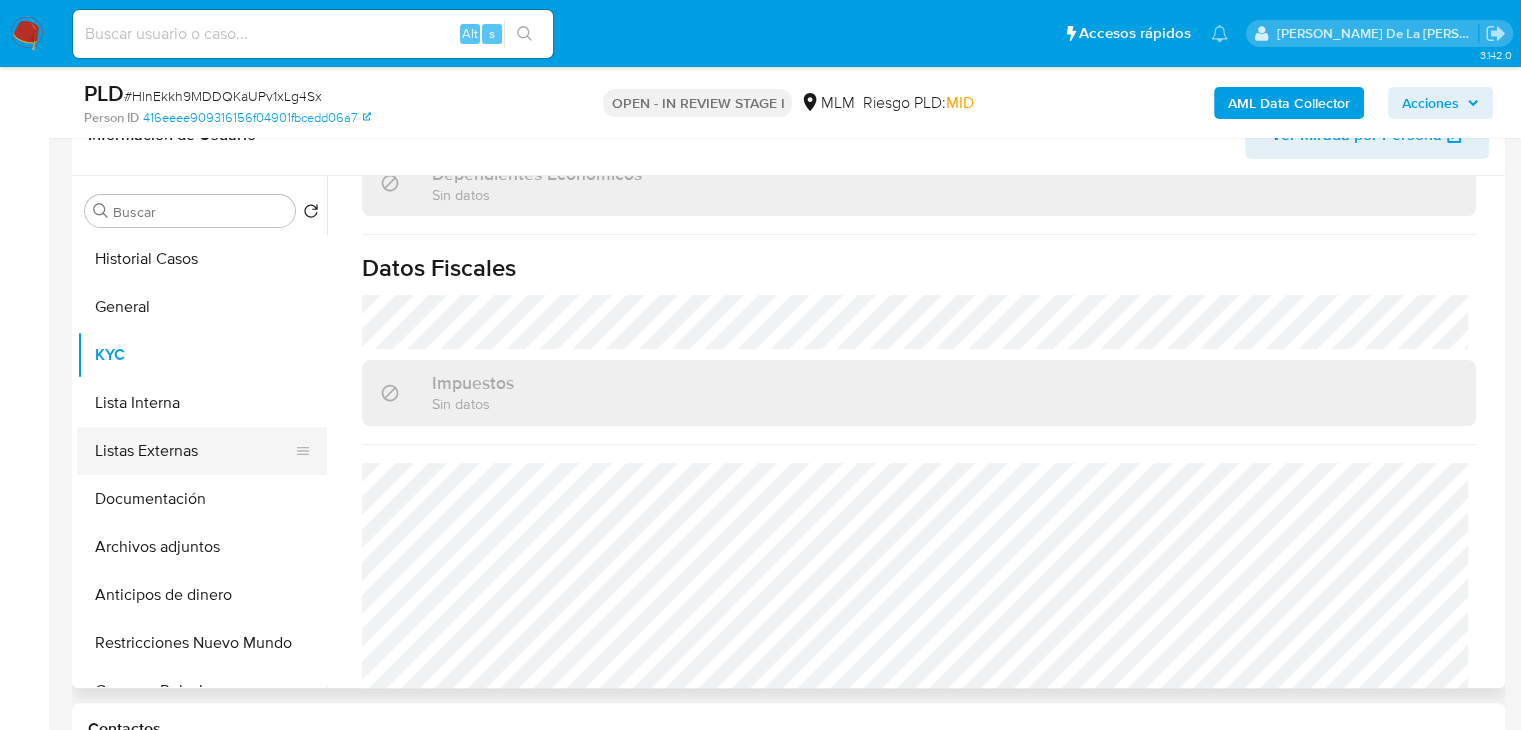 click on "Listas Externas" at bounding box center (194, 451) 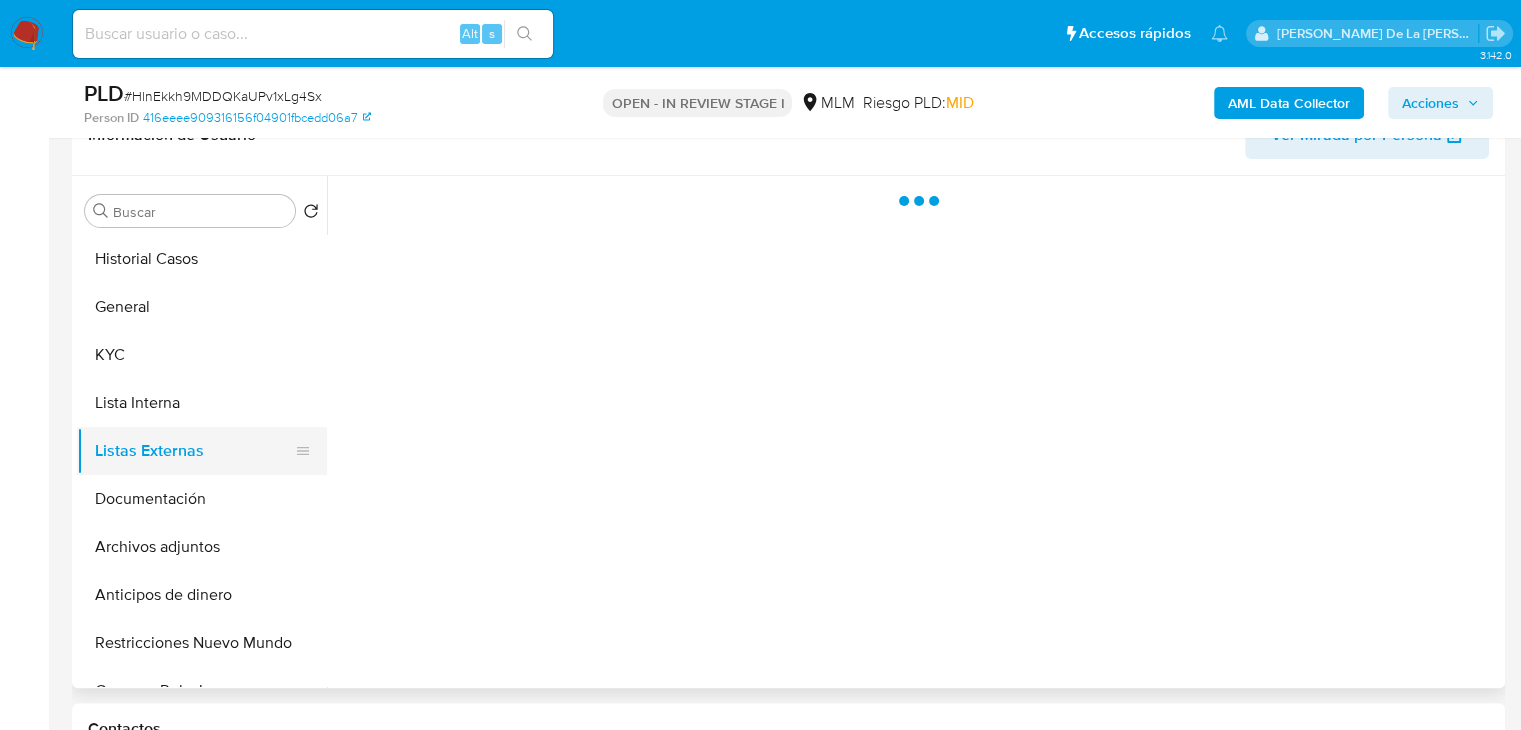 scroll, scrollTop: 0, scrollLeft: 0, axis: both 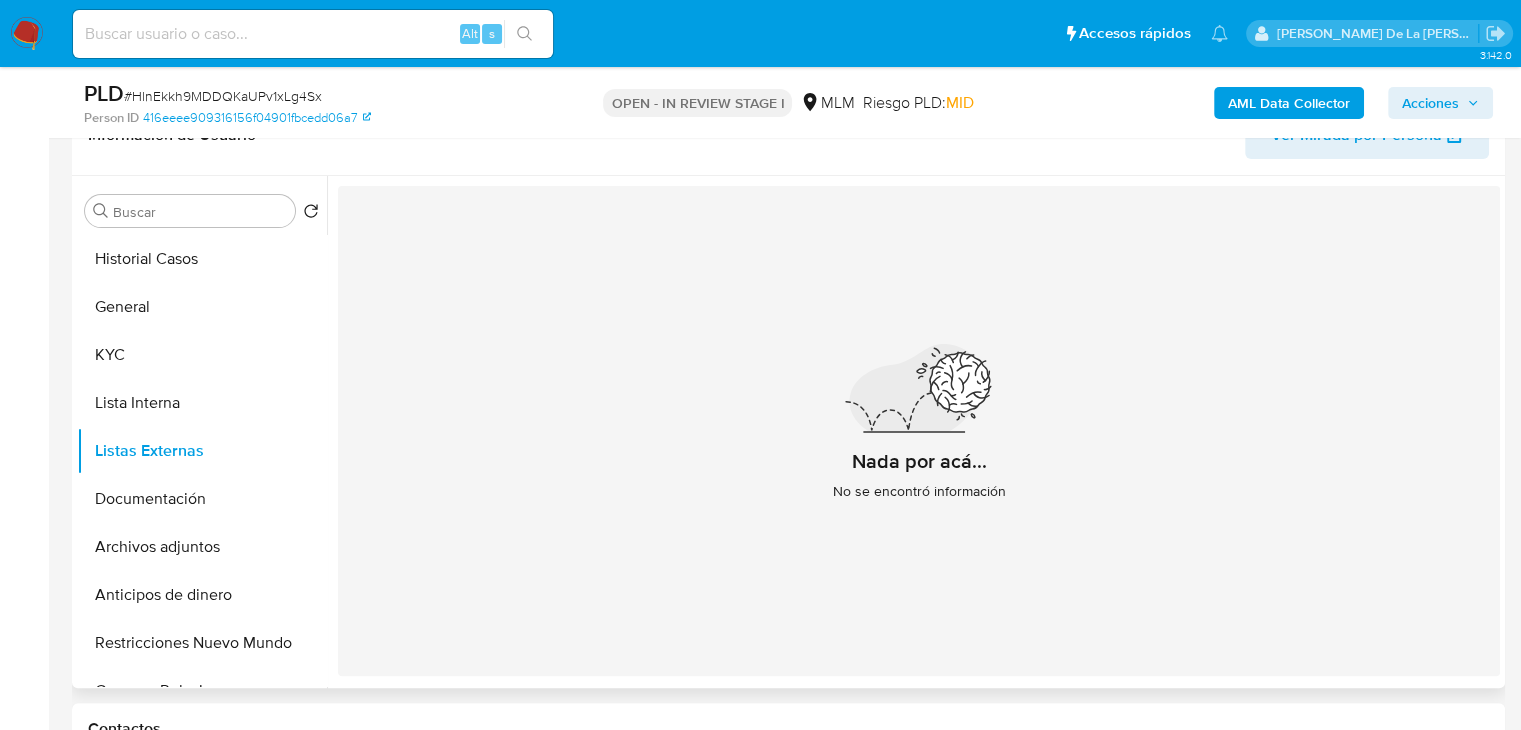 type 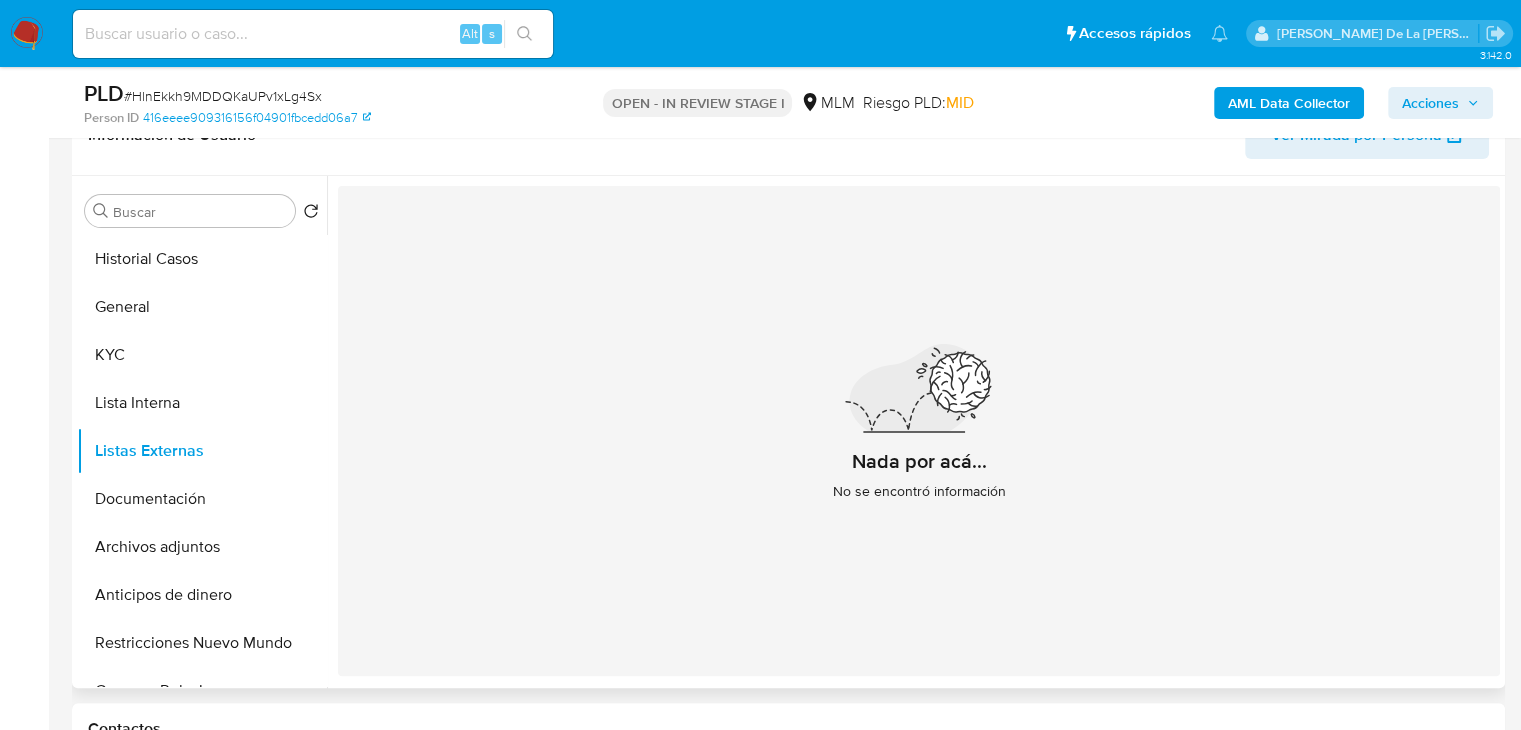click on "Nada por acá... No se encontró información" at bounding box center (919, 431) 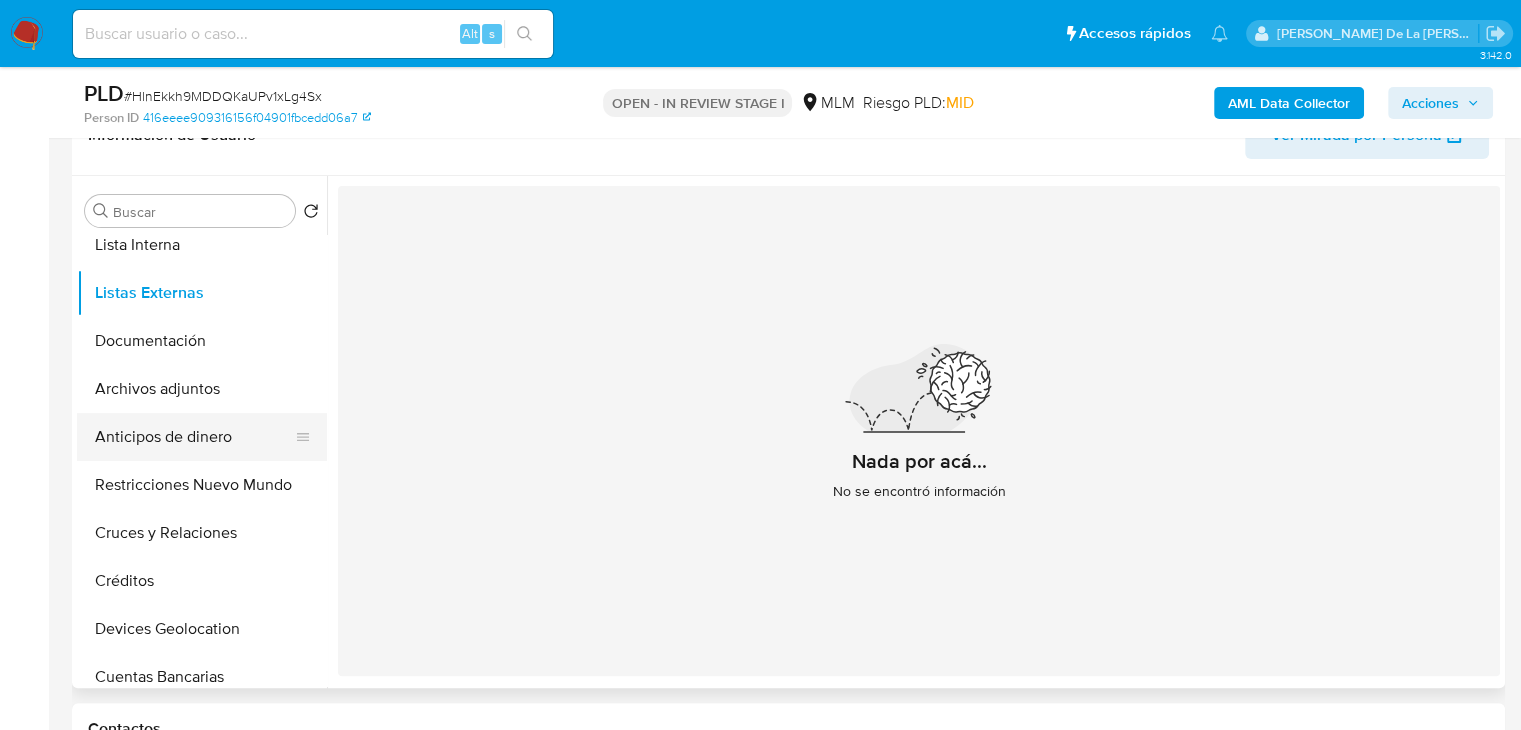 scroll, scrollTop: 159, scrollLeft: 0, axis: vertical 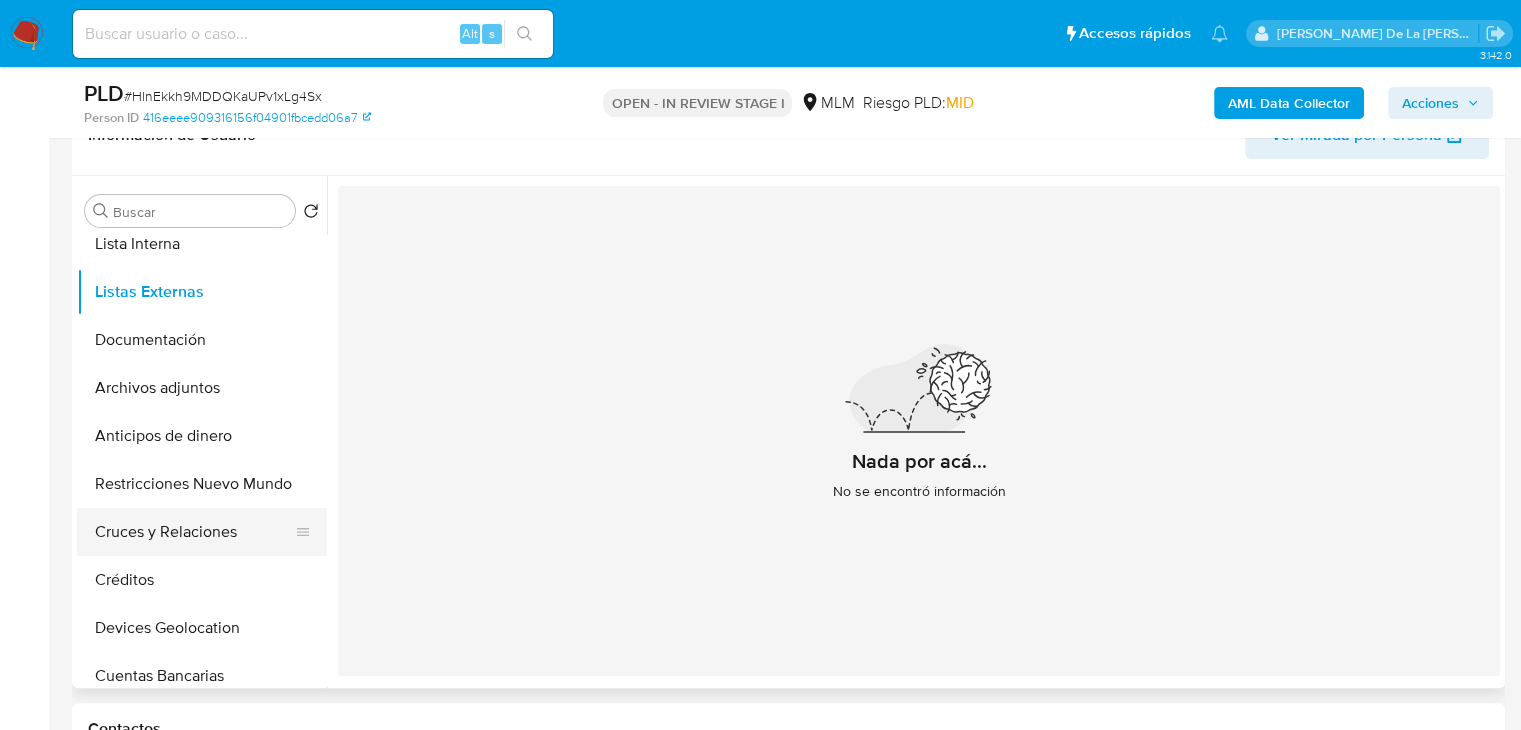 click on "Cruces y Relaciones" at bounding box center (194, 532) 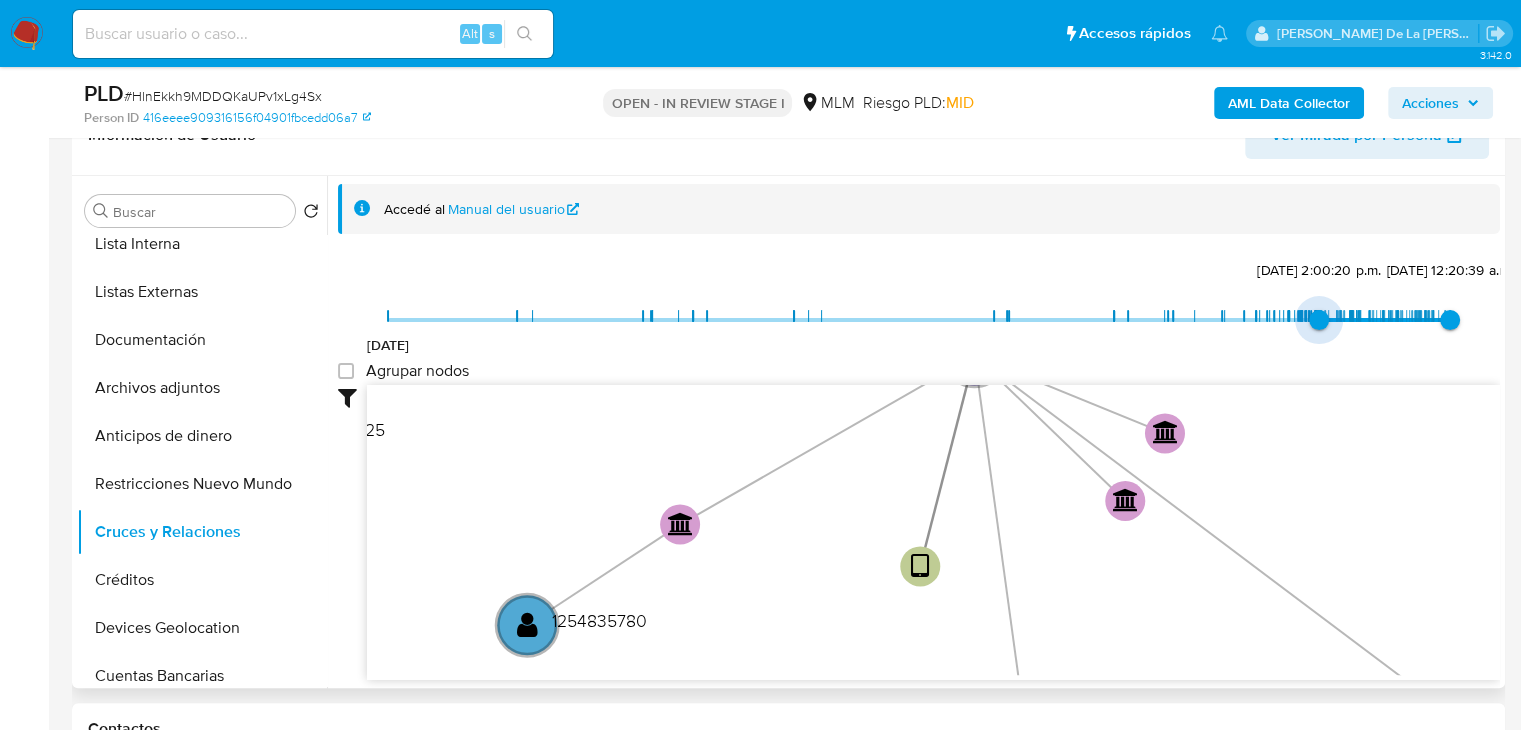 drag, startPoint x: 390, startPoint y: 329, endPoint x: 1312, endPoint y: 313, distance: 922.1388 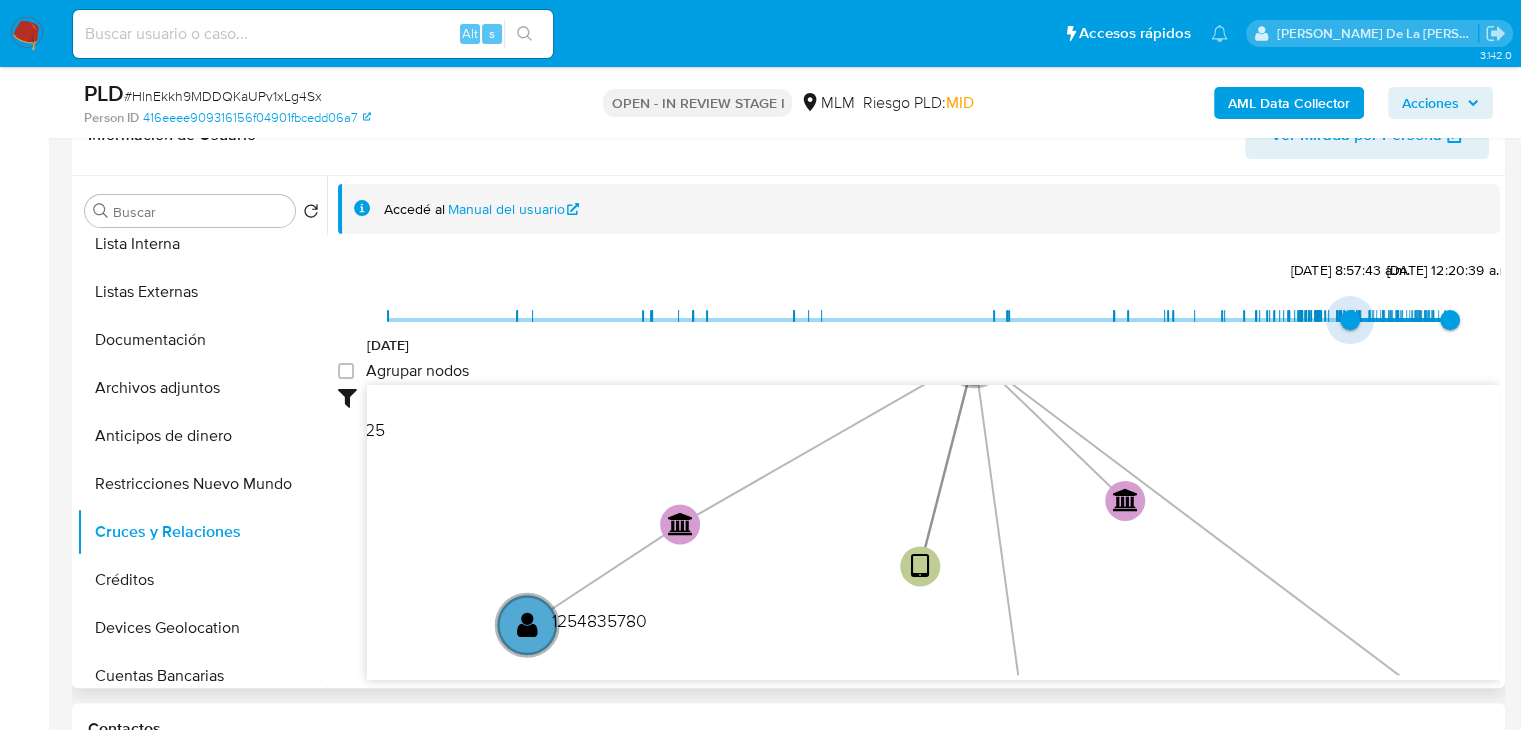 type on "1738635817000" 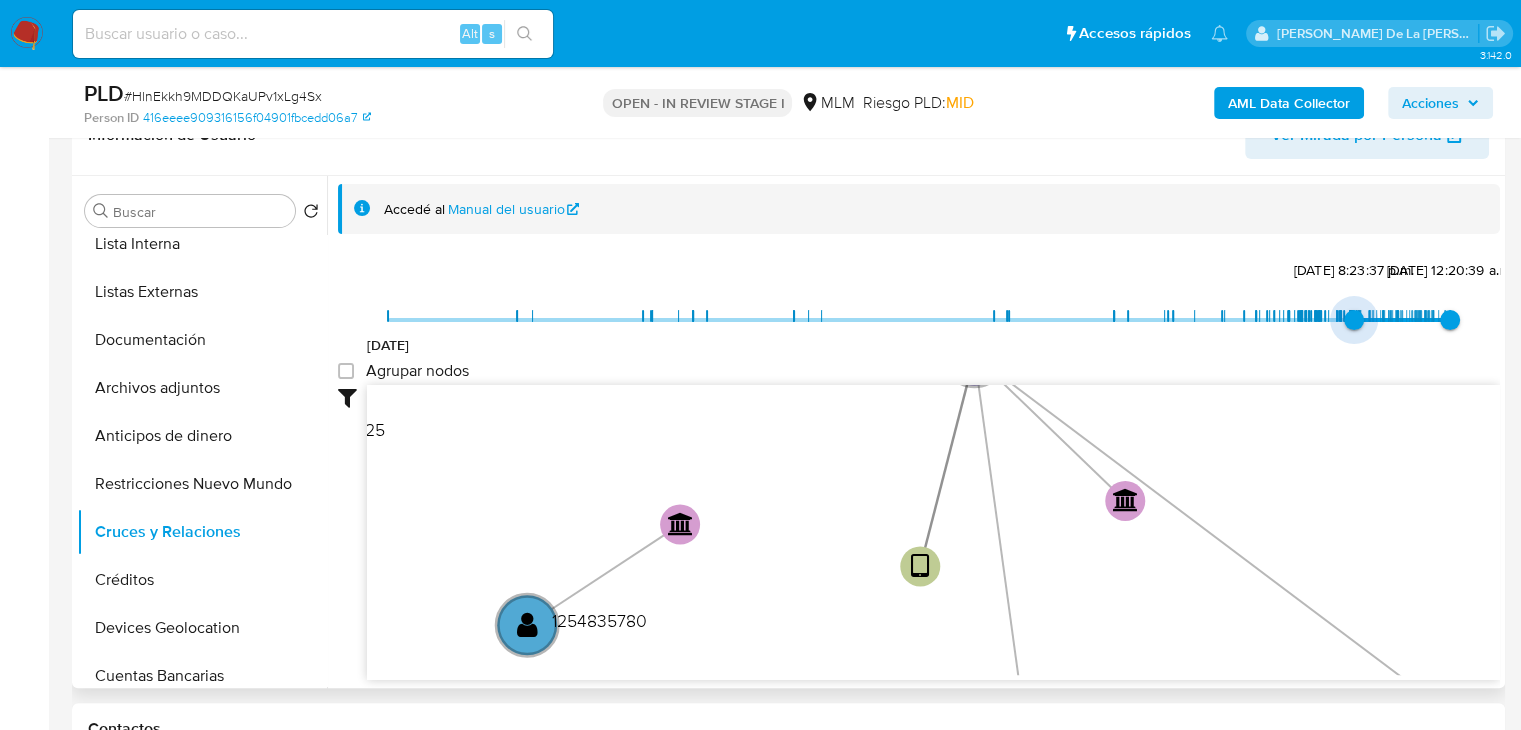 drag, startPoint x: 1327, startPoint y: 312, endPoint x: 1347, endPoint y: 315, distance: 20.22375 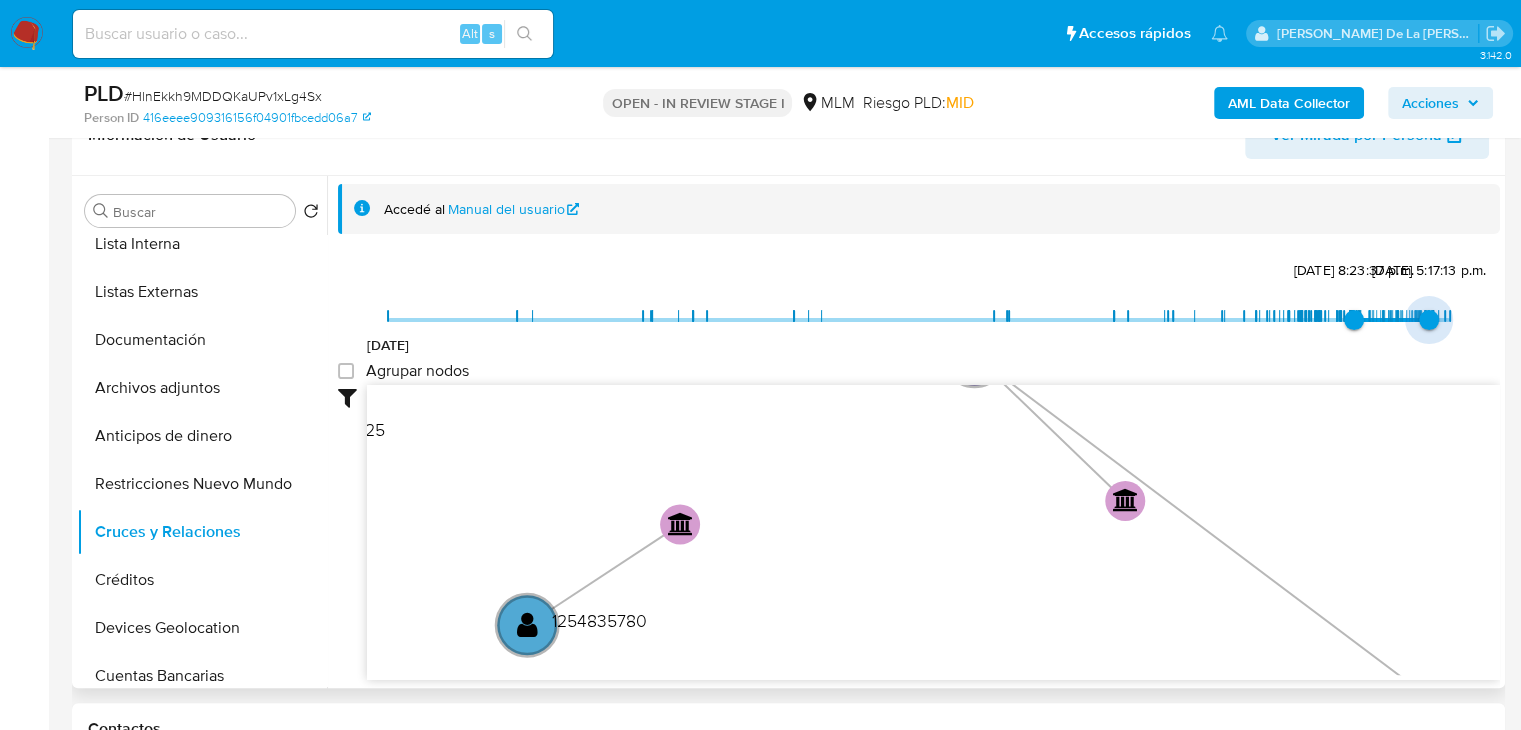 type on "1748533259000" 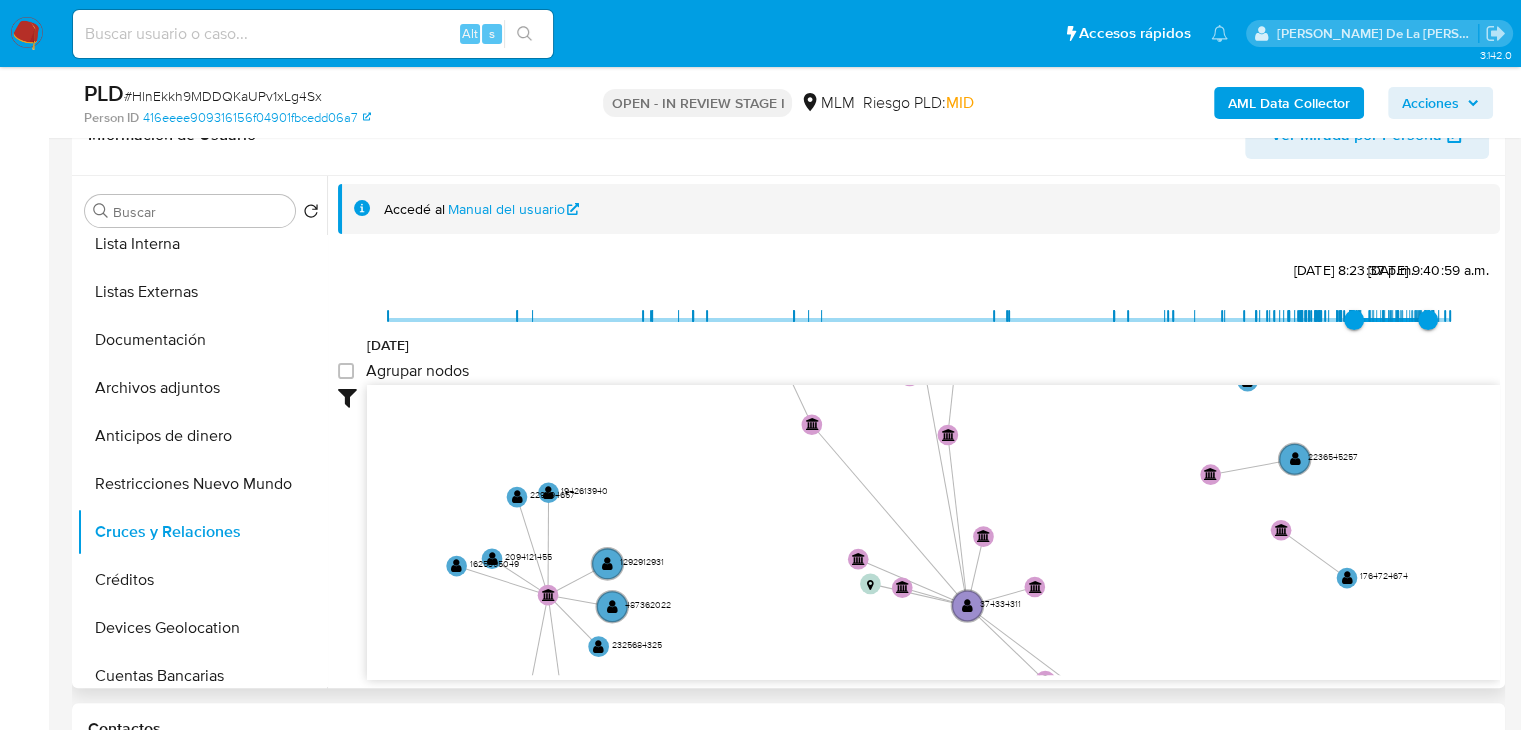 drag, startPoint x: 1162, startPoint y: 517, endPoint x: 1028, endPoint y: 677, distance: 208.70074 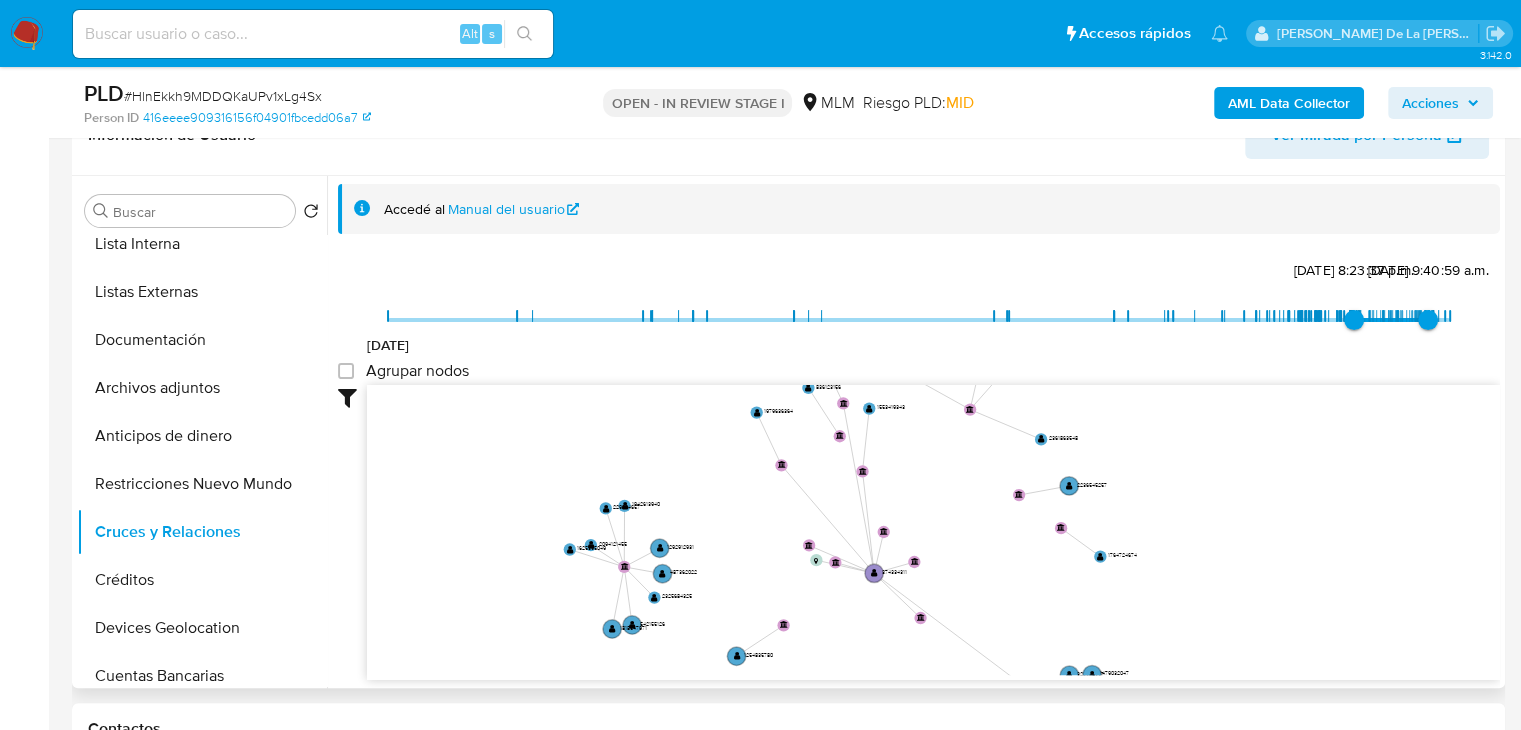 drag, startPoint x: 1064, startPoint y: 613, endPoint x: 953, endPoint y: 583, distance: 114.982605 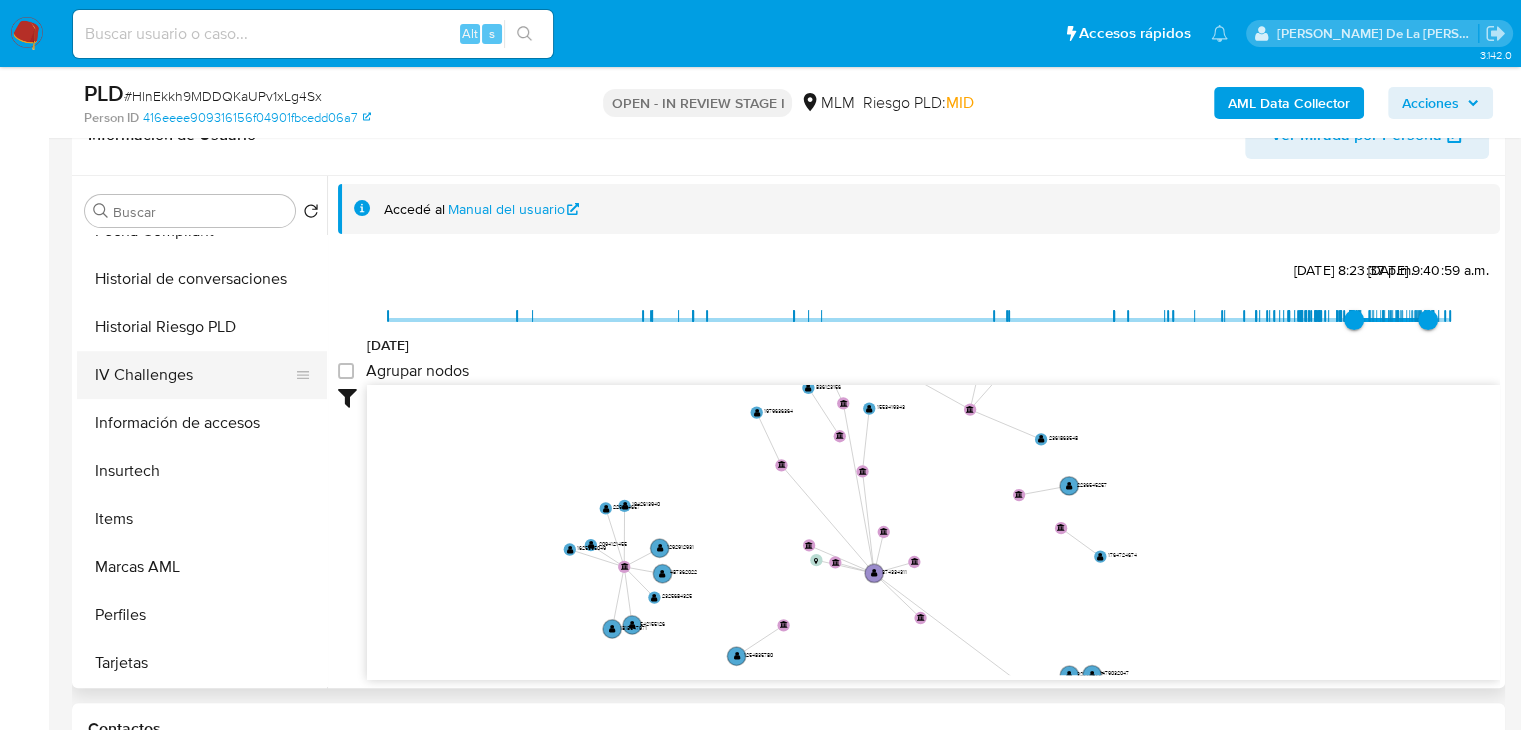 scroll, scrollTop: 696, scrollLeft: 0, axis: vertical 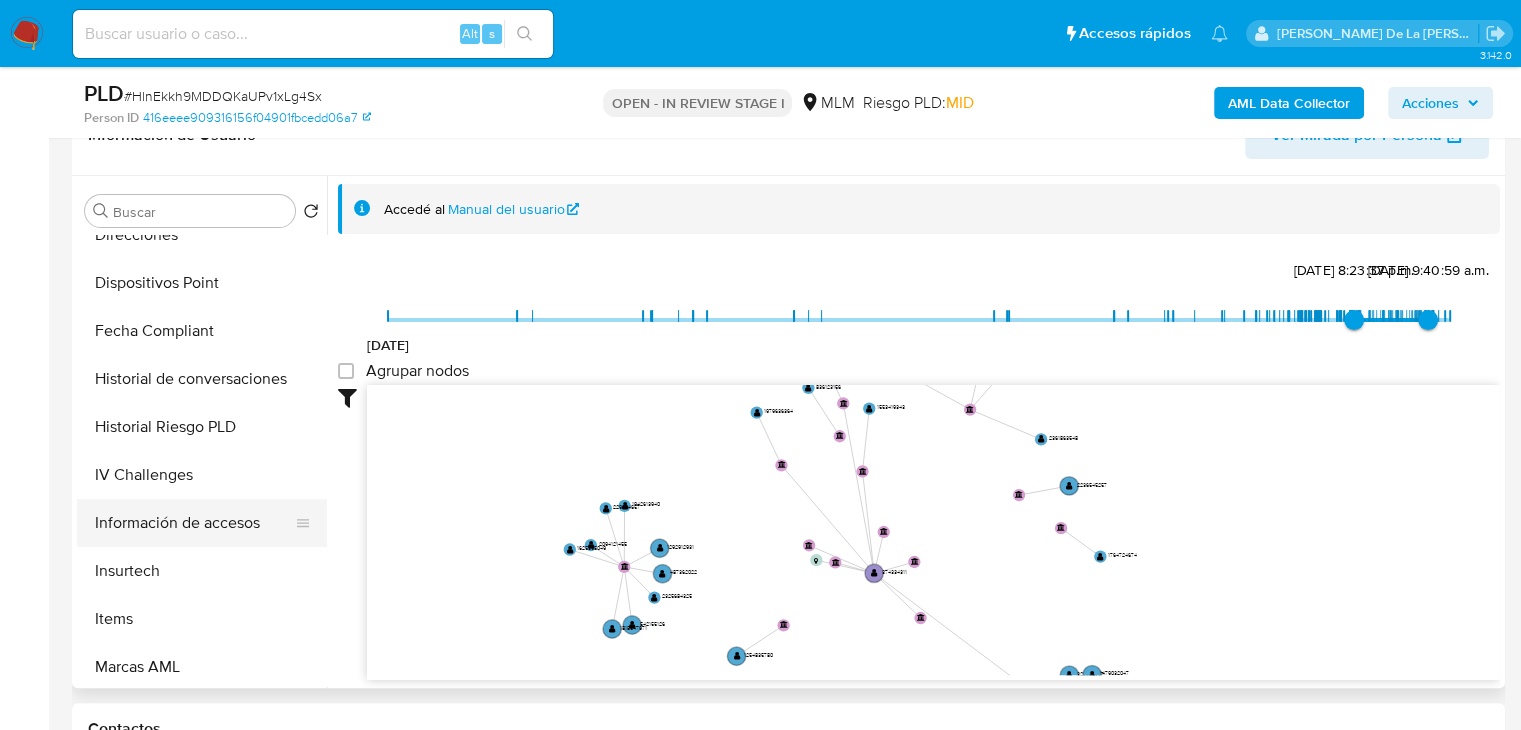 click on "Información de accesos" at bounding box center (194, 523) 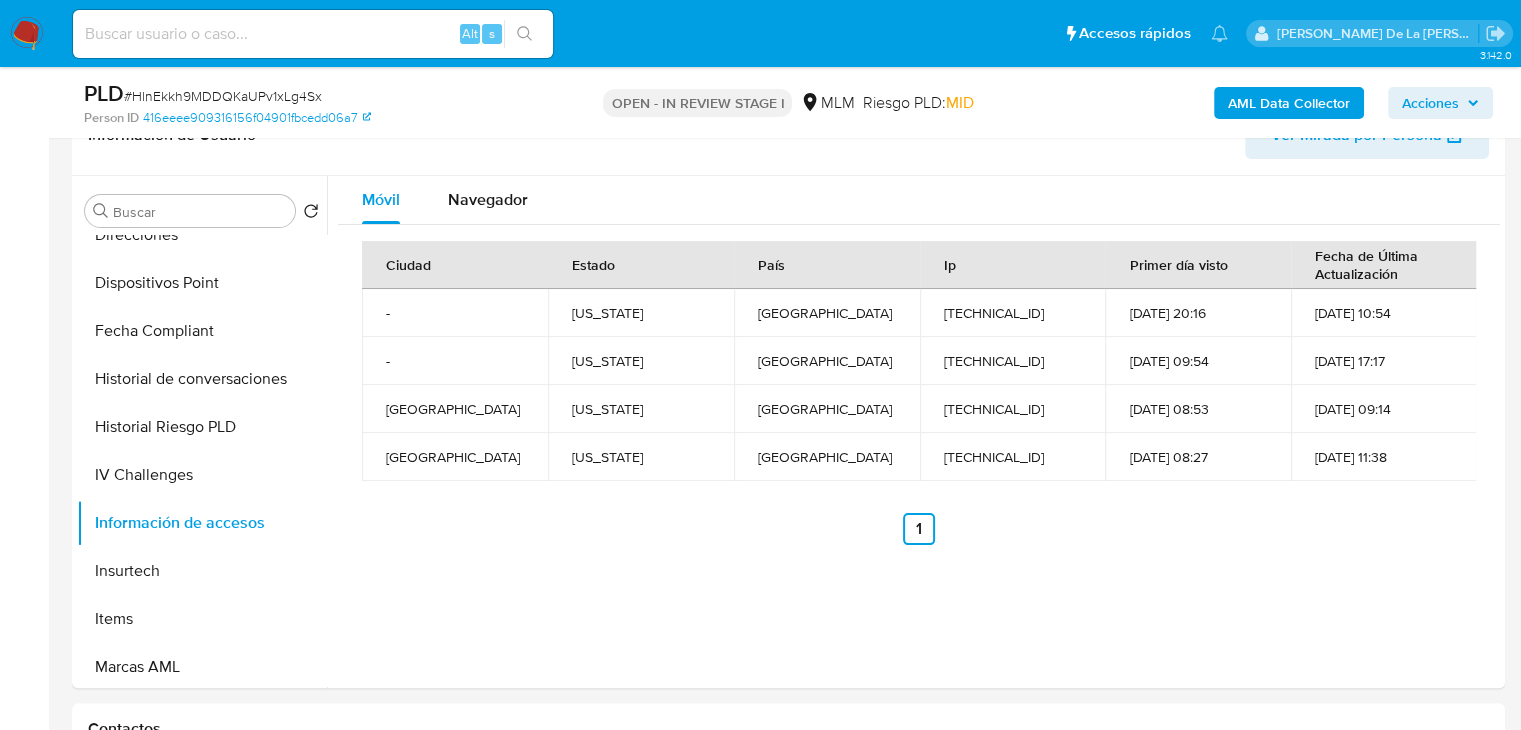 type 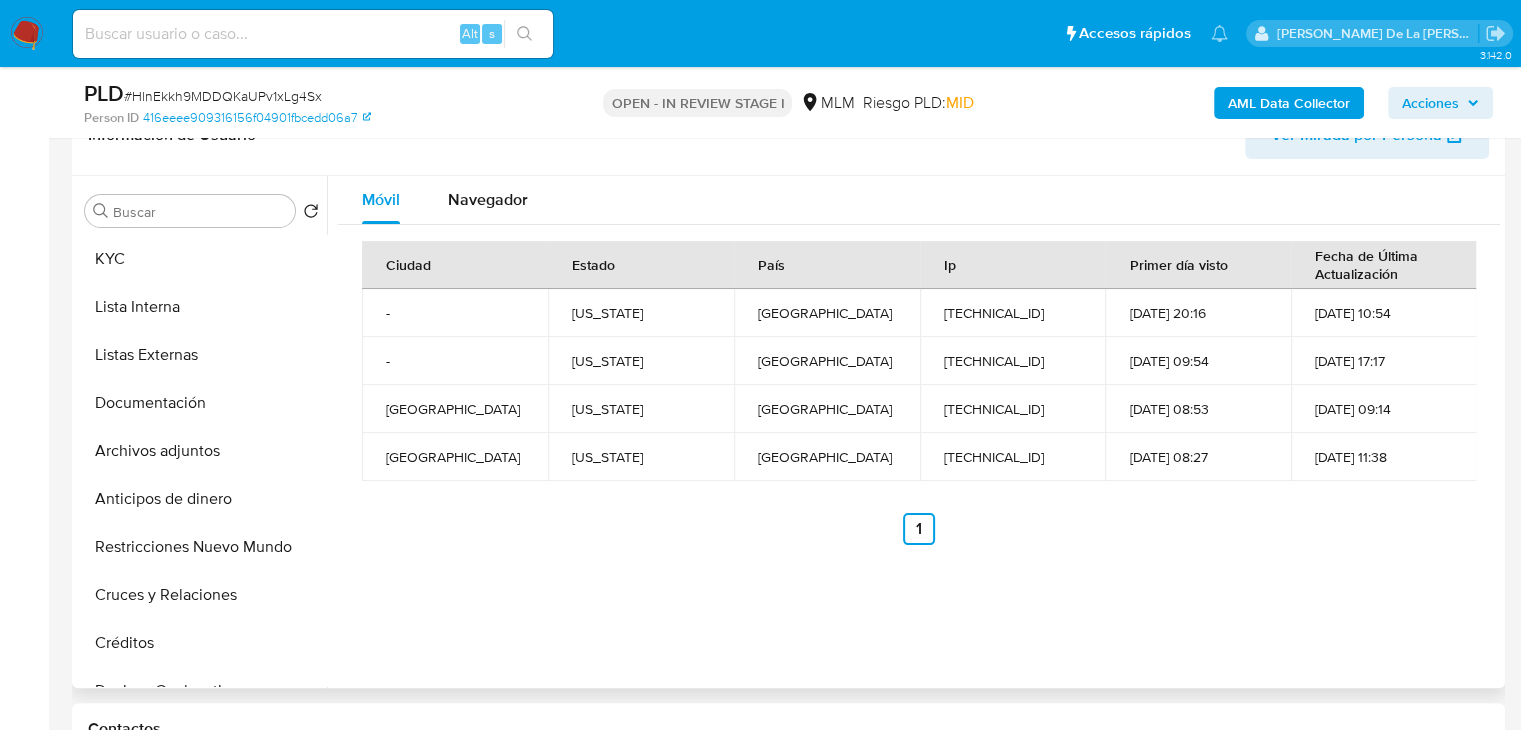 scroll, scrollTop: 0, scrollLeft: 0, axis: both 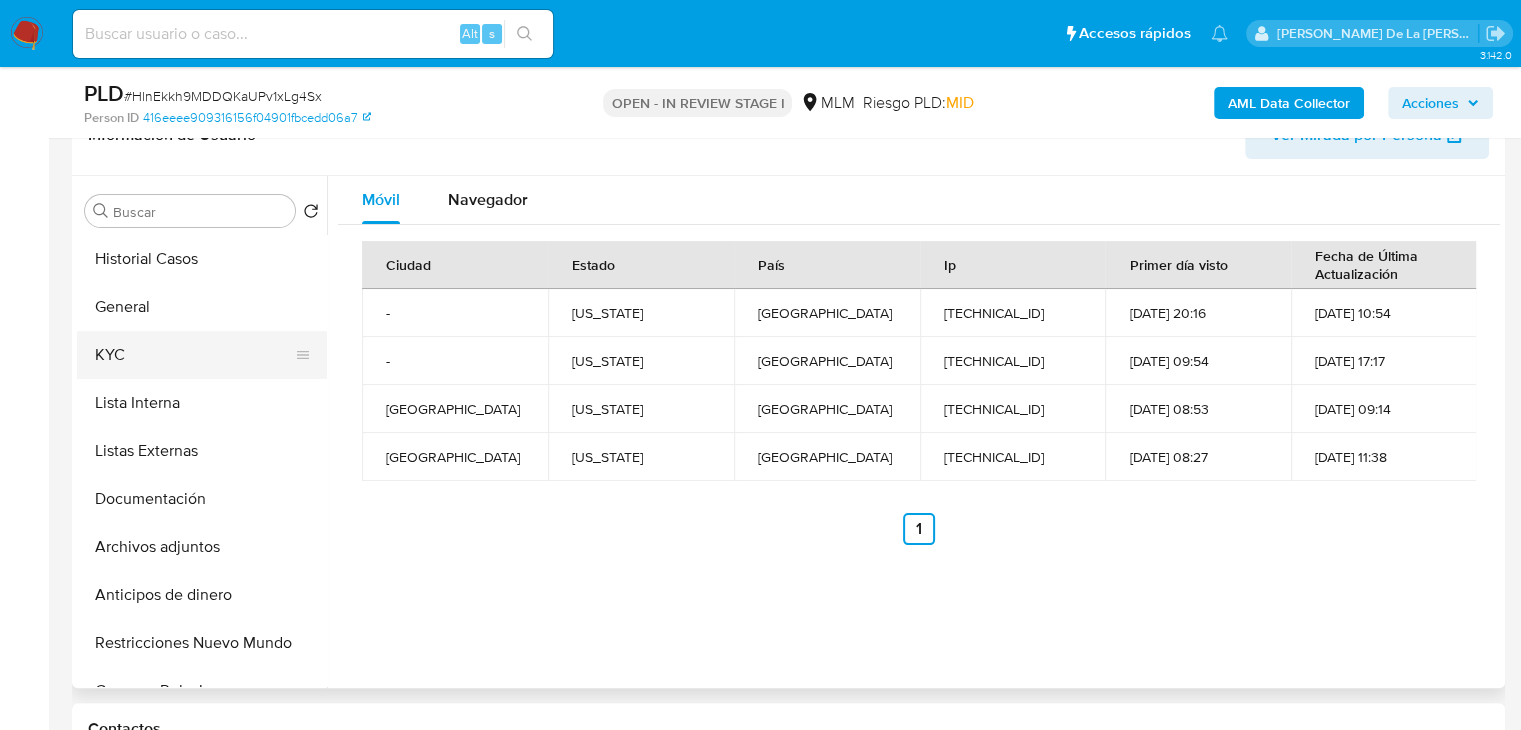 click on "KYC" at bounding box center [194, 355] 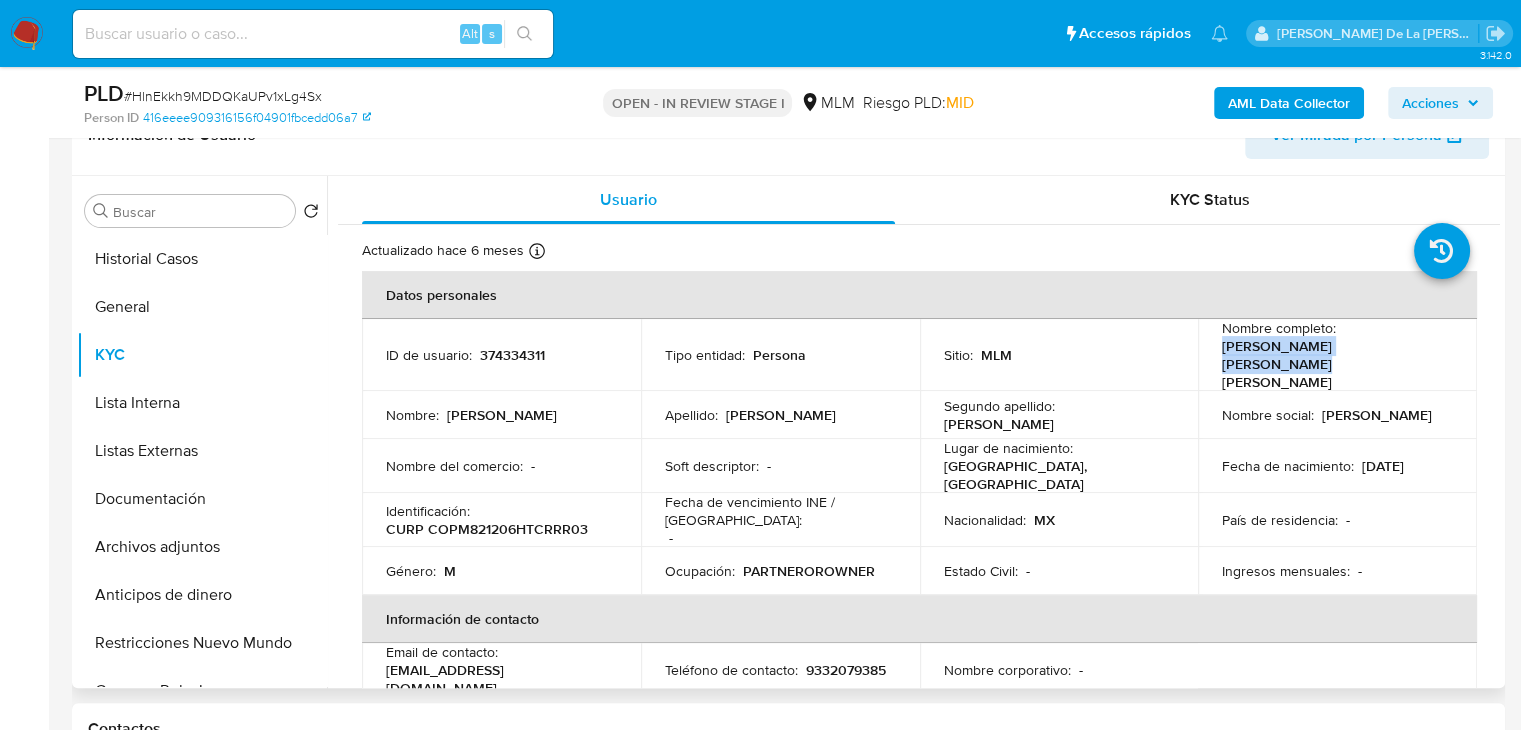 drag, startPoint x: 1215, startPoint y: 351, endPoint x: 1404, endPoint y: 348, distance: 189.0238 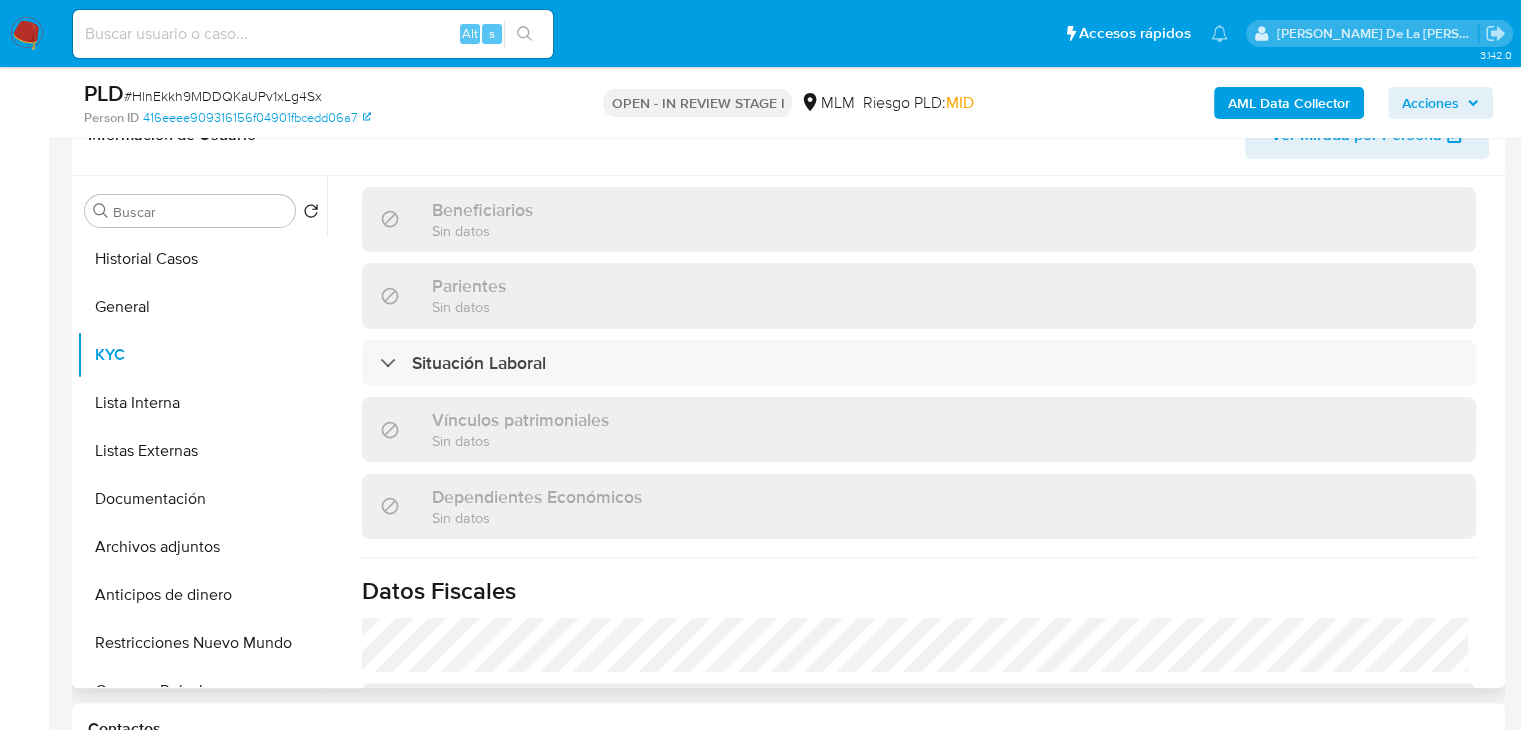 scroll, scrollTop: 1243, scrollLeft: 0, axis: vertical 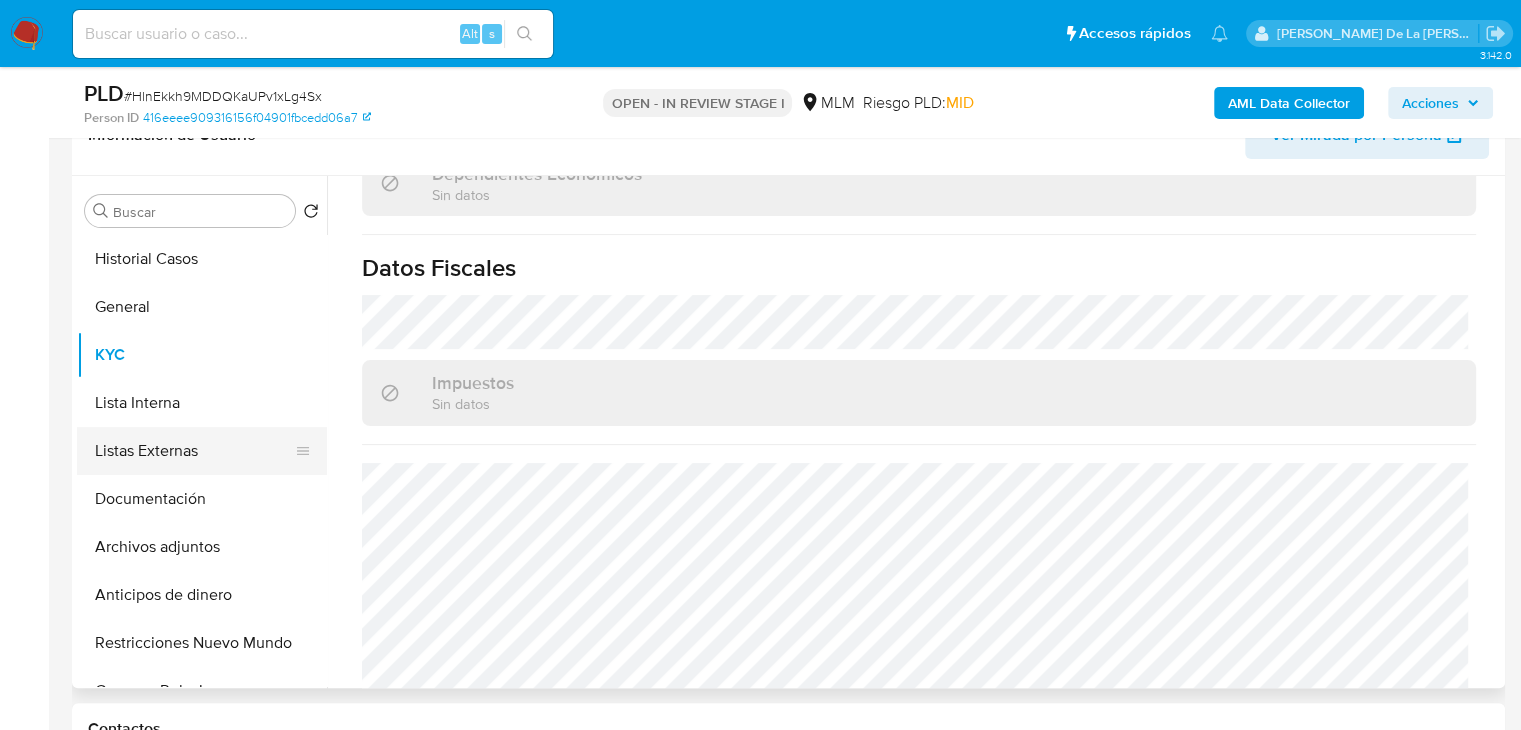 click on "Listas Externas" at bounding box center [194, 451] 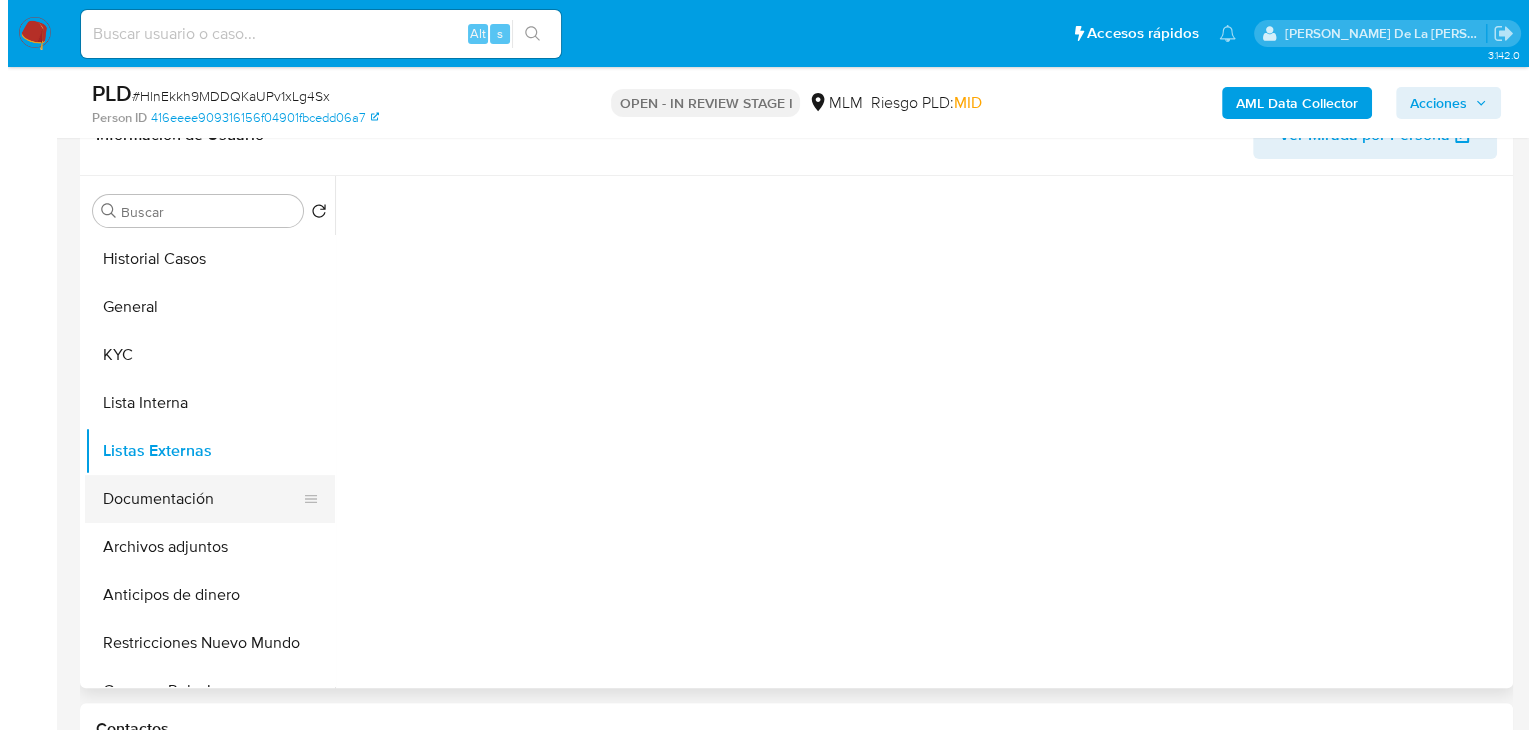 scroll, scrollTop: 0, scrollLeft: 0, axis: both 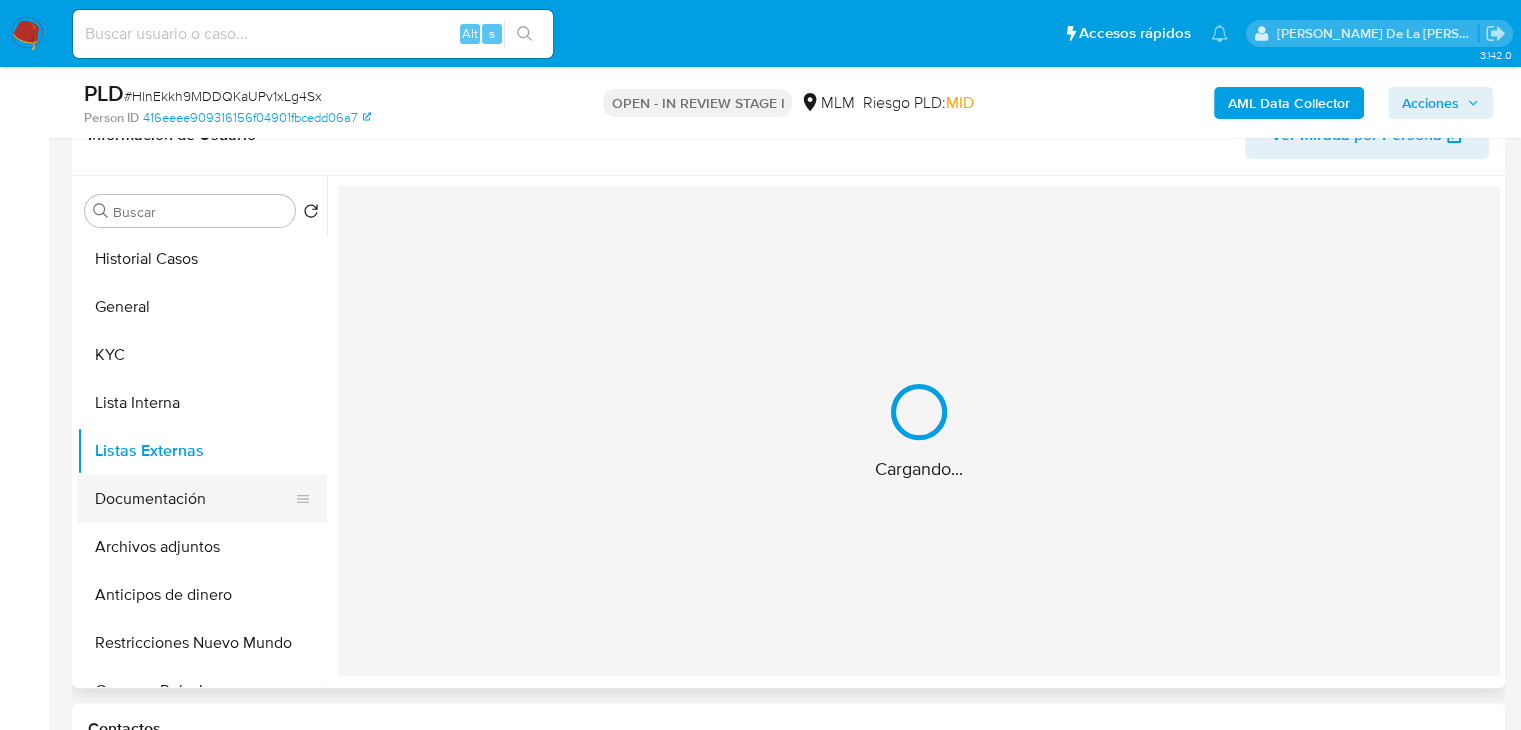 drag, startPoint x: 173, startPoint y: 481, endPoint x: 164, endPoint y: 509, distance: 29.410883 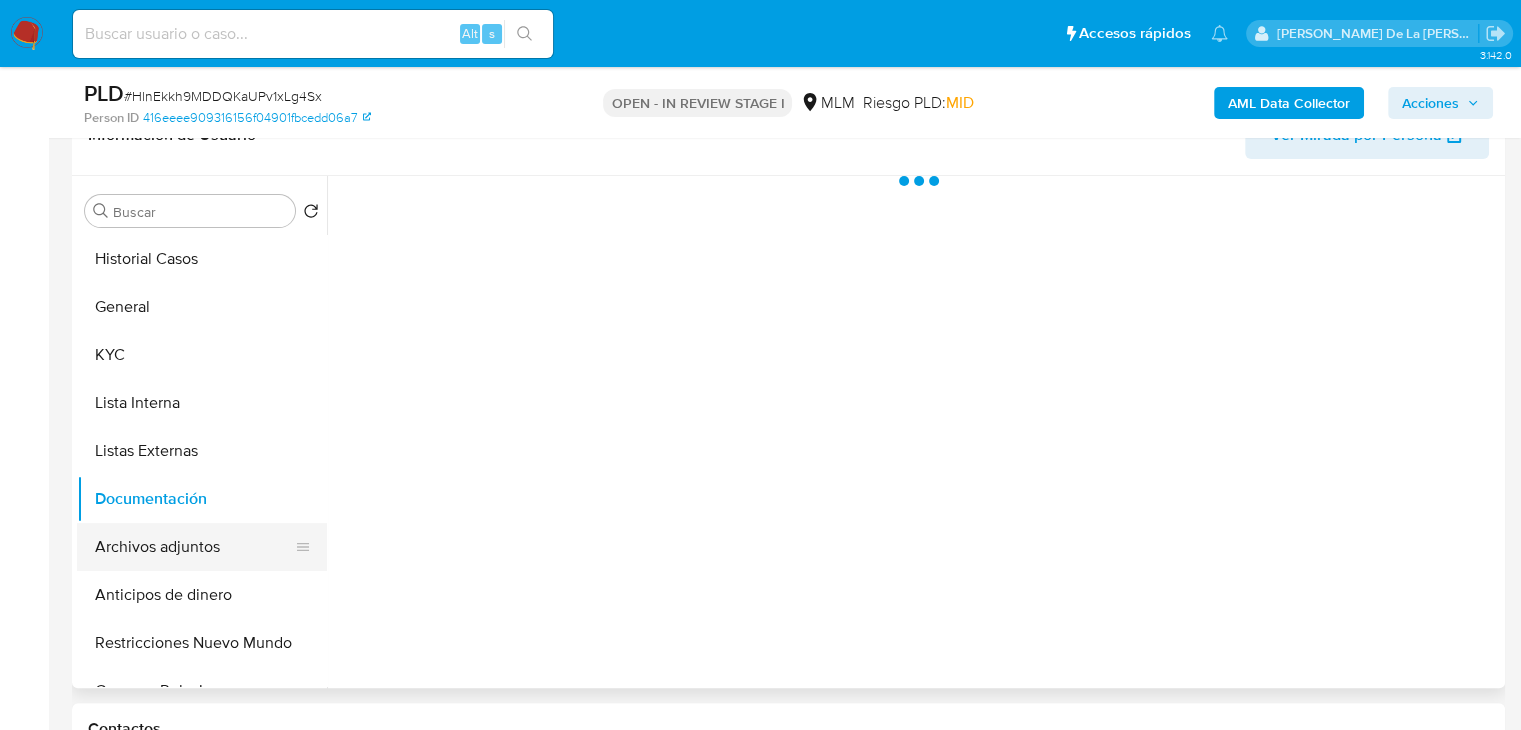 click on "Archivos adjuntos" at bounding box center (194, 547) 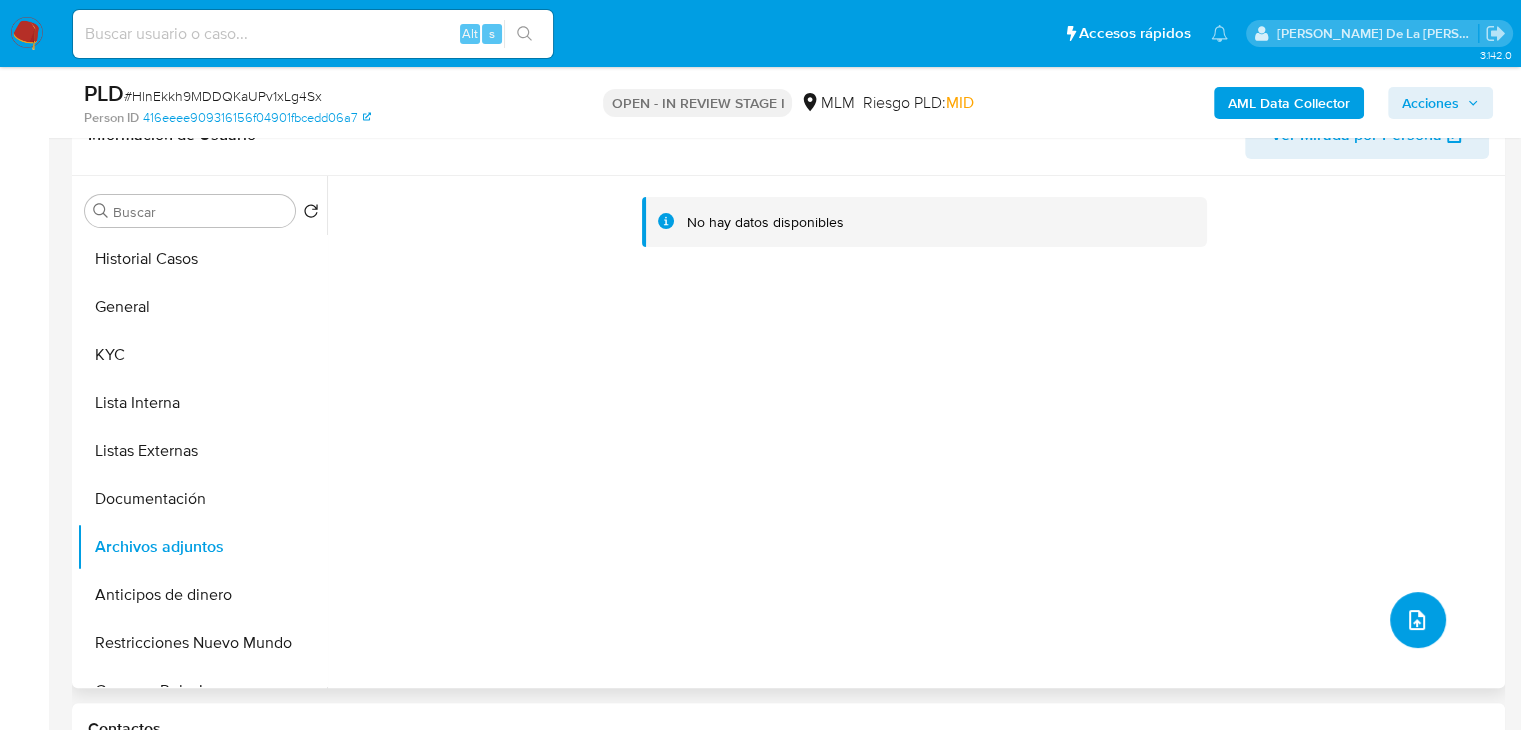 click 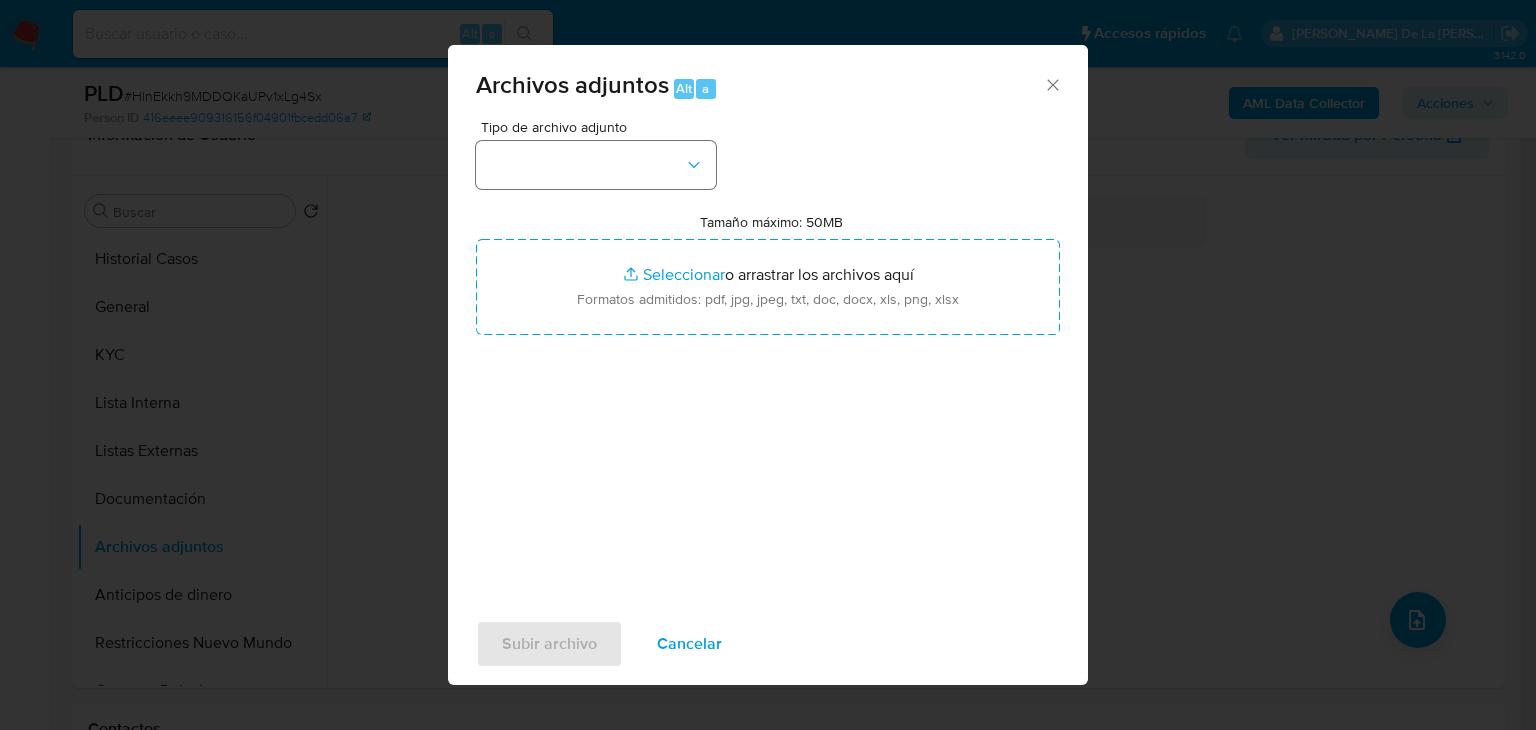 drag, startPoint x: 604, startPoint y: 192, endPoint x: 617, endPoint y: 168, distance: 27.294687 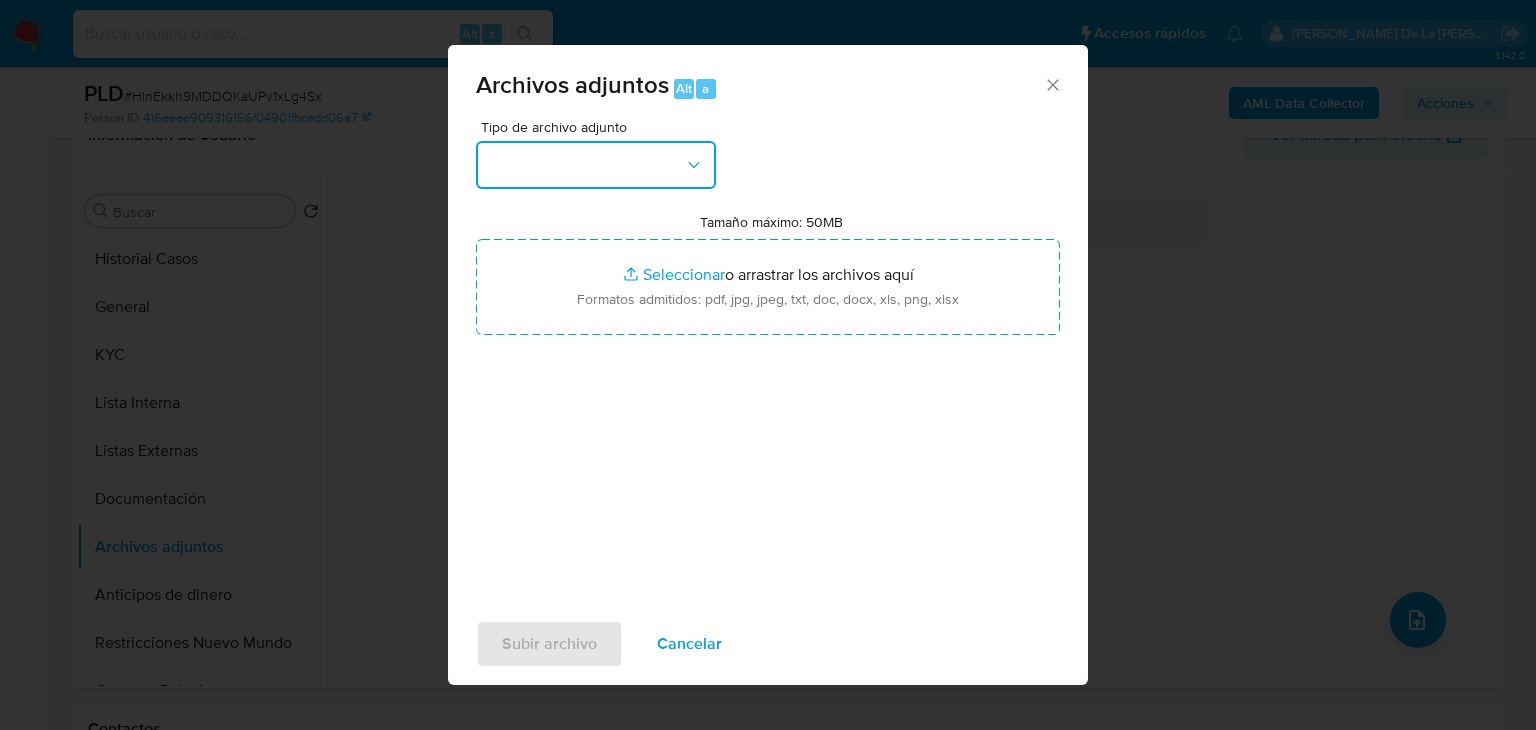 click at bounding box center (596, 165) 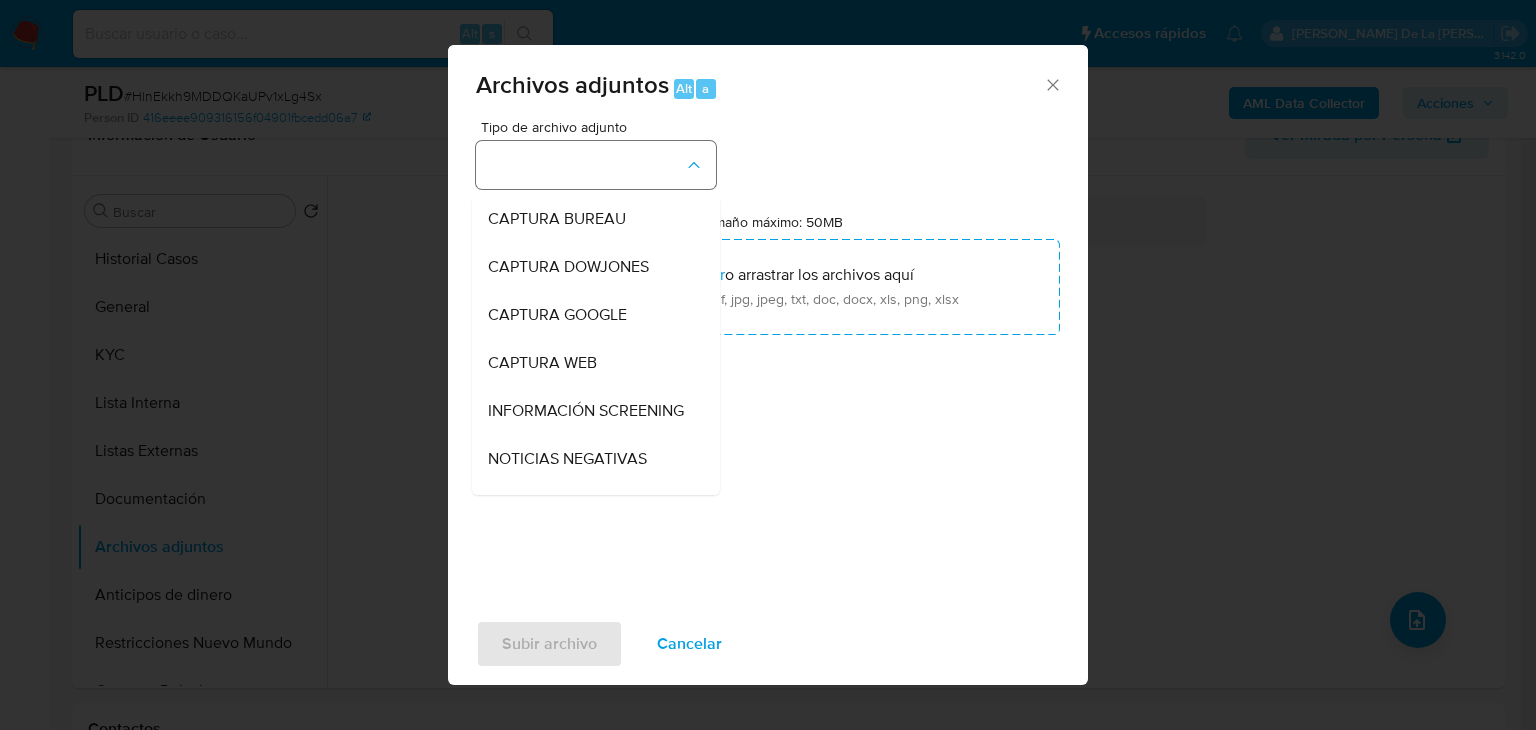 type 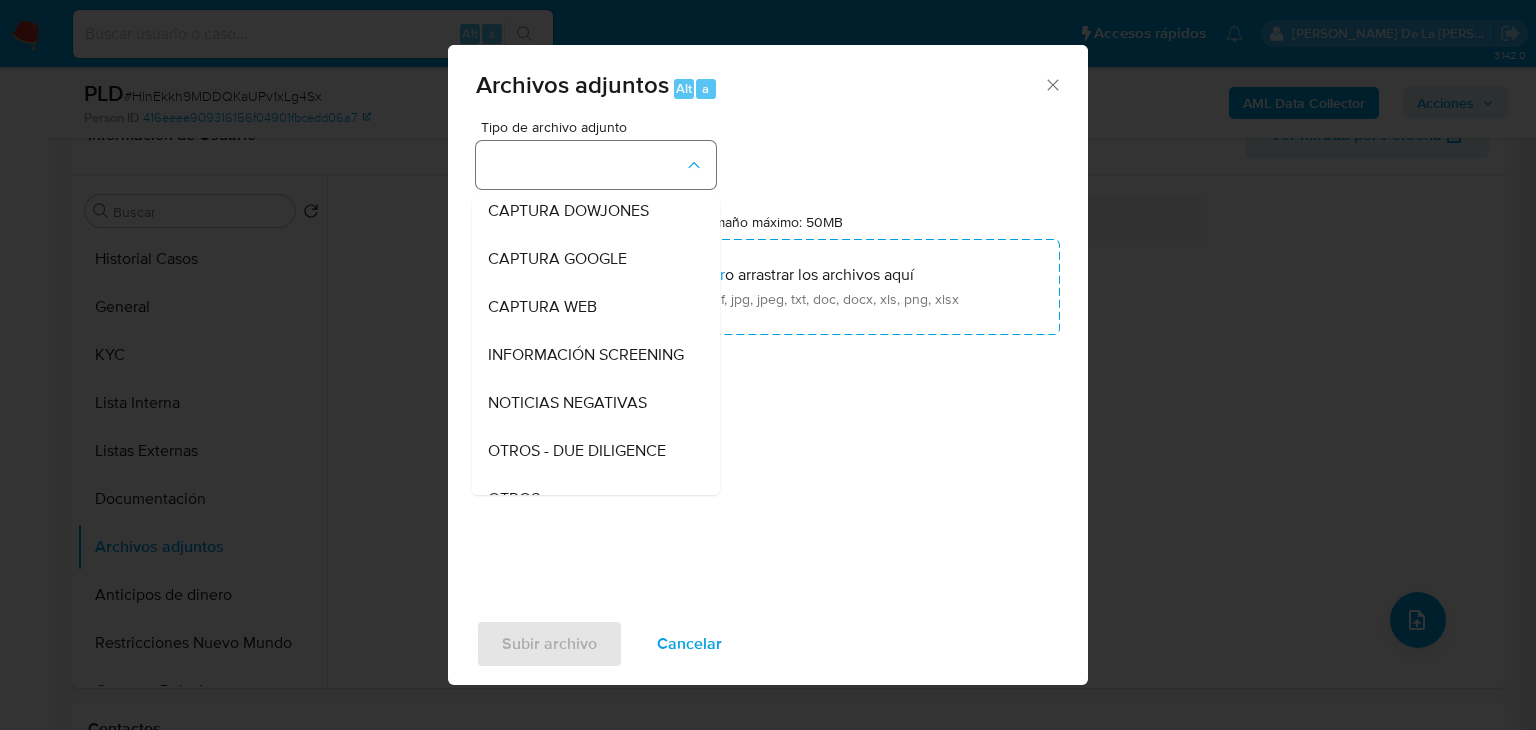 type 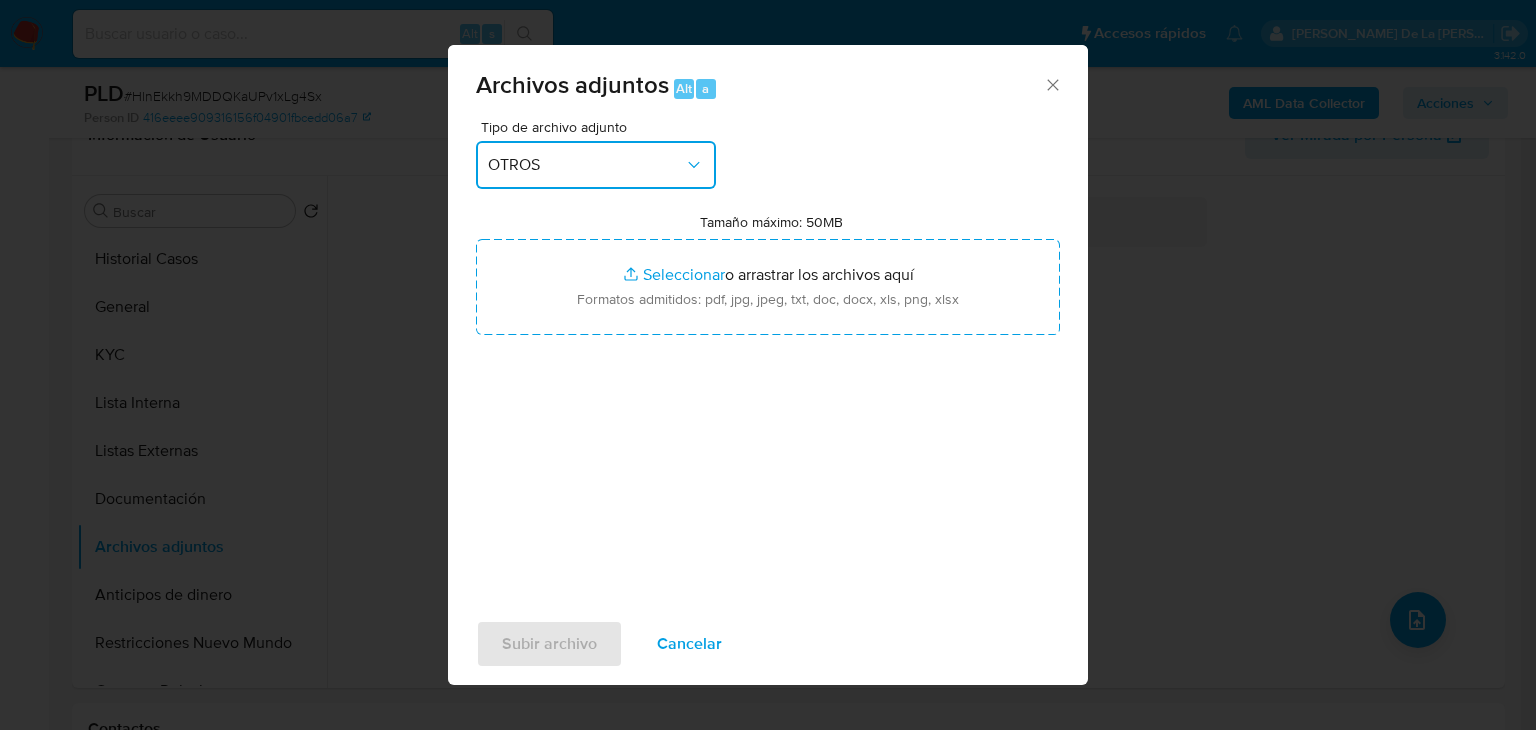 type 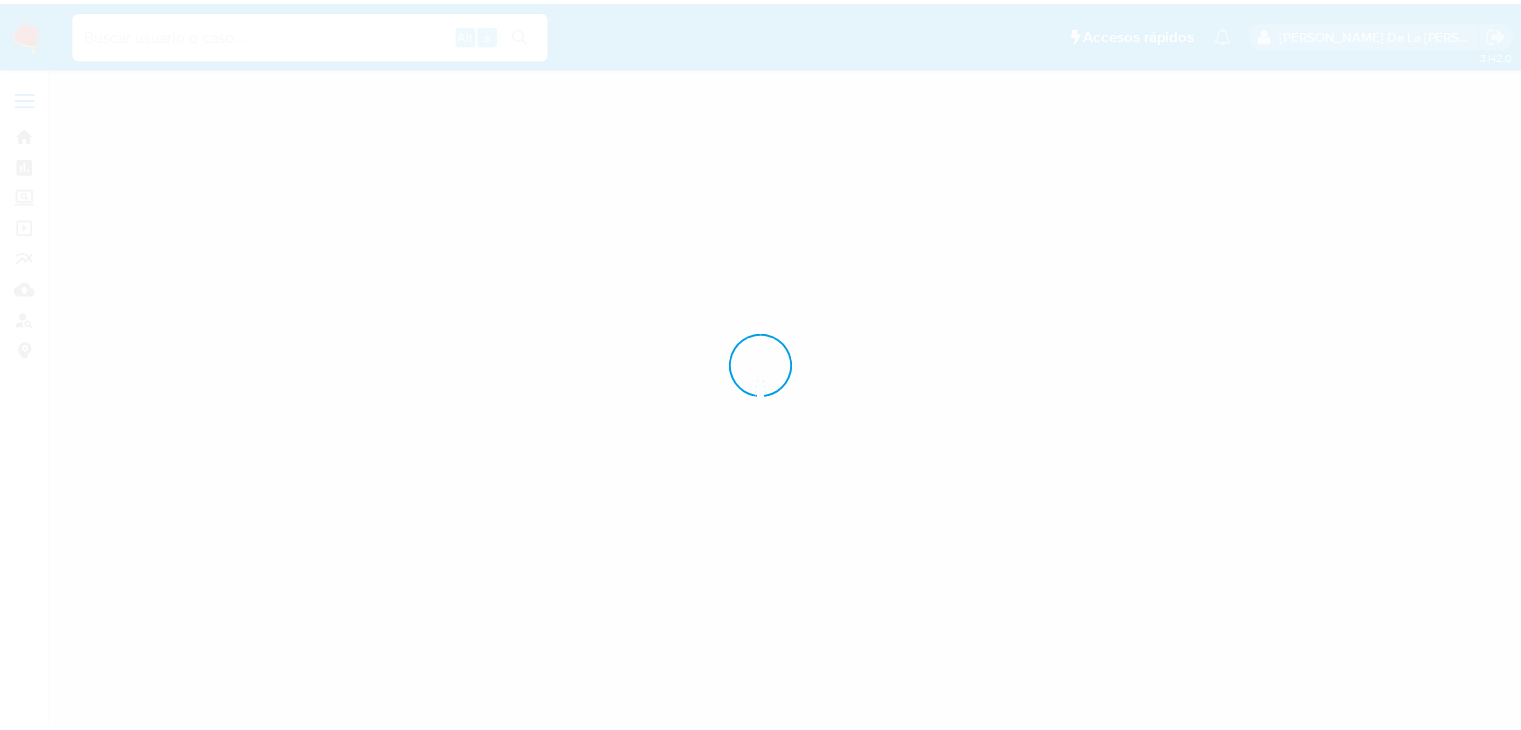 scroll, scrollTop: 0, scrollLeft: 0, axis: both 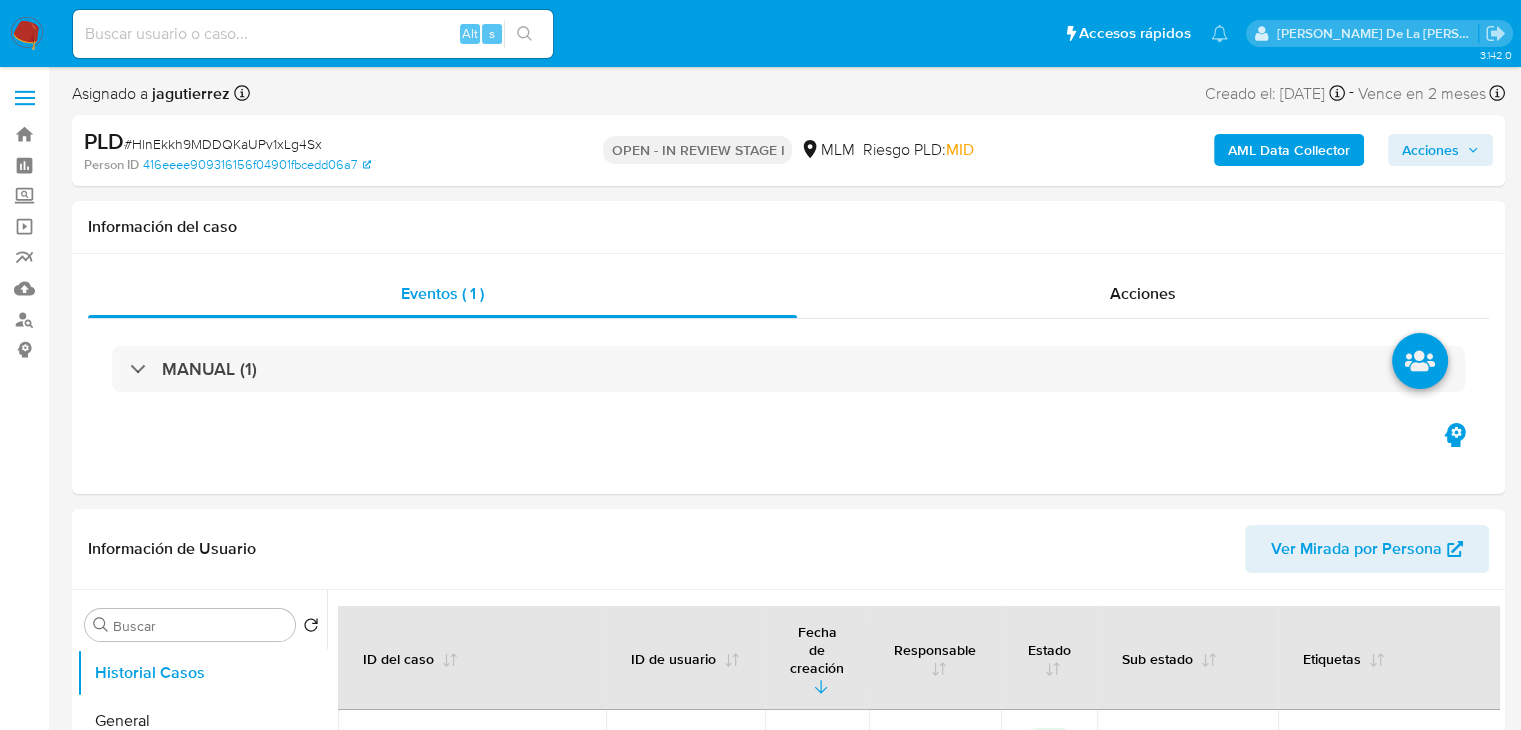 select on "10" 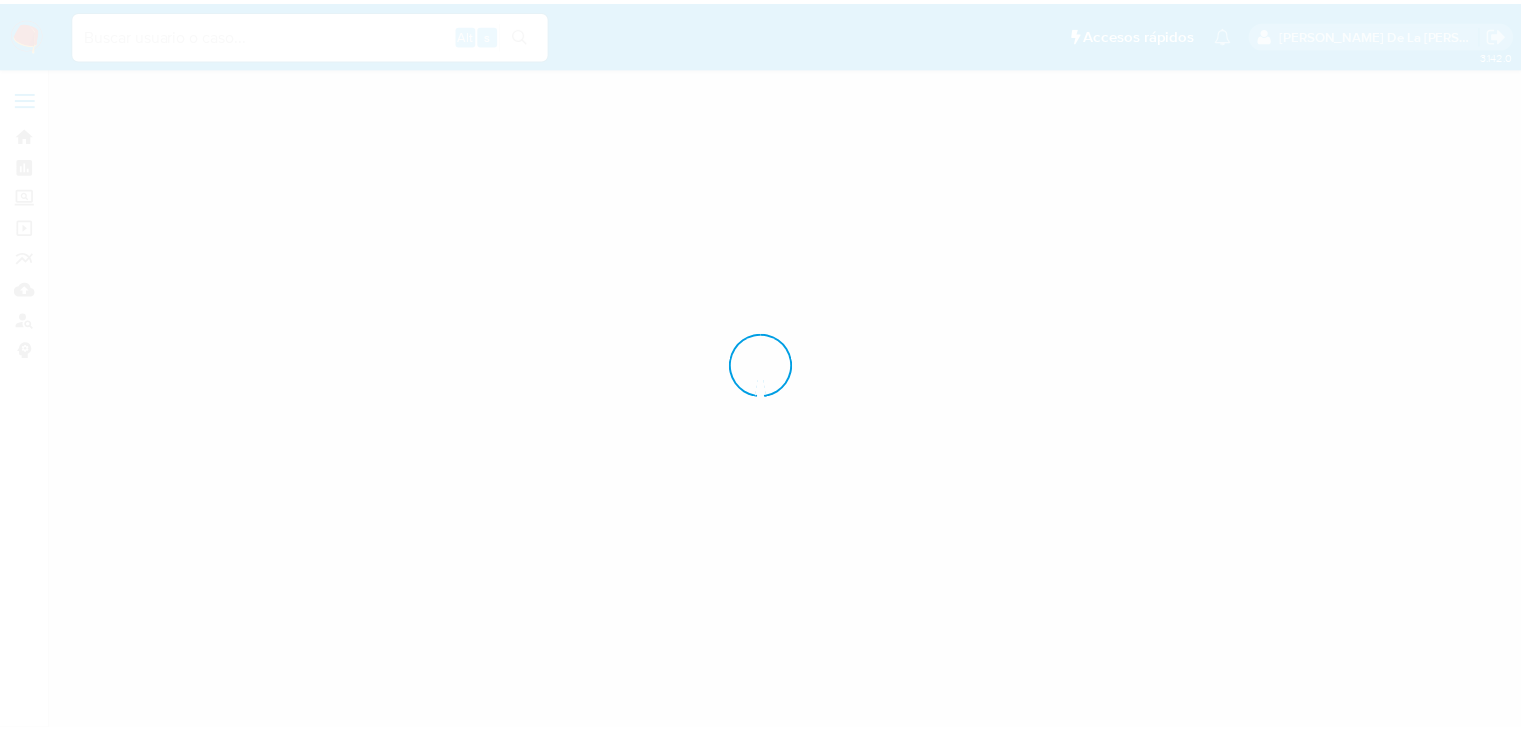 scroll, scrollTop: 0, scrollLeft: 0, axis: both 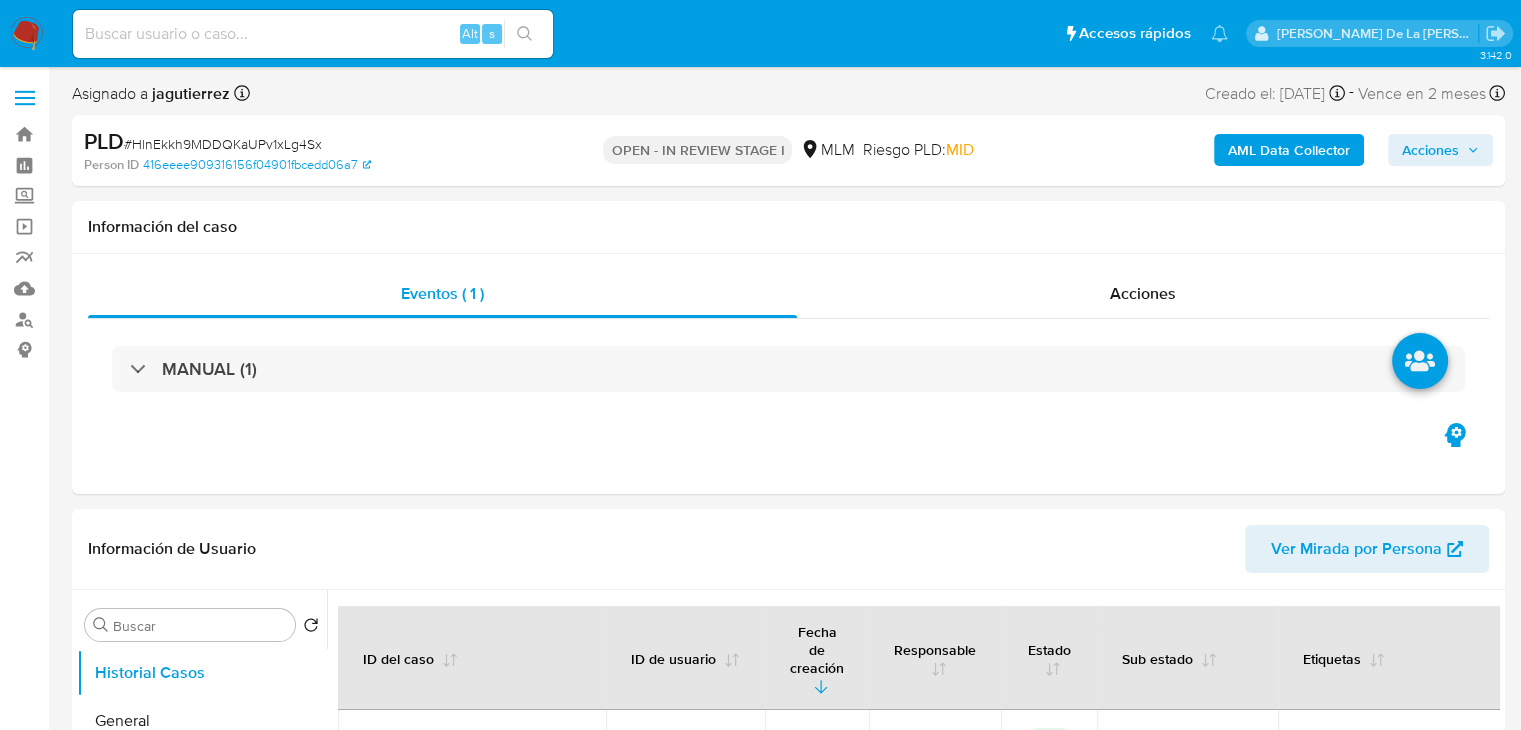 select on "10" 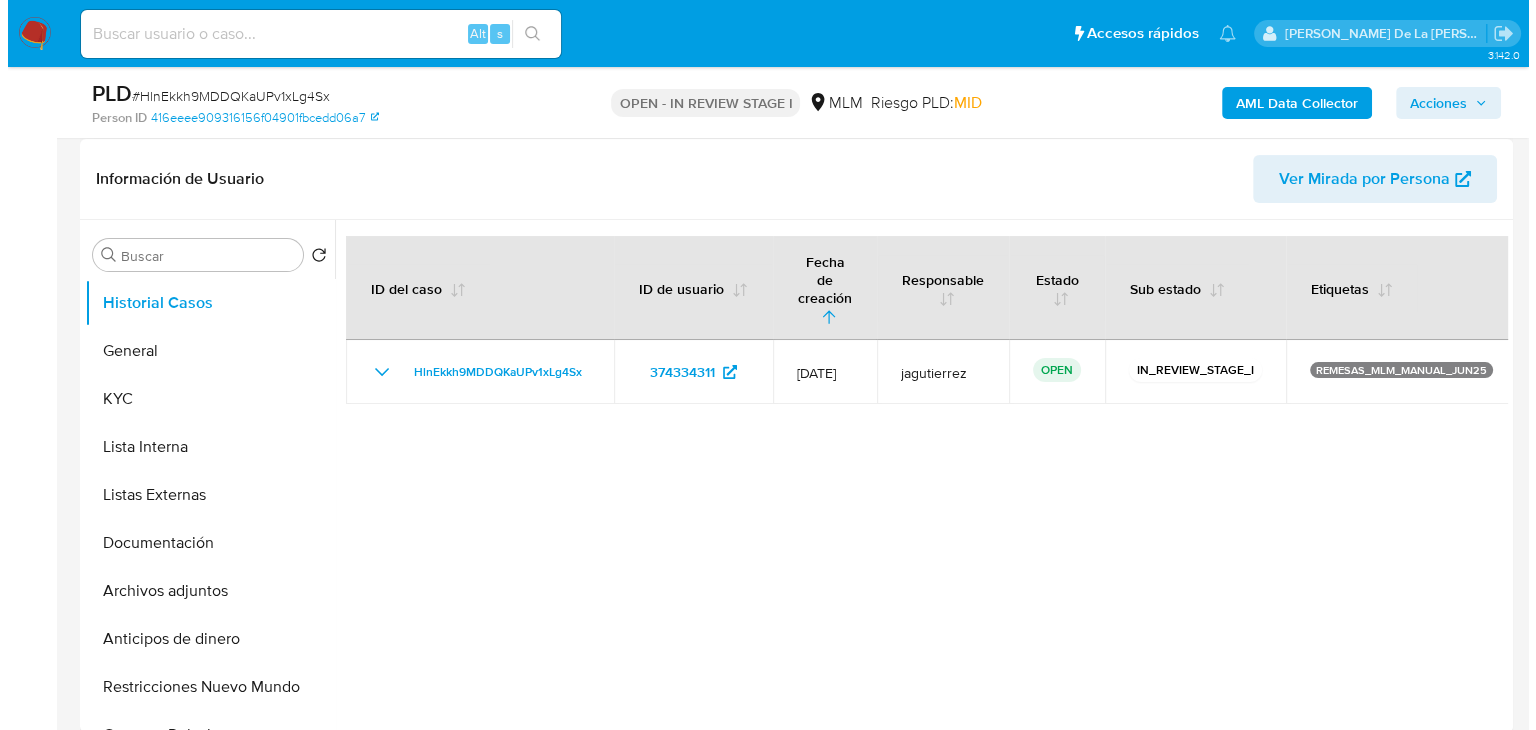 scroll, scrollTop: 308, scrollLeft: 0, axis: vertical 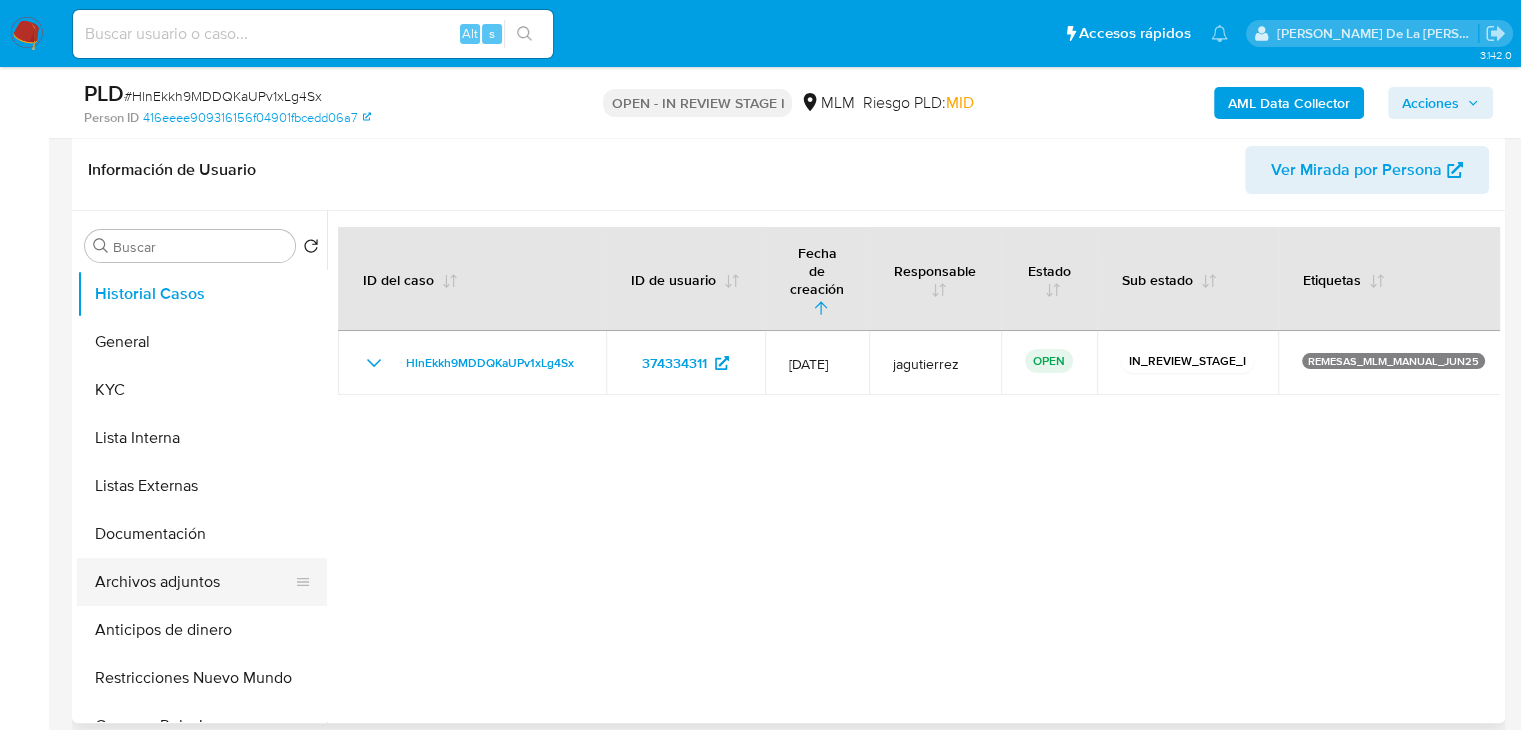 click on "Archivos adjuntos" at bounding box center [194, 582] 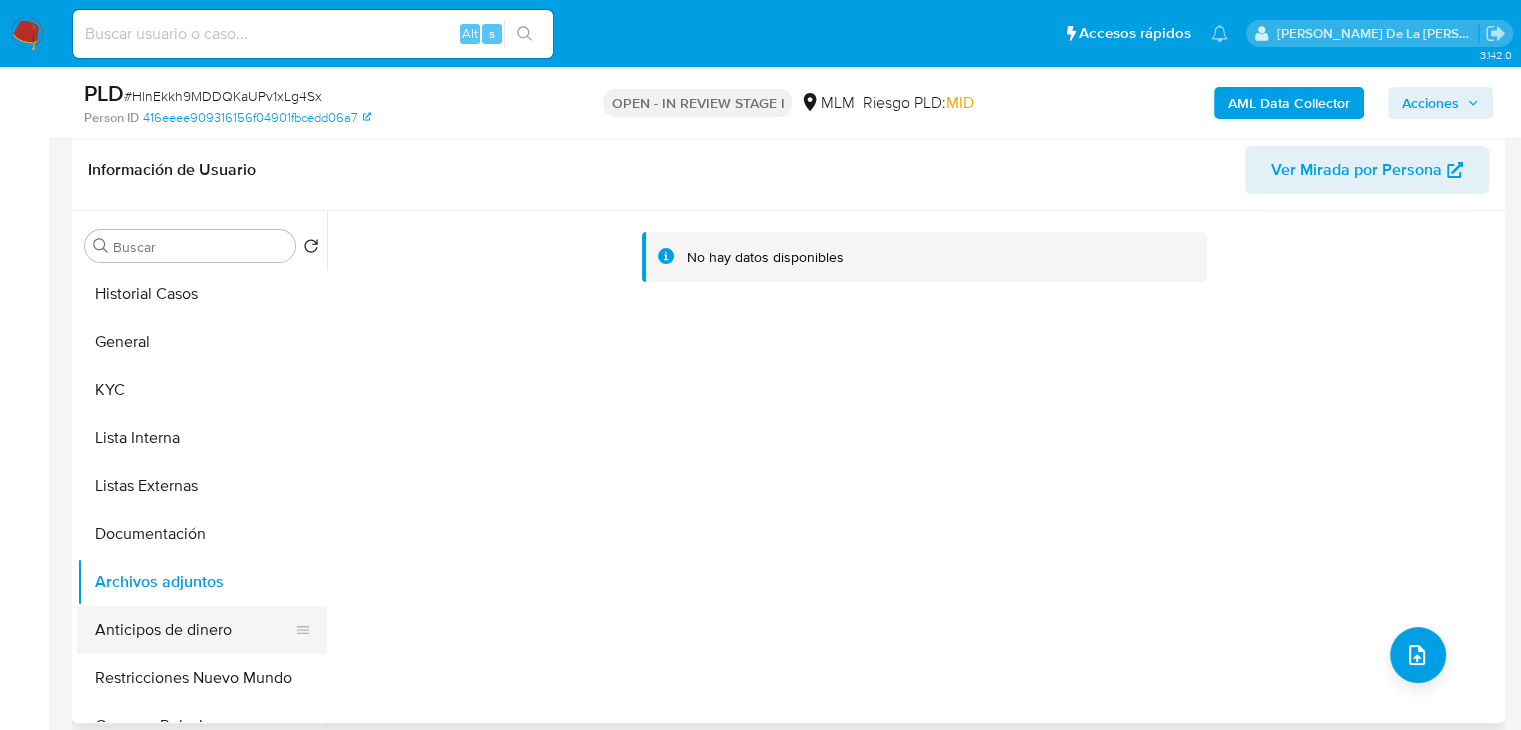 click on "Anticipos de dinero" at bounding box center [194, 630] 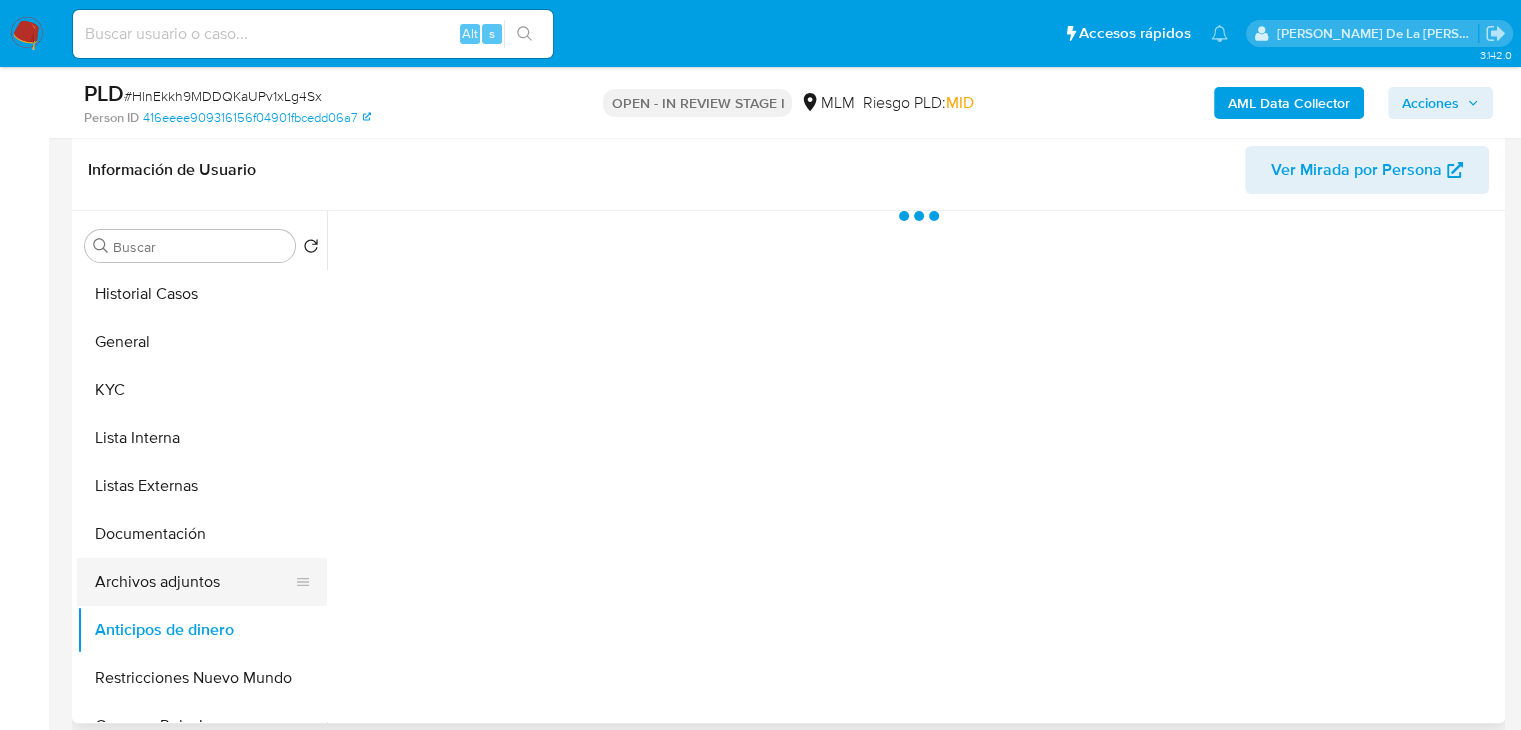 click on "Archivos adjuntos" at bounding box center [194, 582] 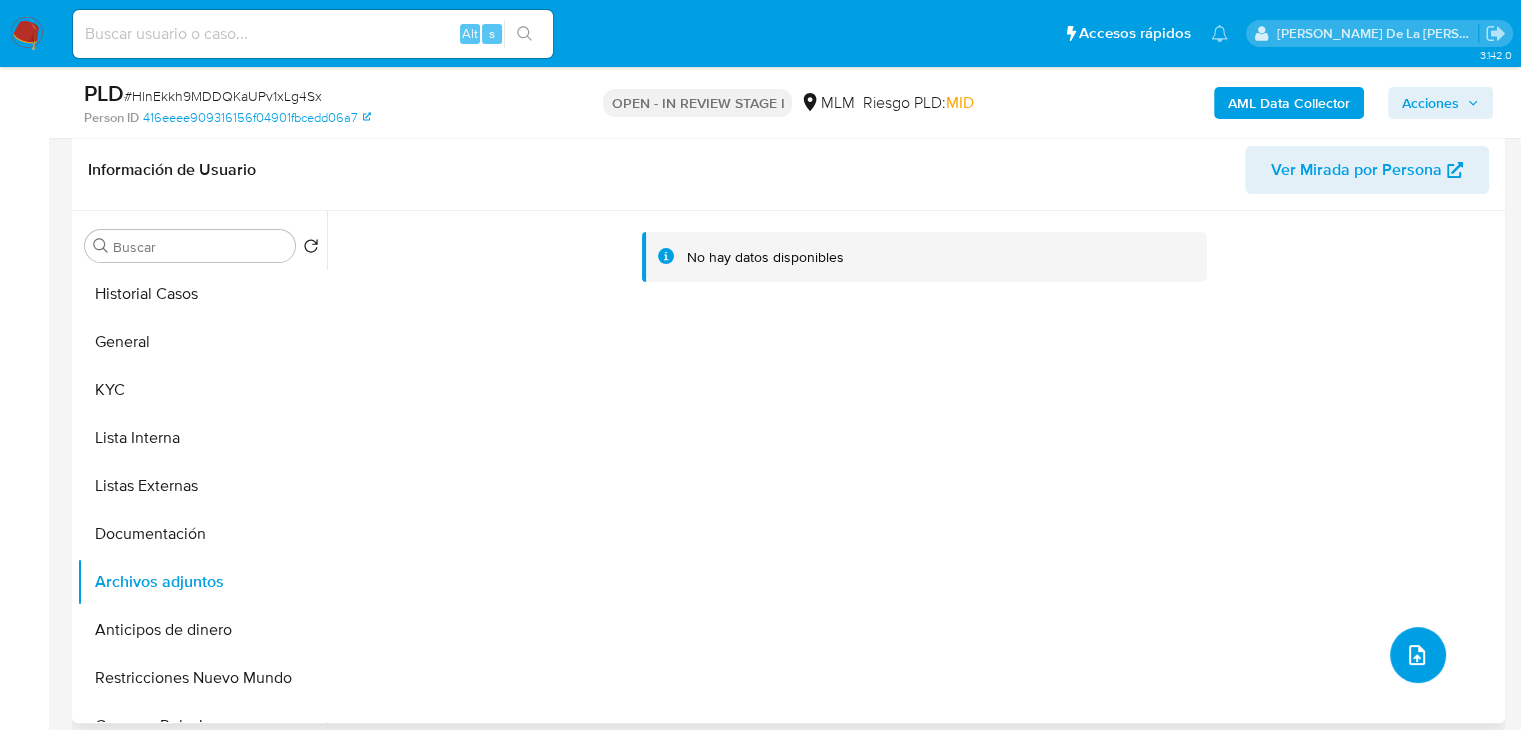 click 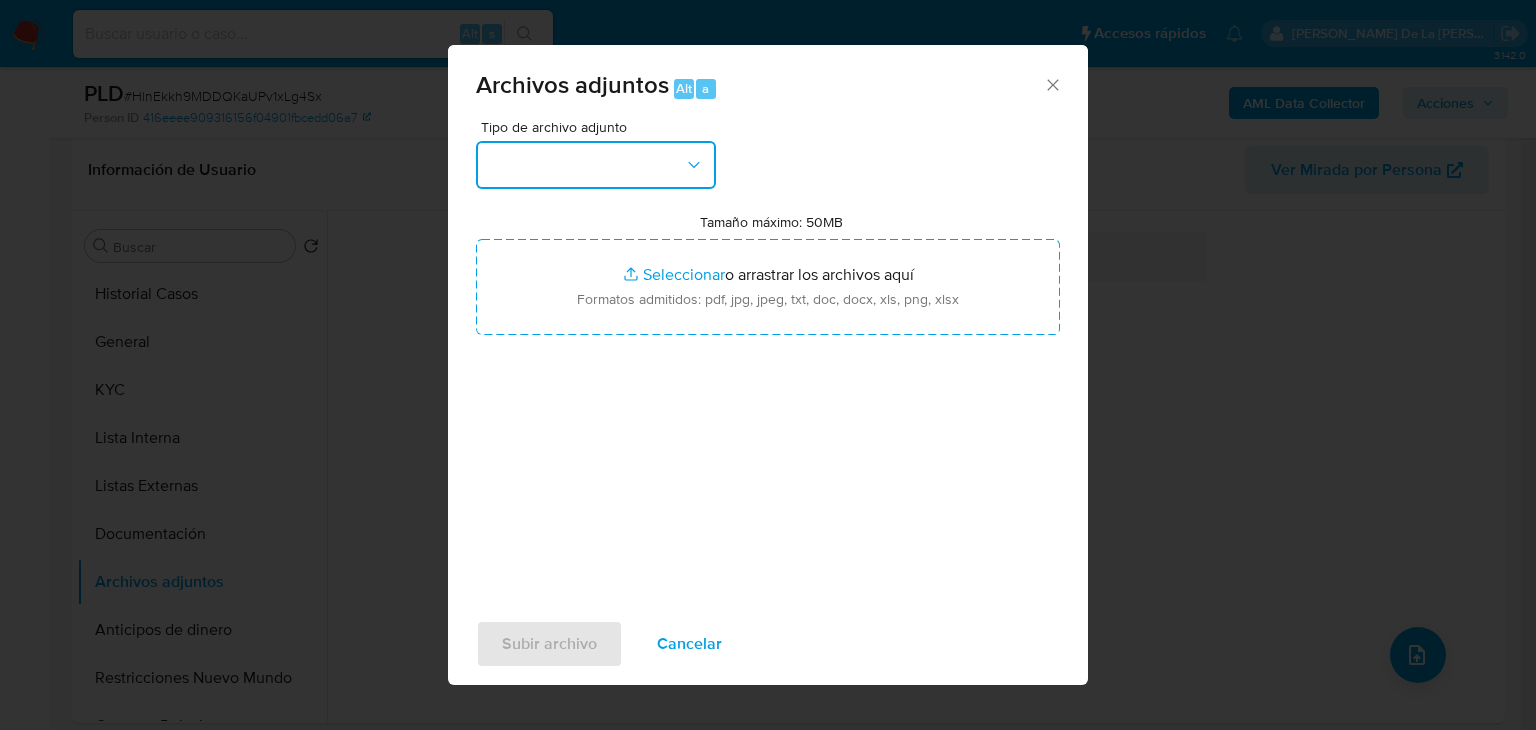 click at bounding box center (596, 165) 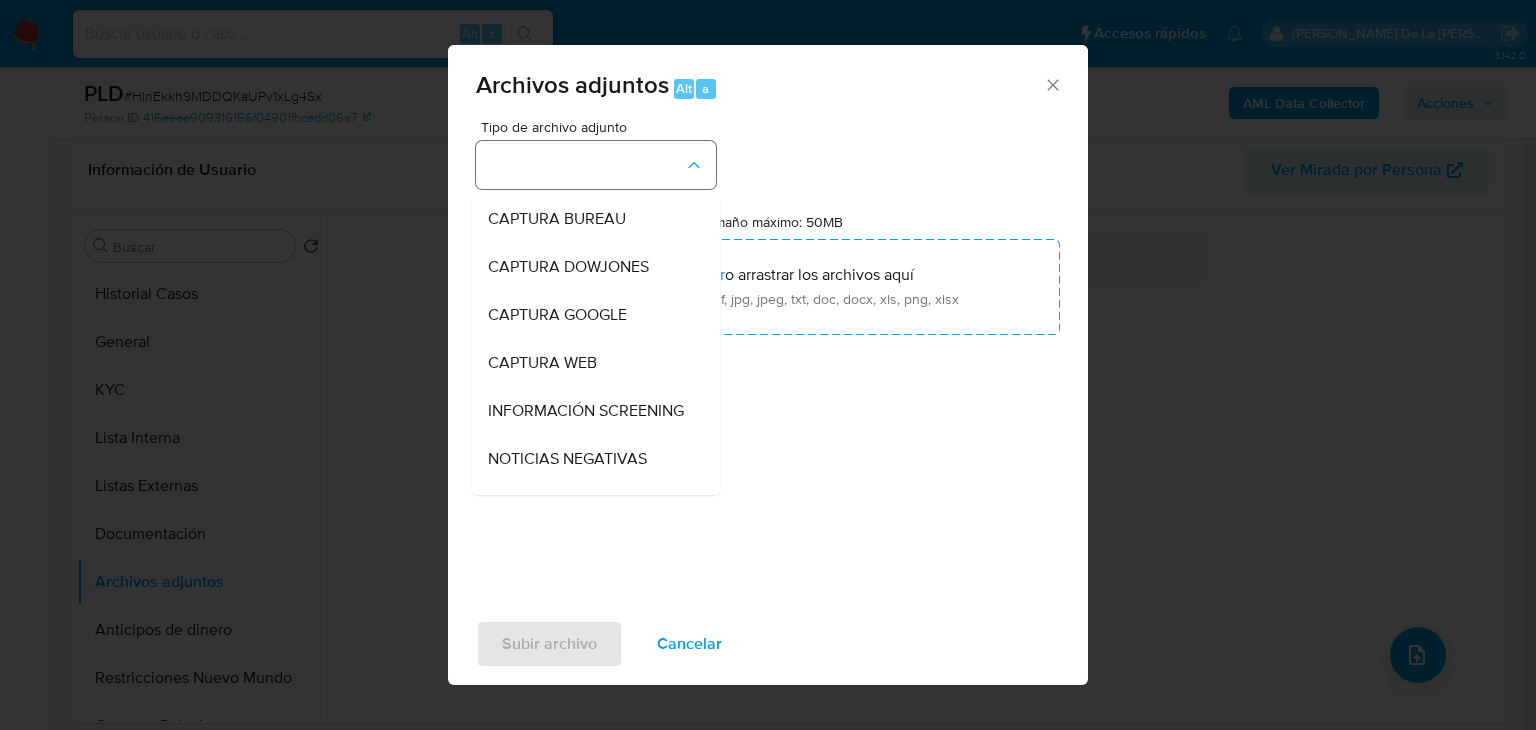 type 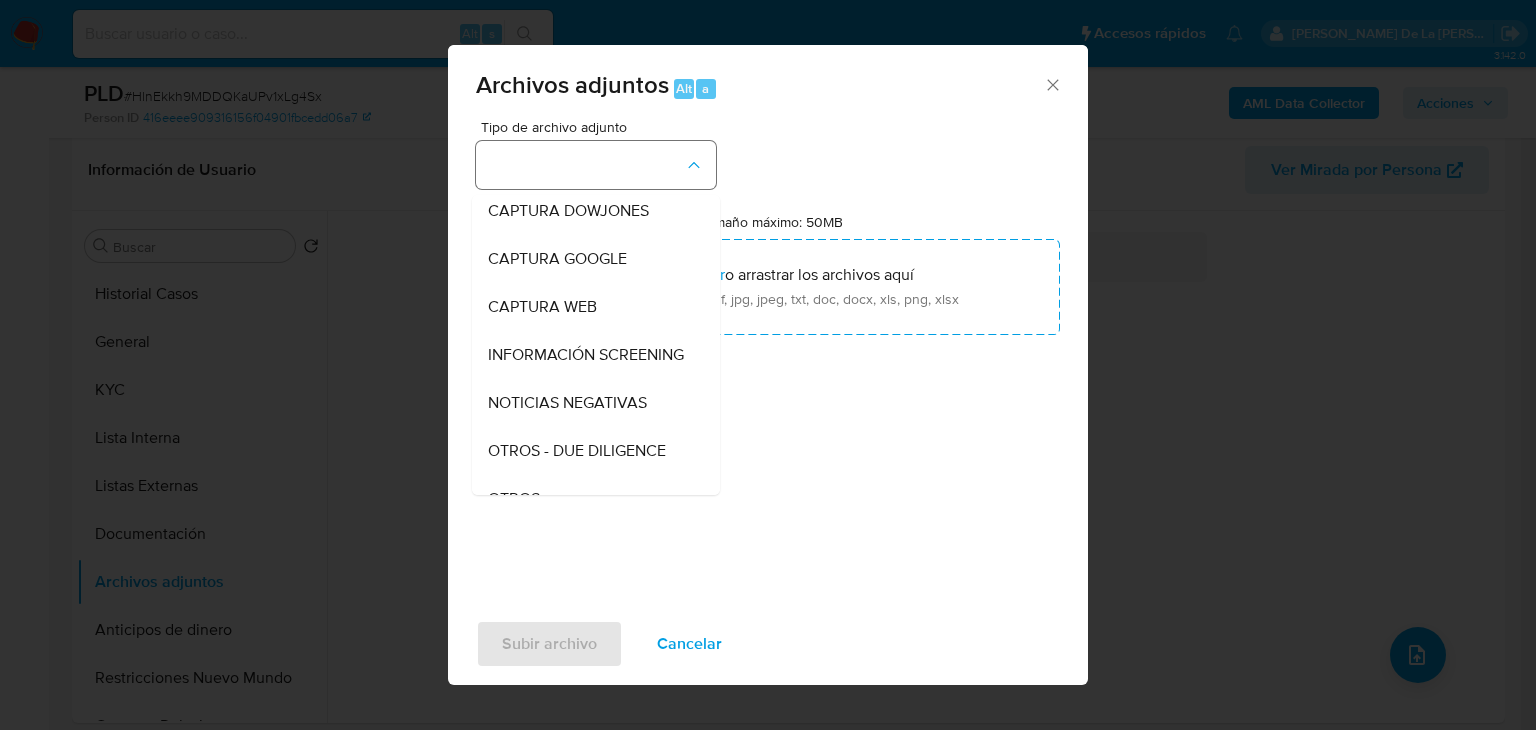 type 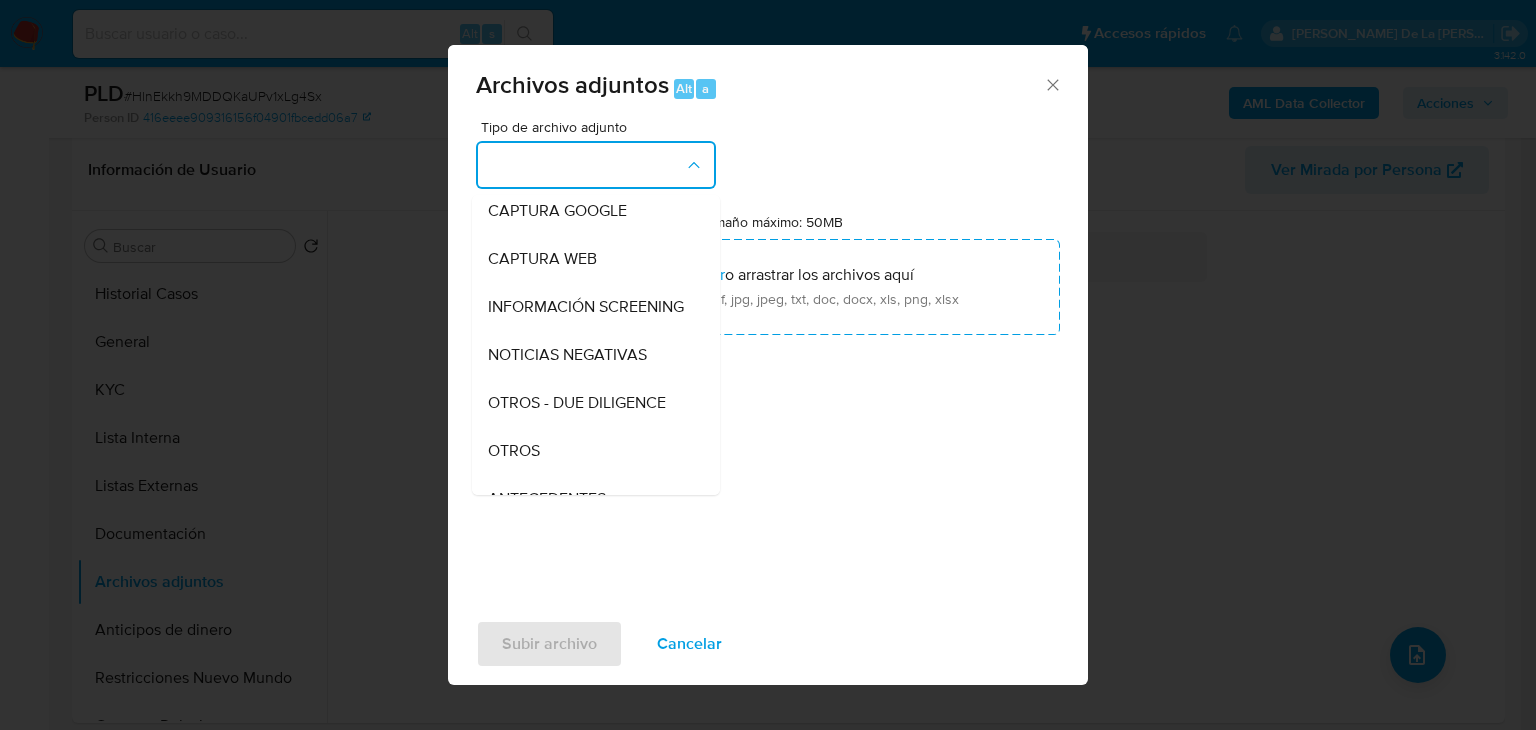 type 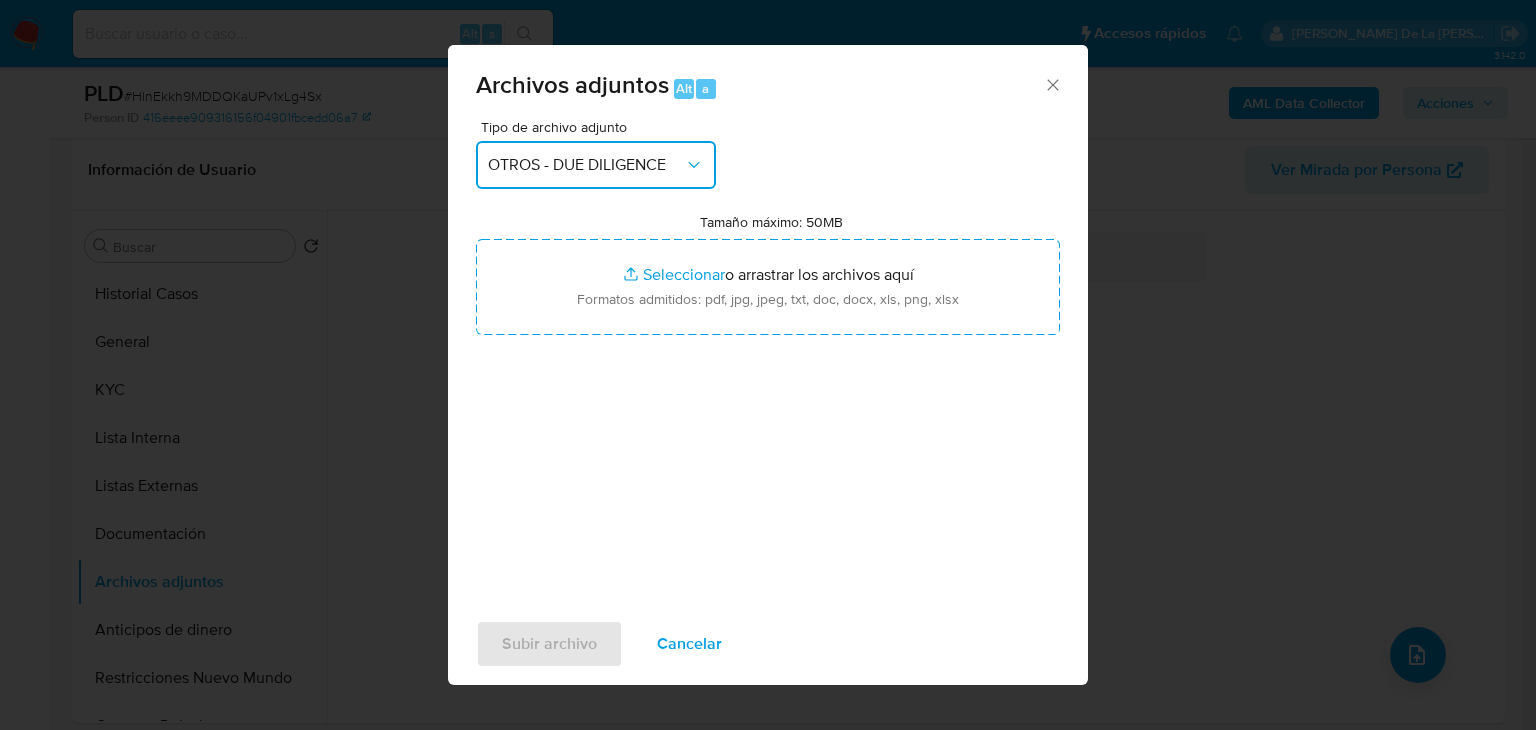click on "OTROS - DUE DILIGENCE" at bounding box center (586, 165) 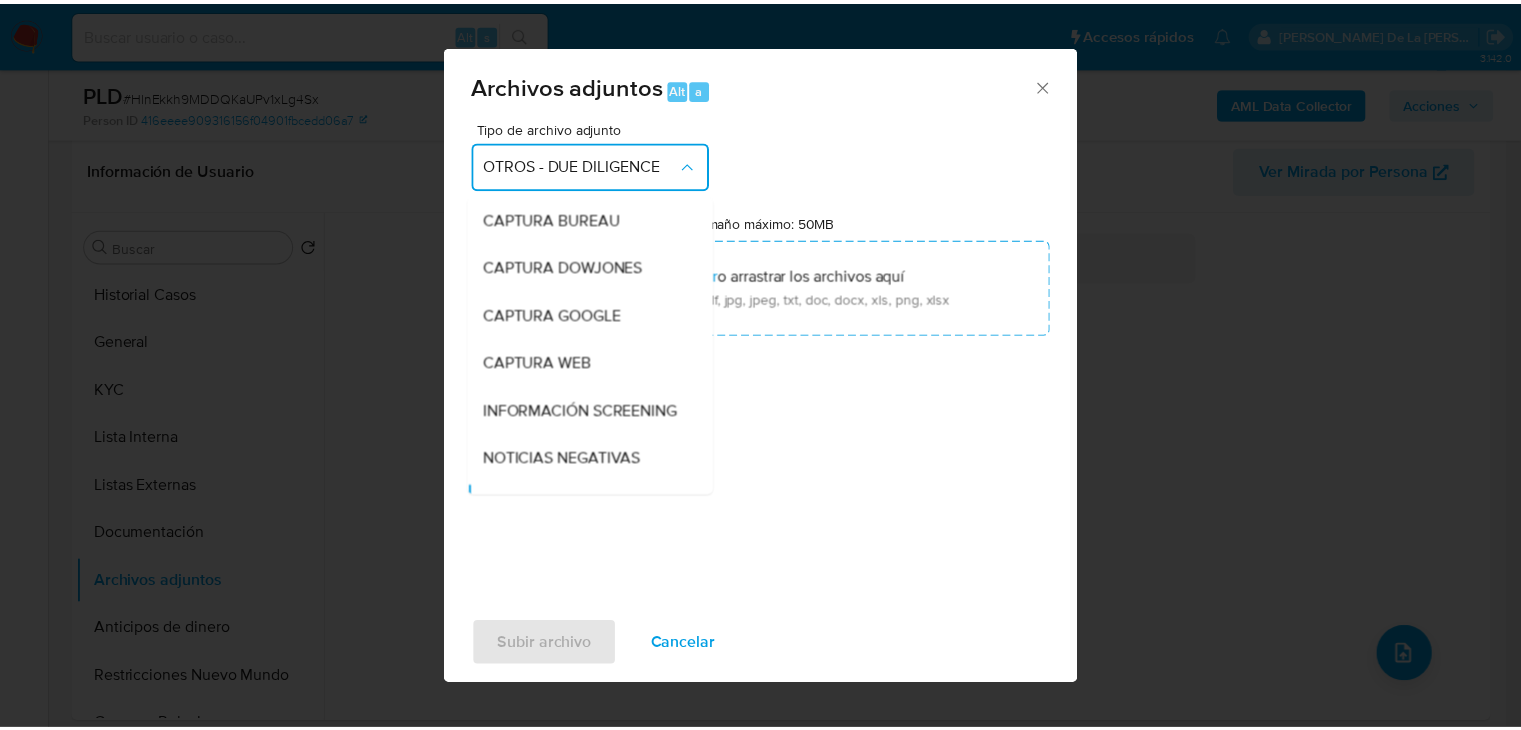 scroll, scrollTop: 182, scrollLeft: 0, axis: vertical 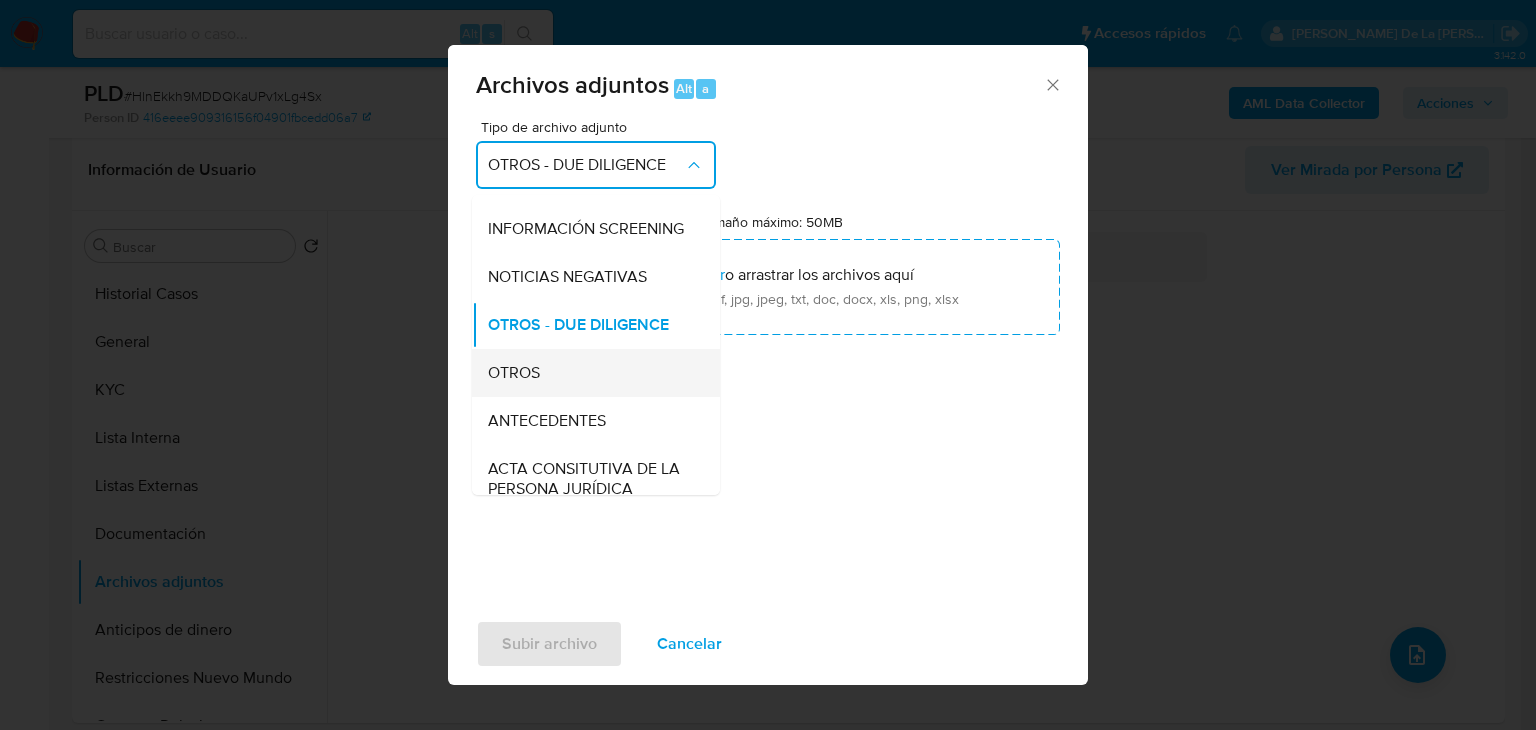 click on "OTROS" at bounding box center (590, 373) 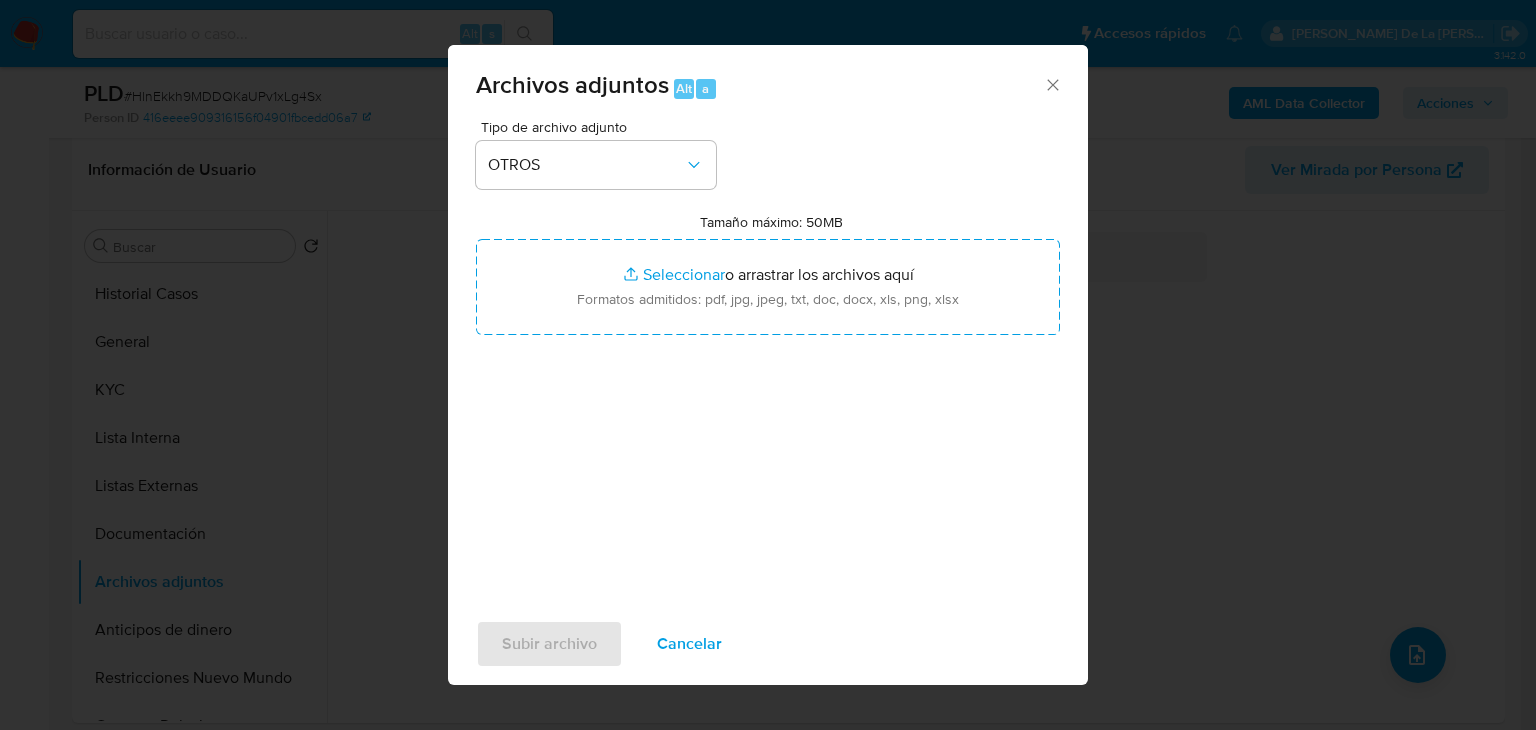 click on "Tipo de archivo adjunto OTROS Tamaño máximo: 50MB Seleccionar archivos Seleccionar  o arrastrar los archivos aquí Formatos admitidos: pdf, jpg, jpeg, txt, doc, docx, xls, png, xlsx" at bounding box center [768, 356] 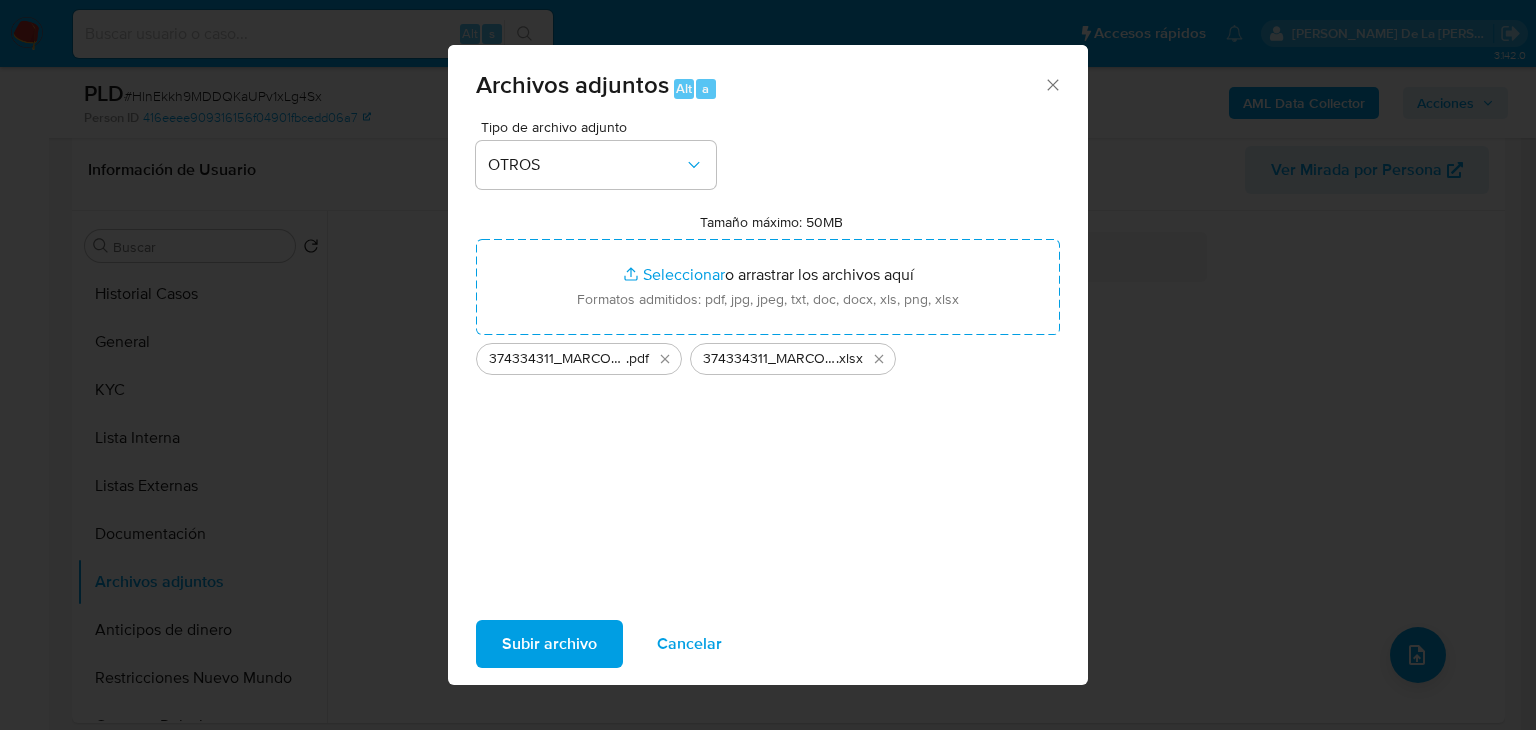 click on "Subir archivo" at bounding box center (549, 644) 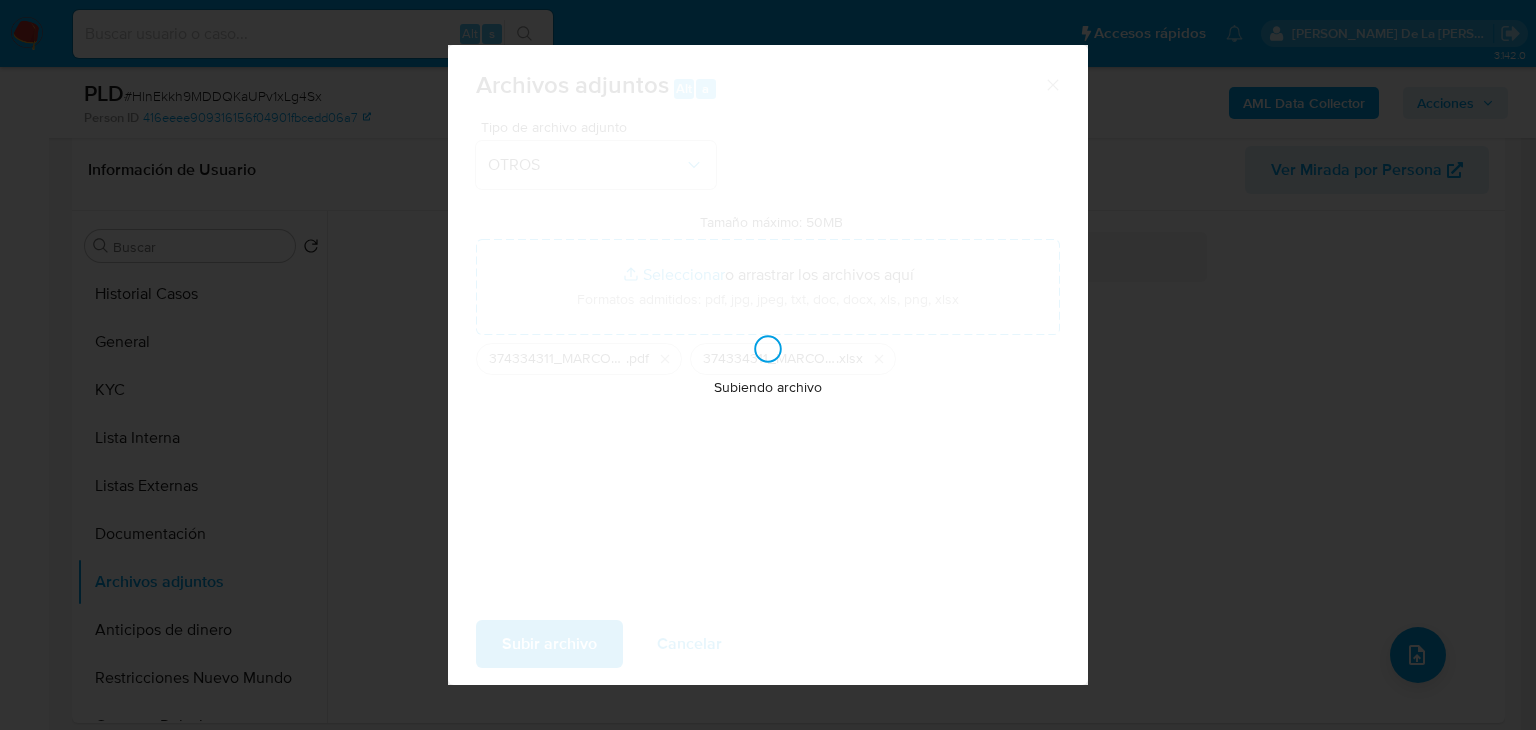 type 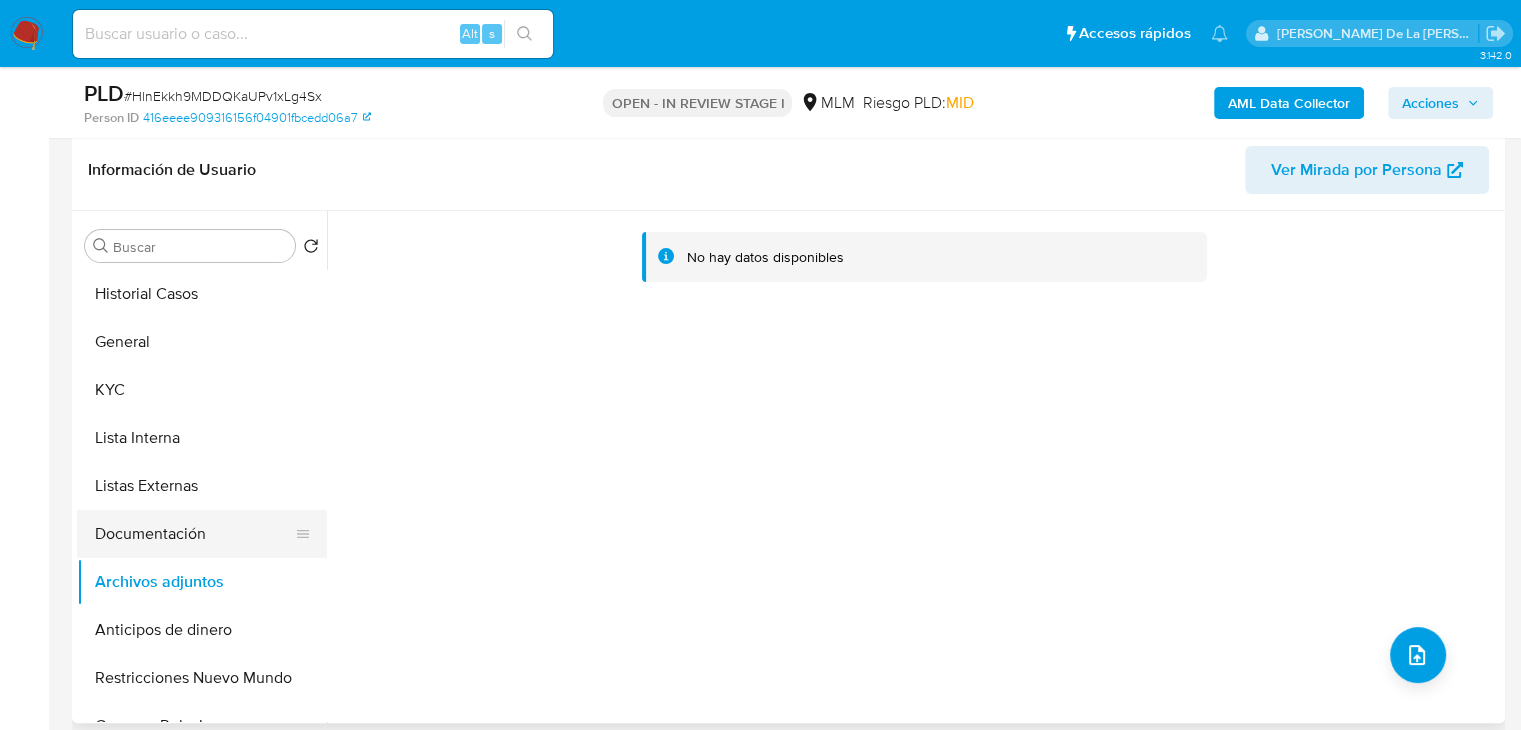 click on "Documentación" at bounding box center [194, 534] 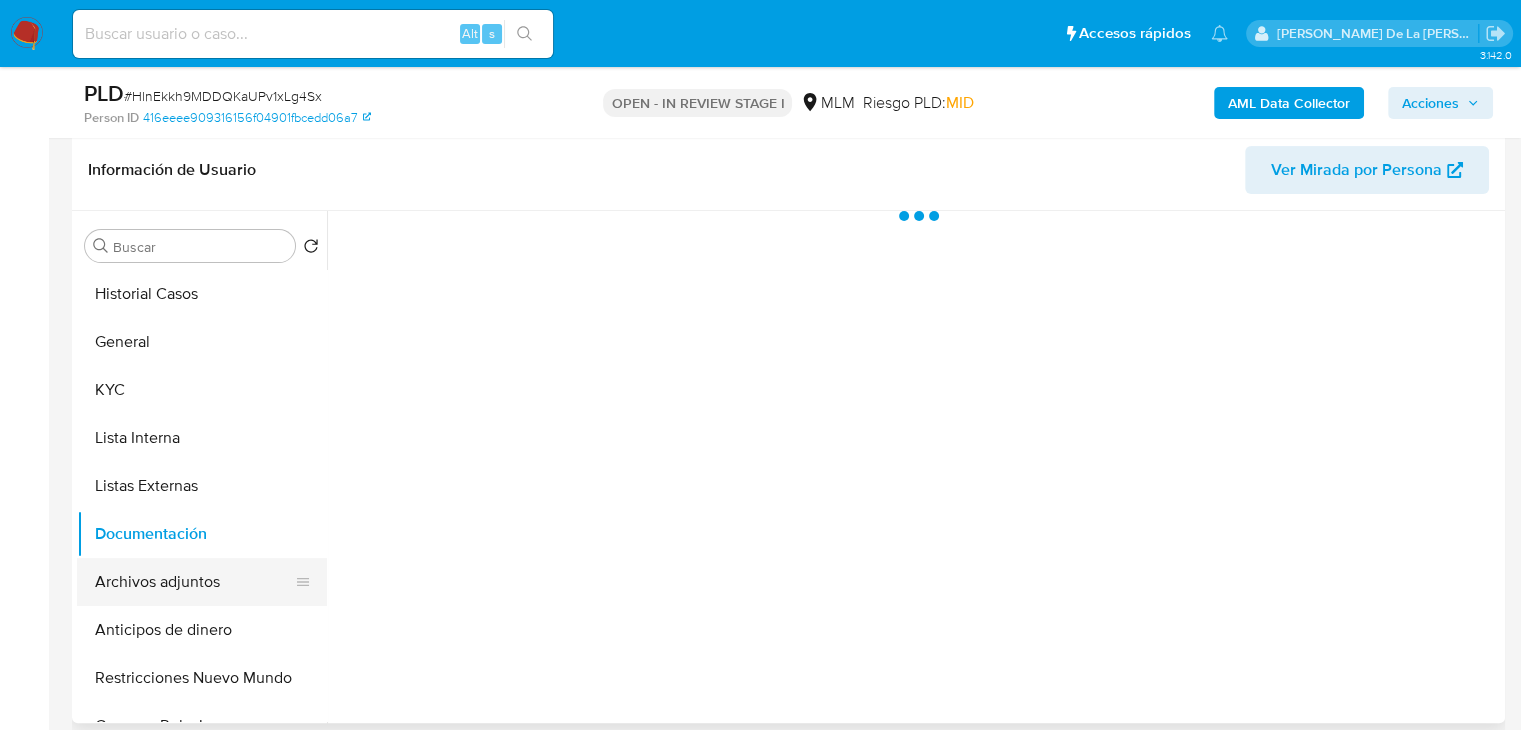 click on "Archivos adjuntos" at bounding box center (194, 582) 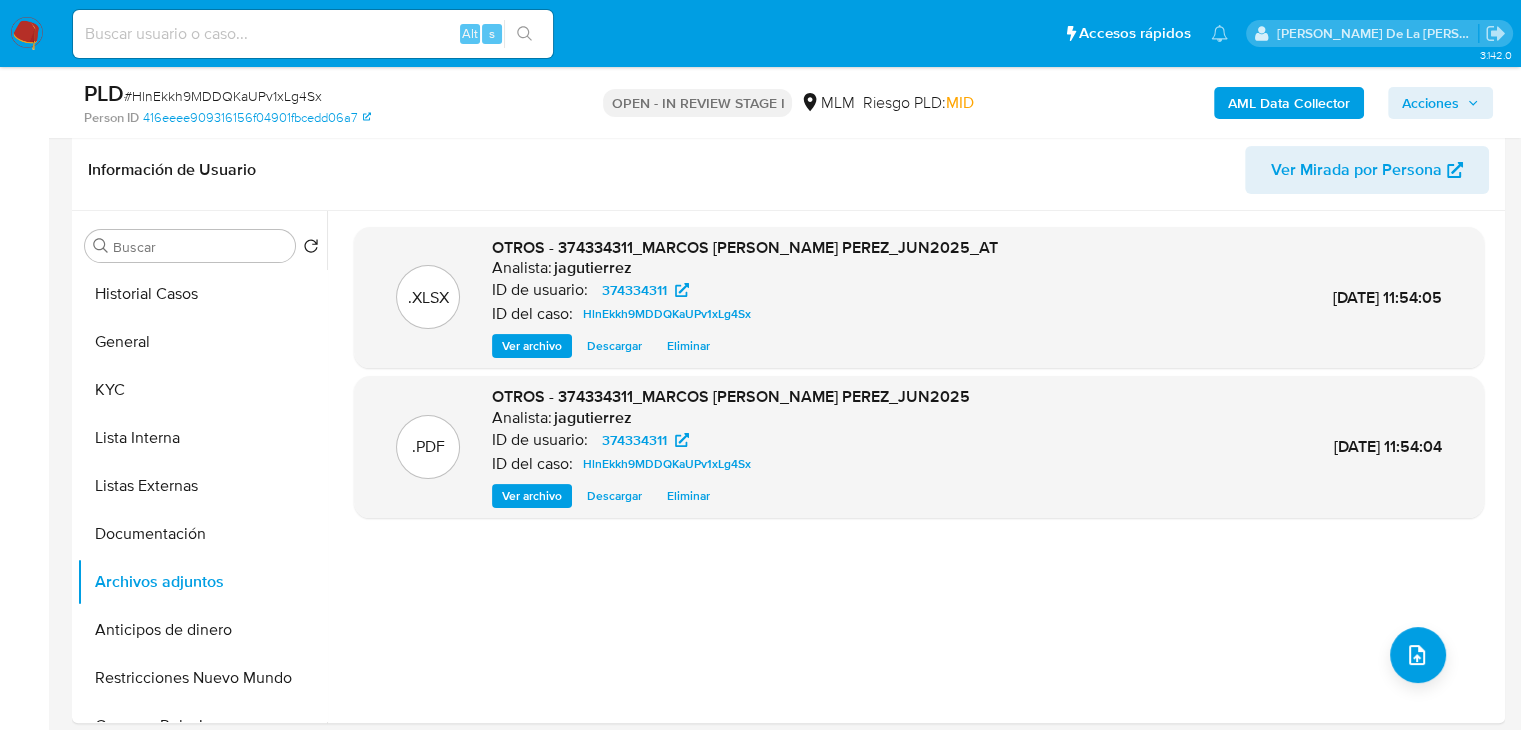 click on "Acciones" at bounding box center [1430, 103] 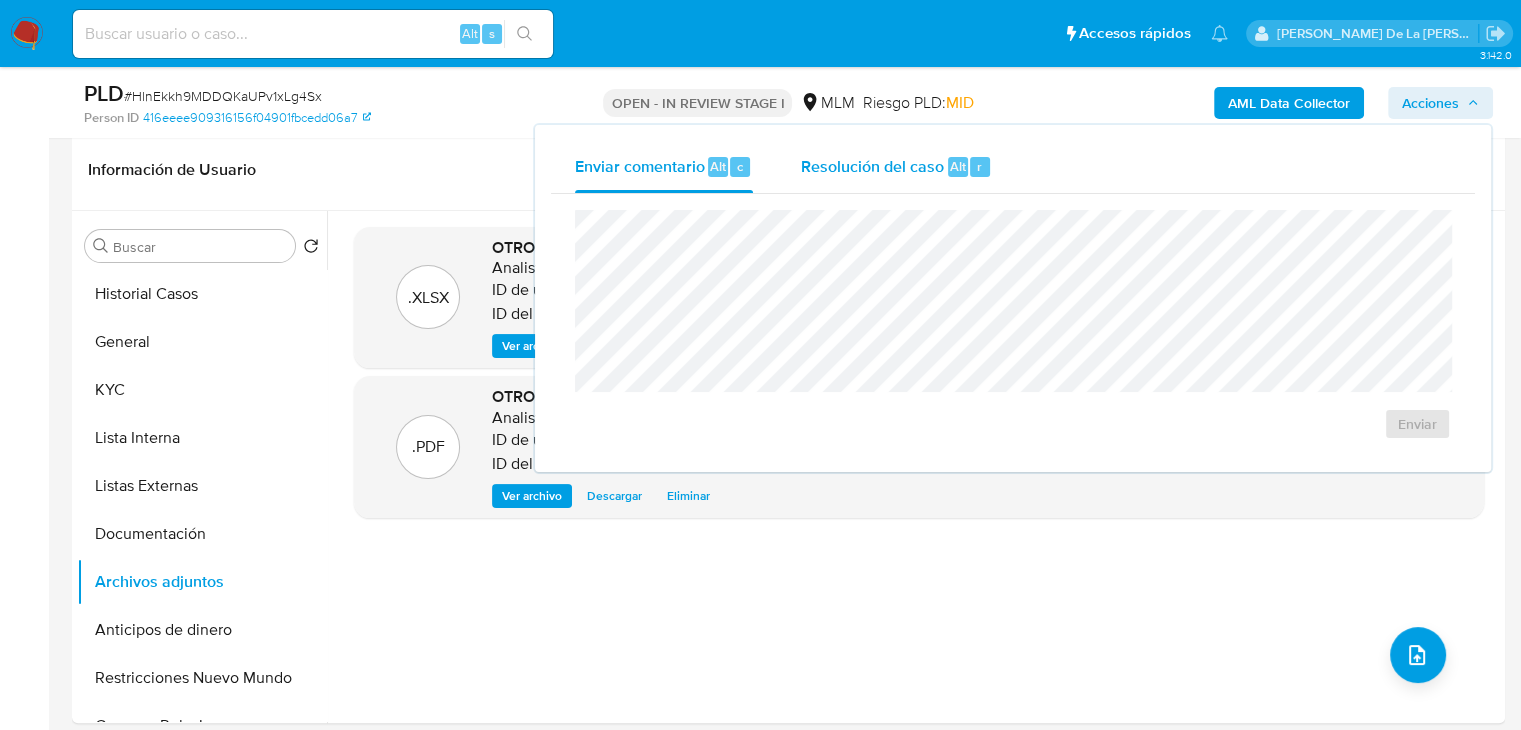 click on "Resolución del caso Alt r" at bounding box center (896, 167) 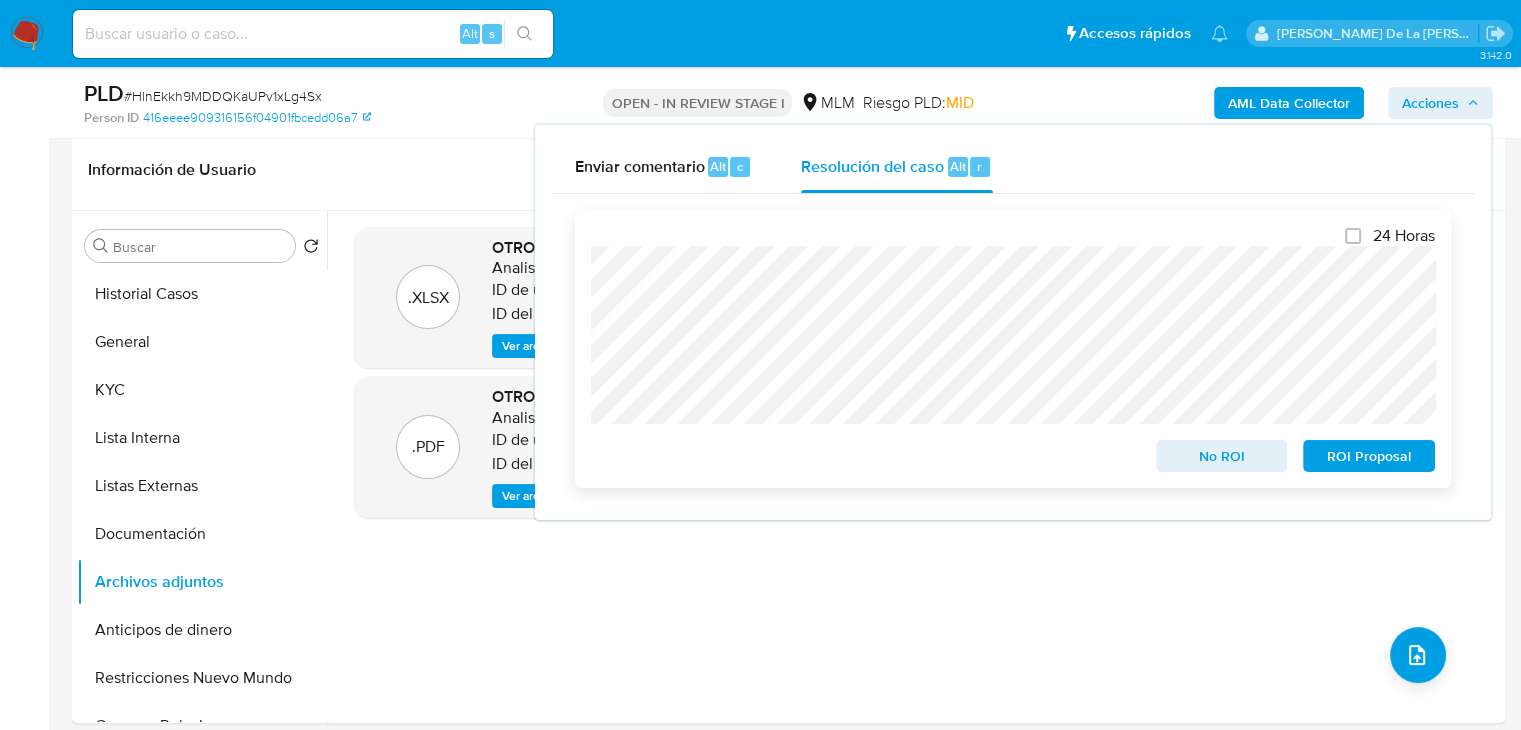 click on "No ROI" at bounding box center [1222, 456] 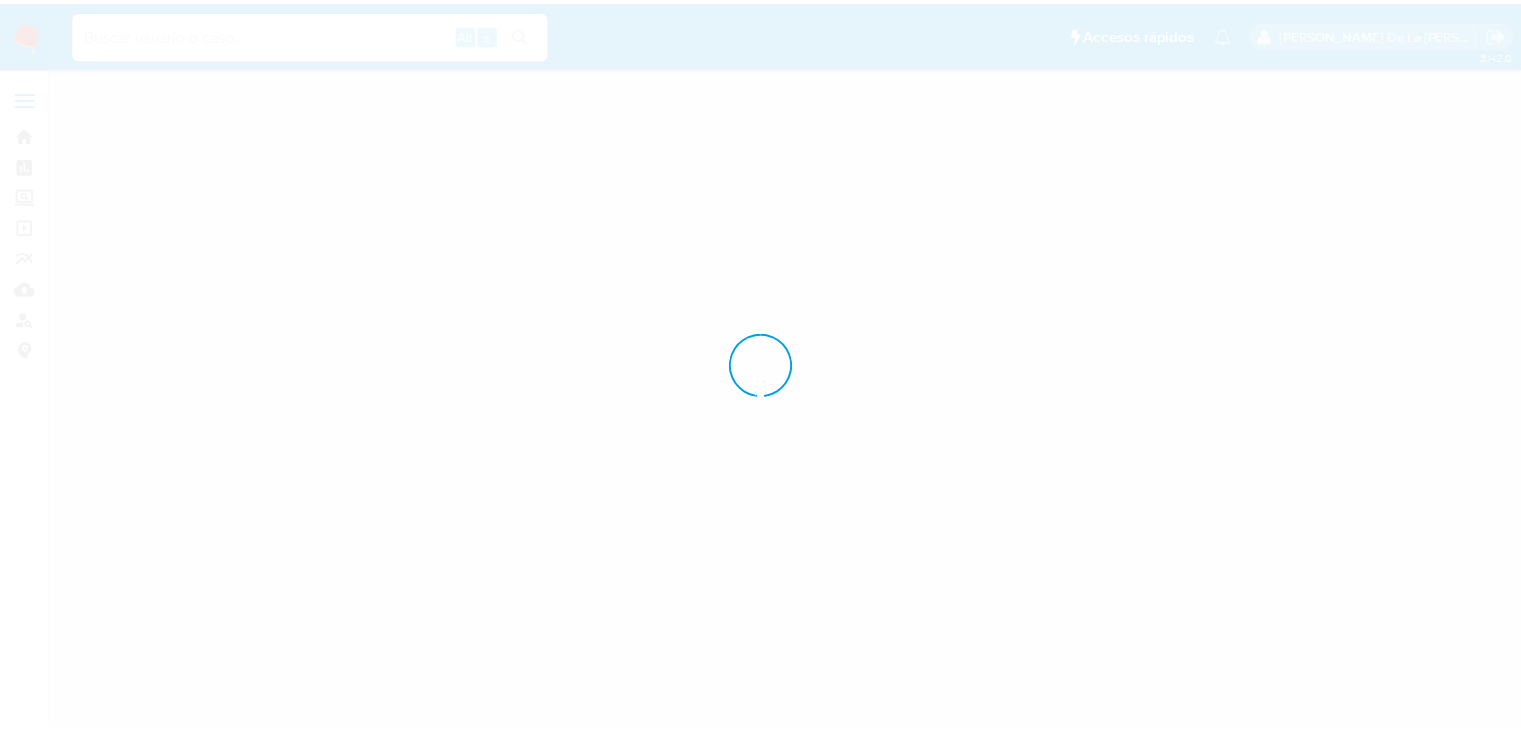 scroll, scrollTop: 0, scrollLeft: 0, axis: both 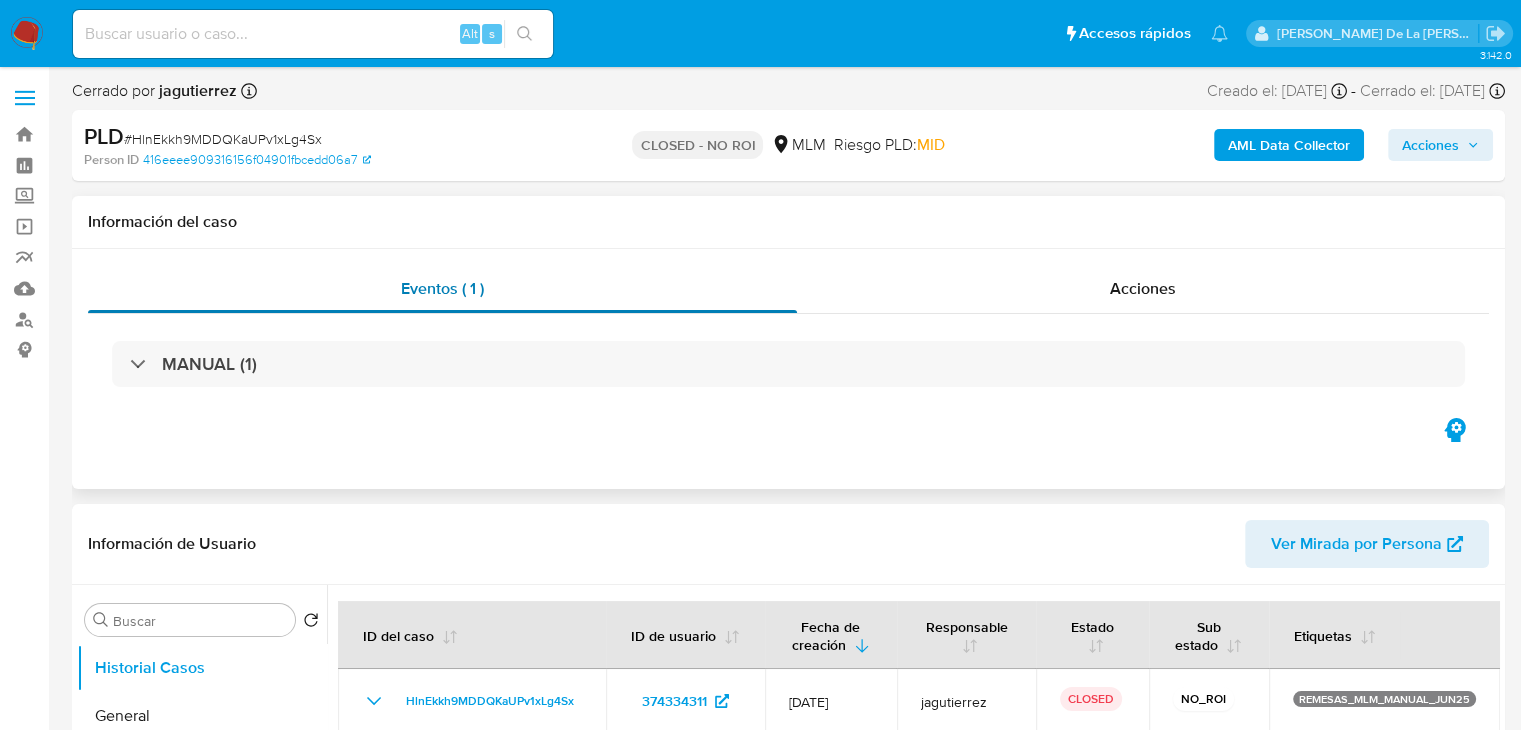 select on "10" 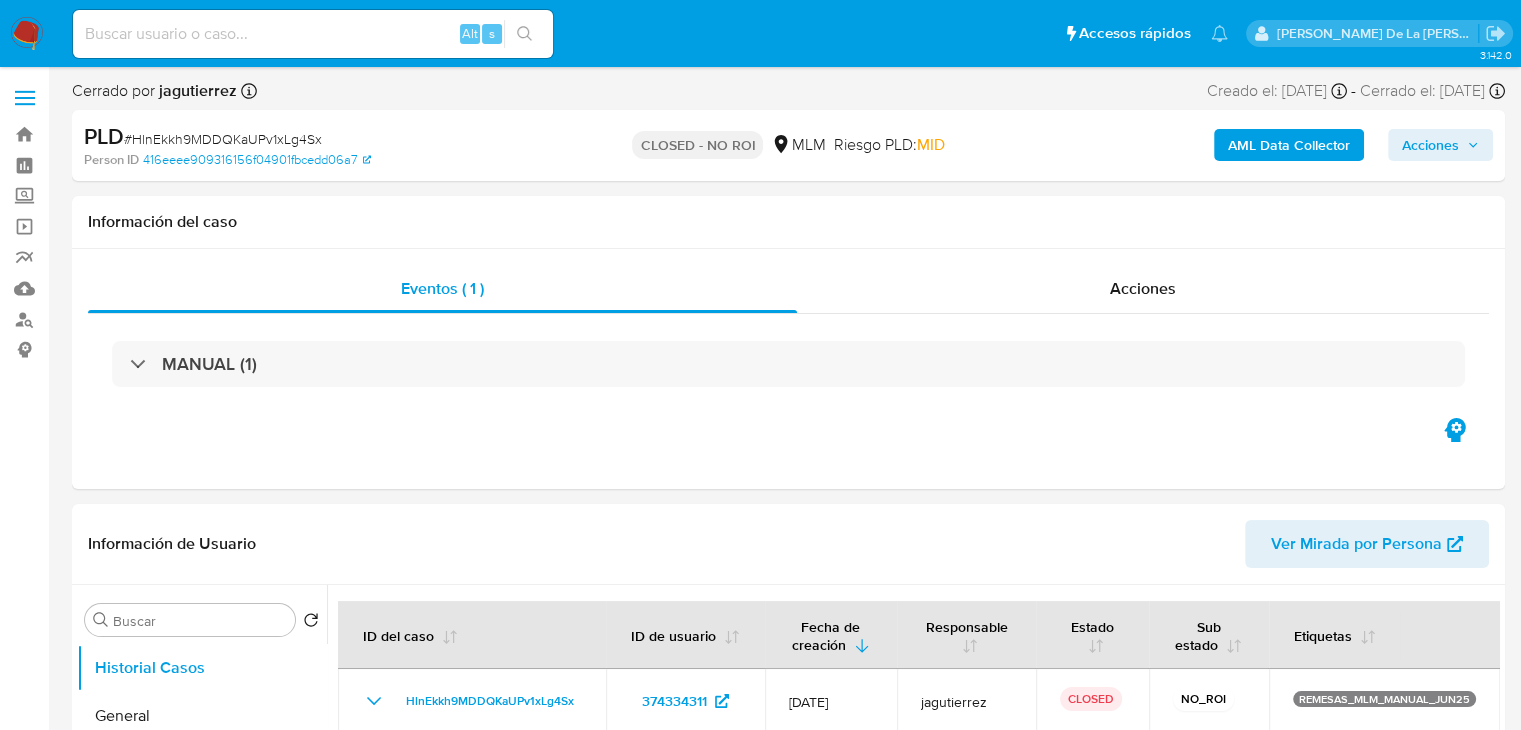 click at bounding box center (27, 34) 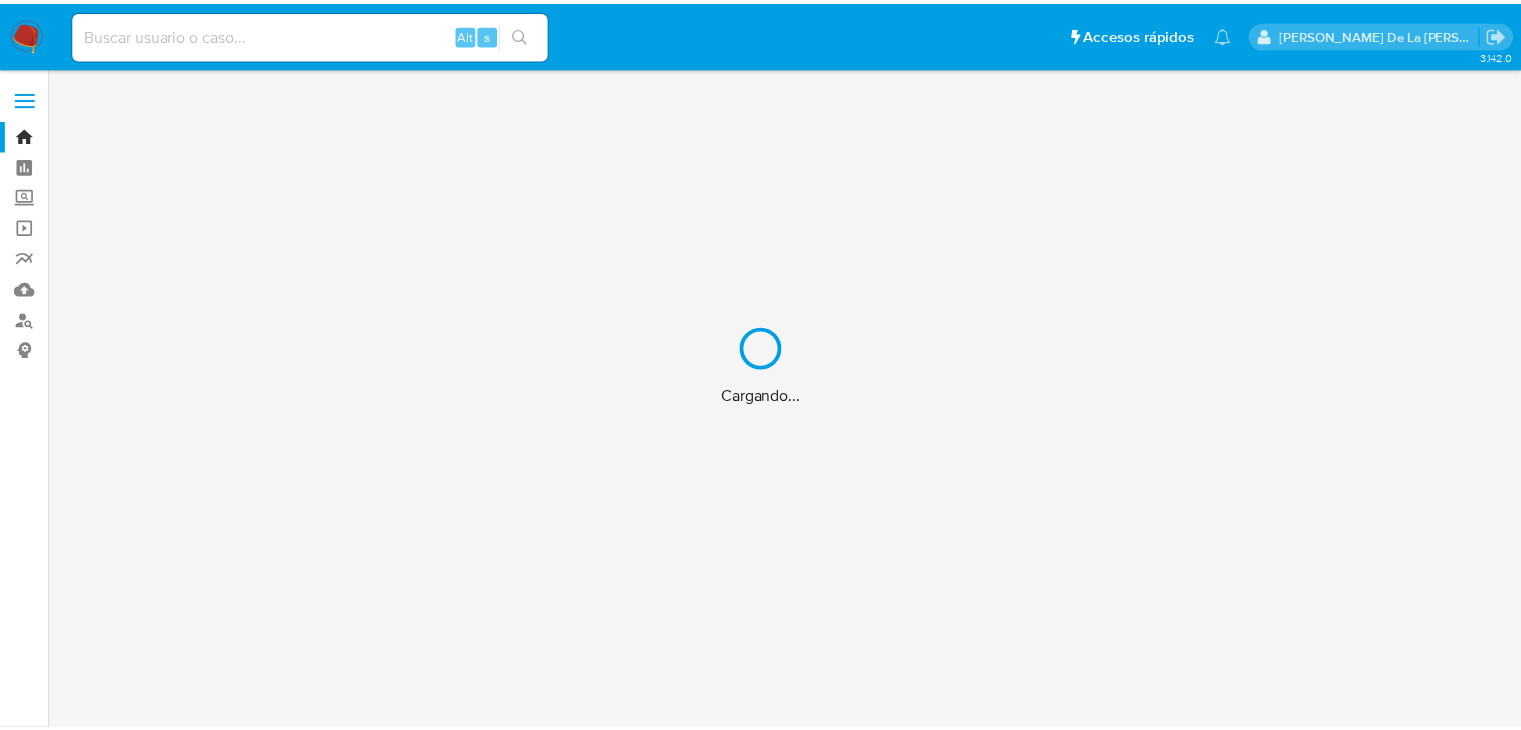 scroll, scrollTop: 0, scrollLeft: 0, axis: both 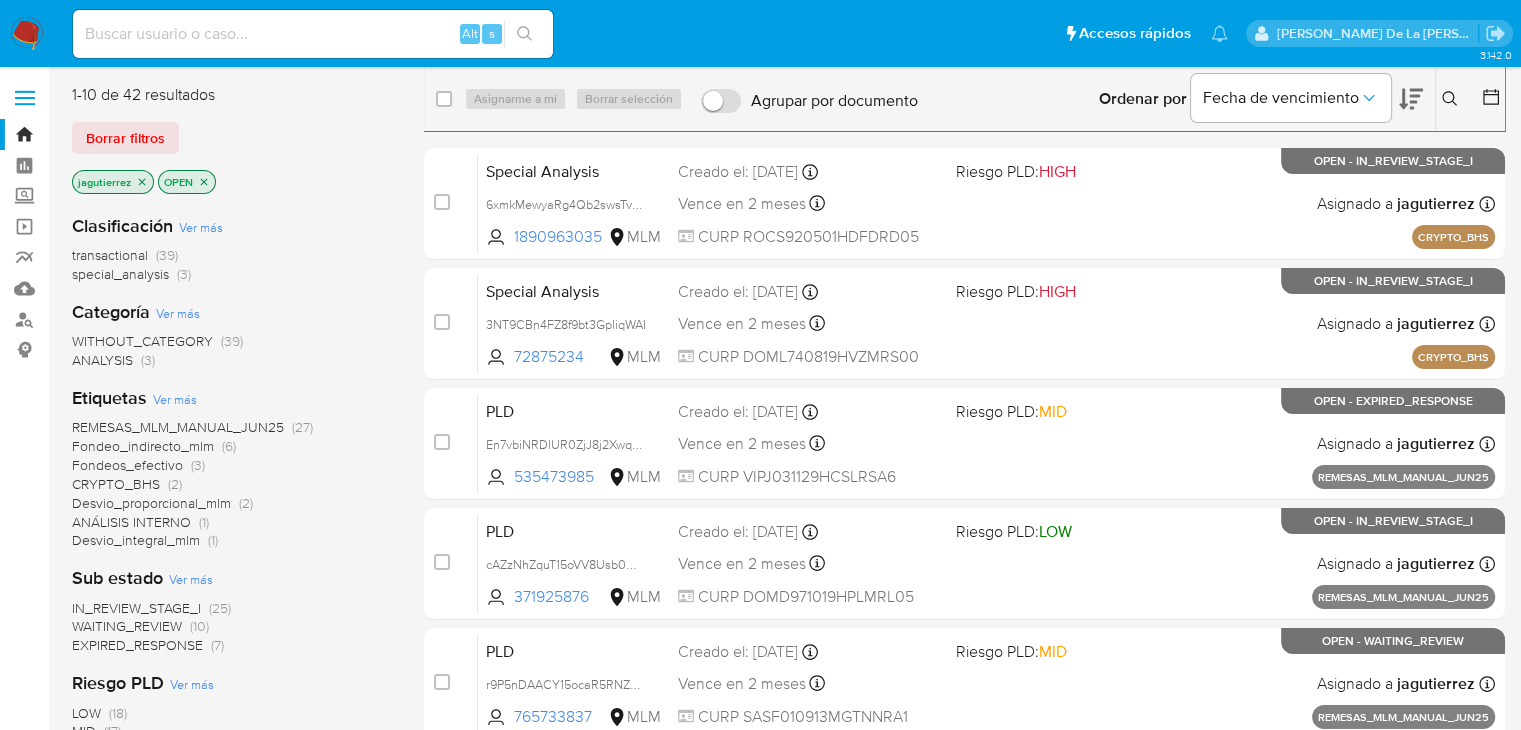 click at bounding box center [1452, 99] 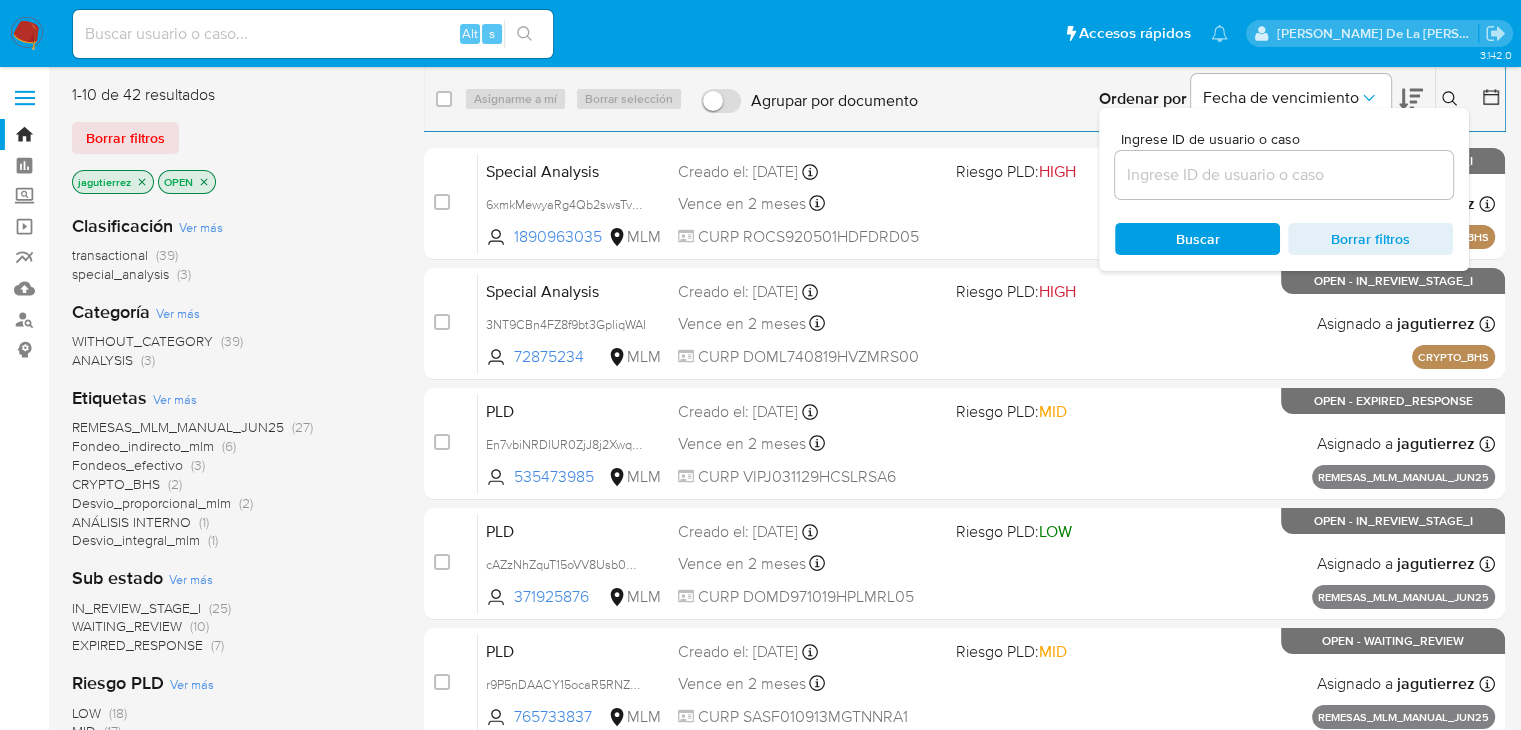 click at bounding box center [1284, 175] 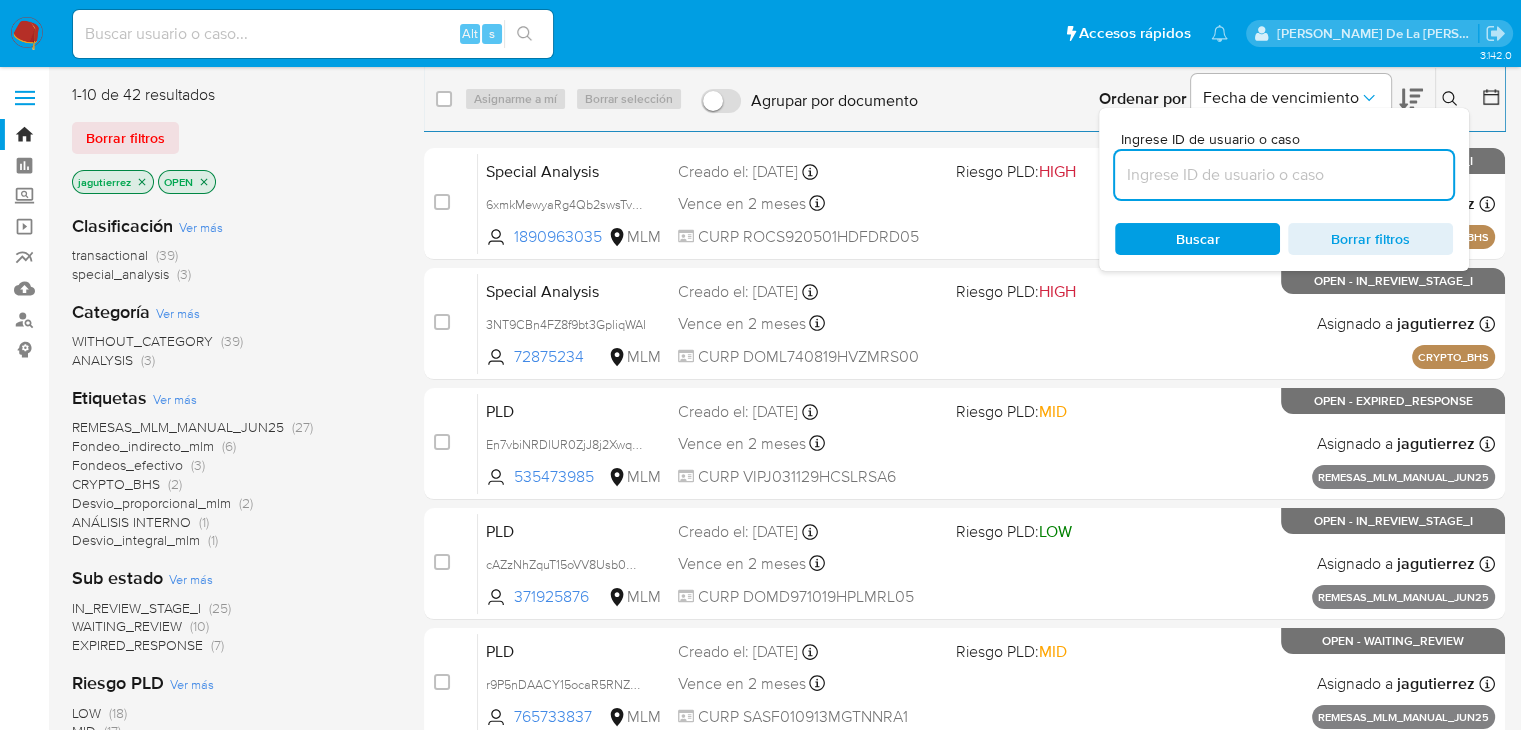 click at bounding box center [1284, 175] 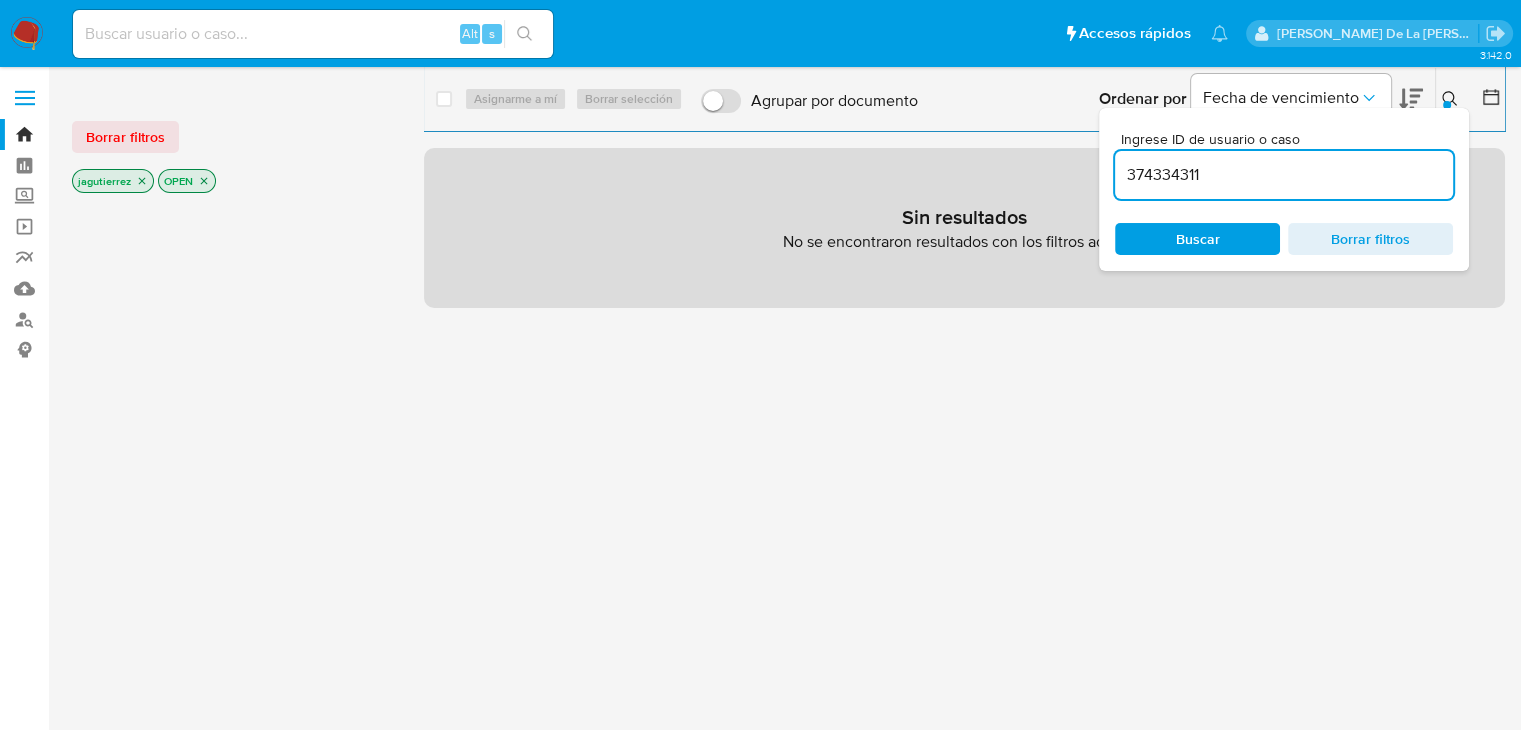 click 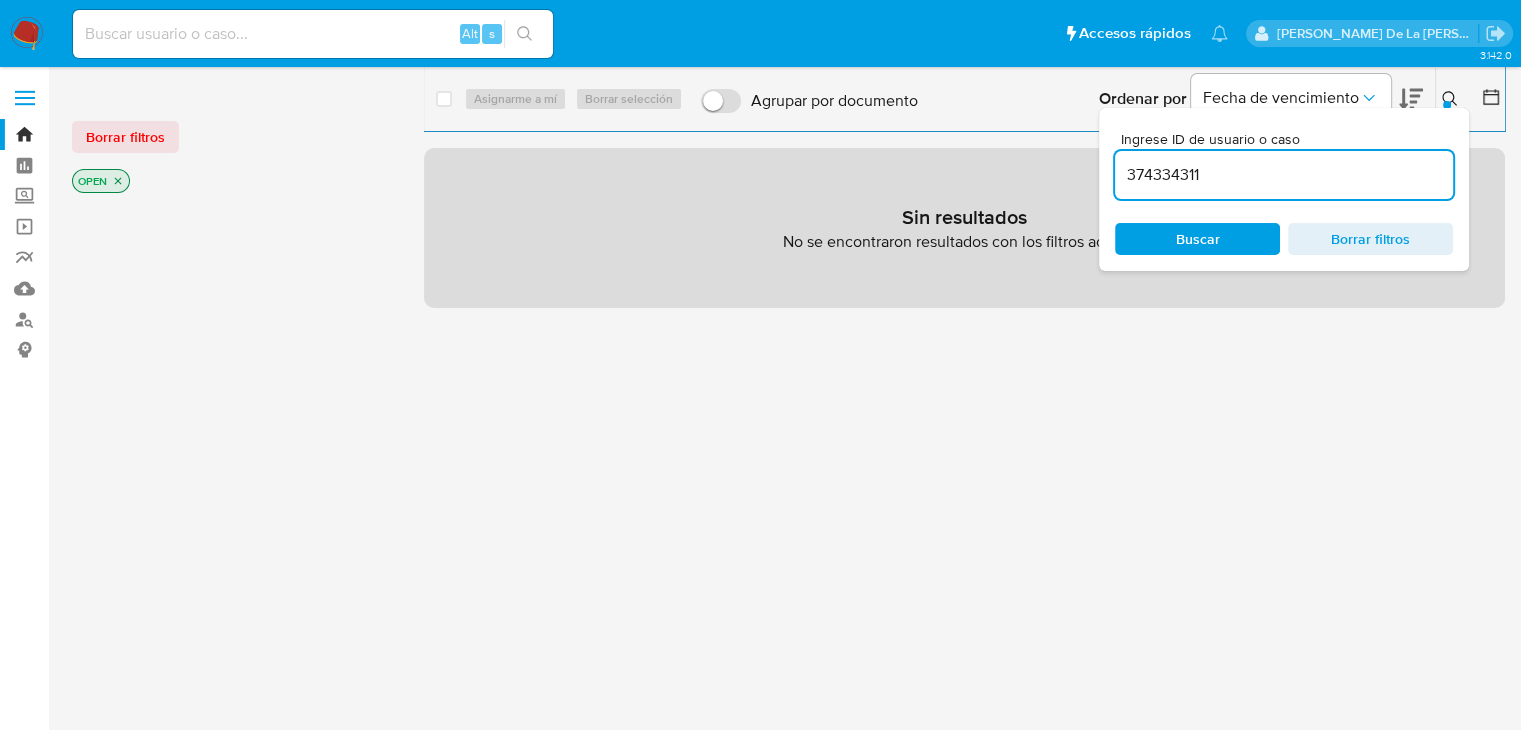 click 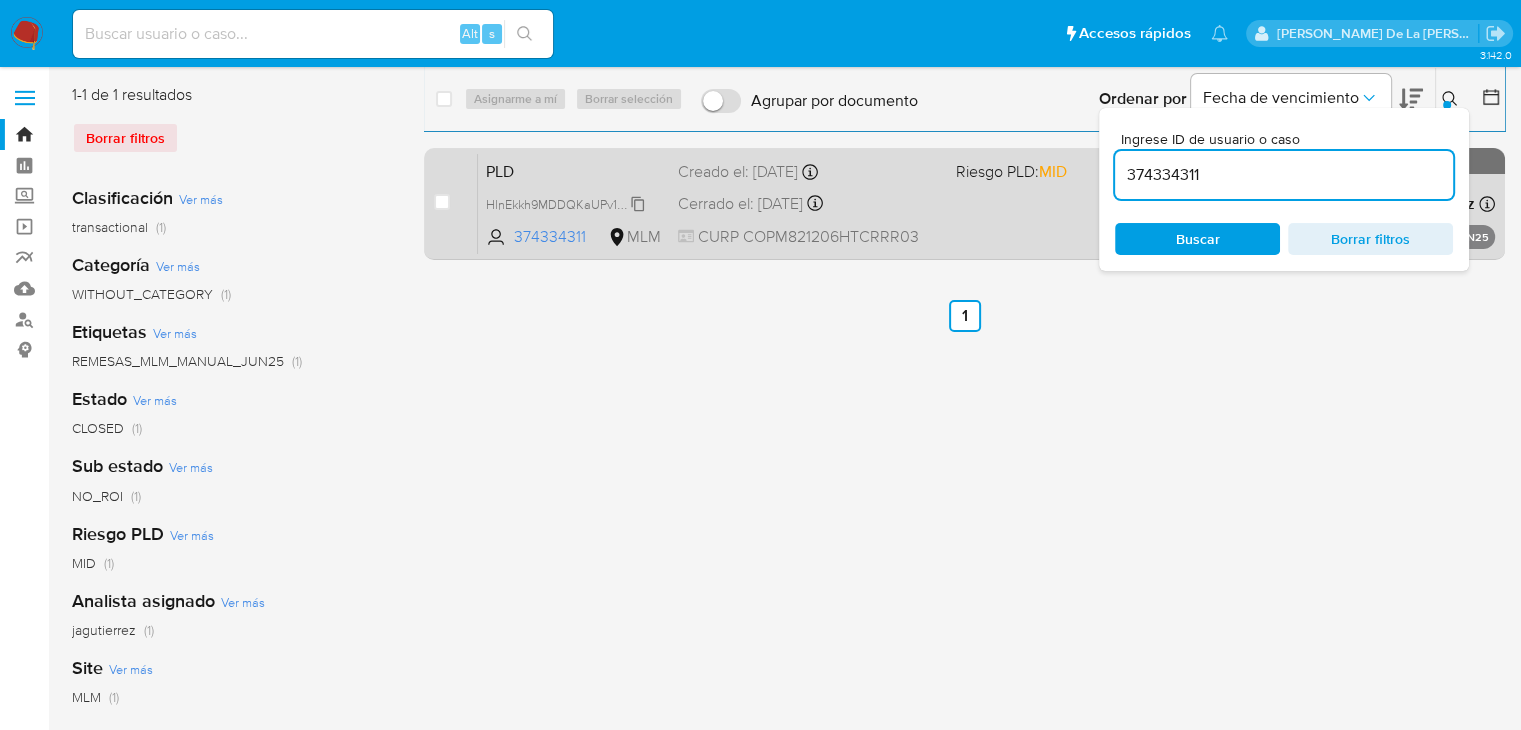 click on "HlnEkkh9MDDQKaUPv1xLg4Sx" at bounding box center (571, 203) 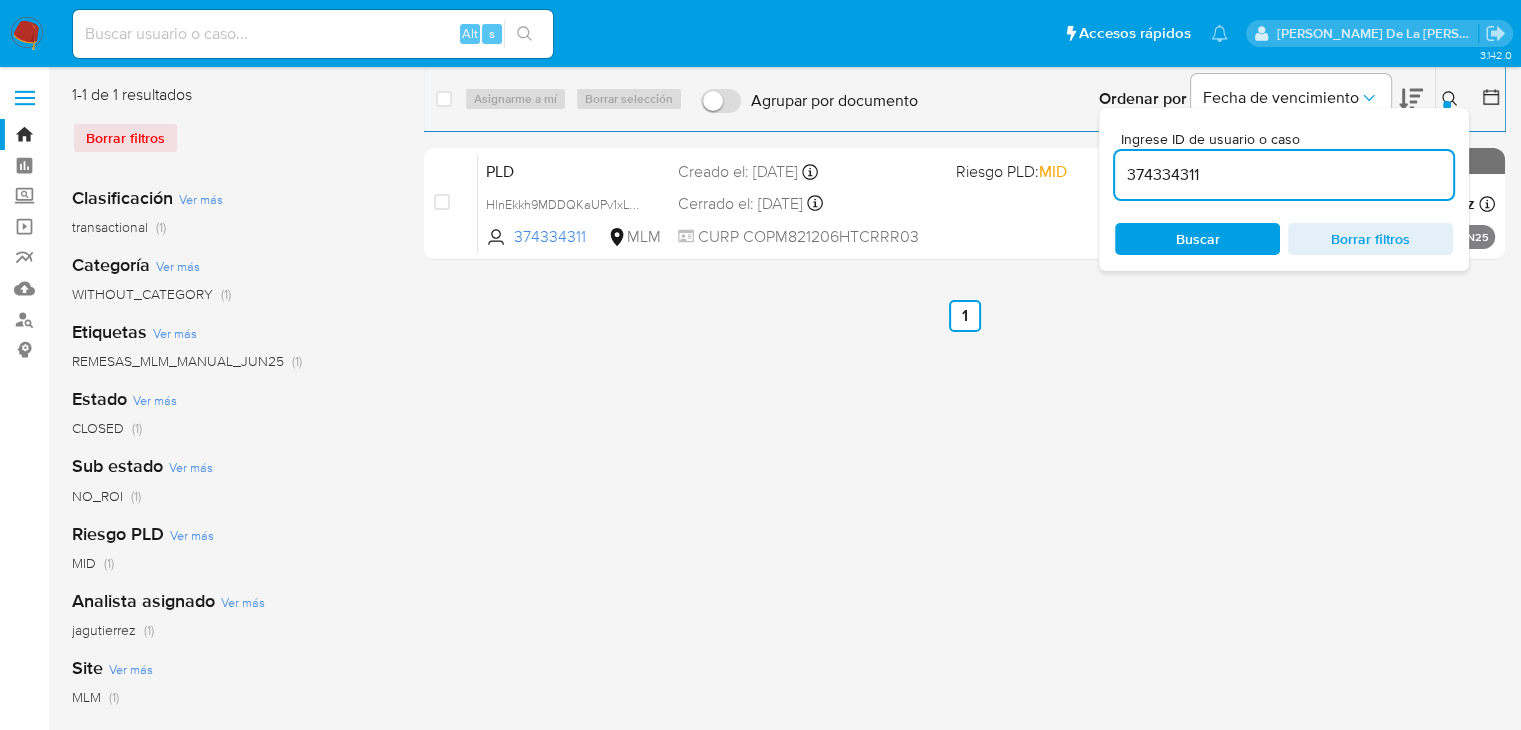 click on "374334311" at bounding box center [1284, 175] 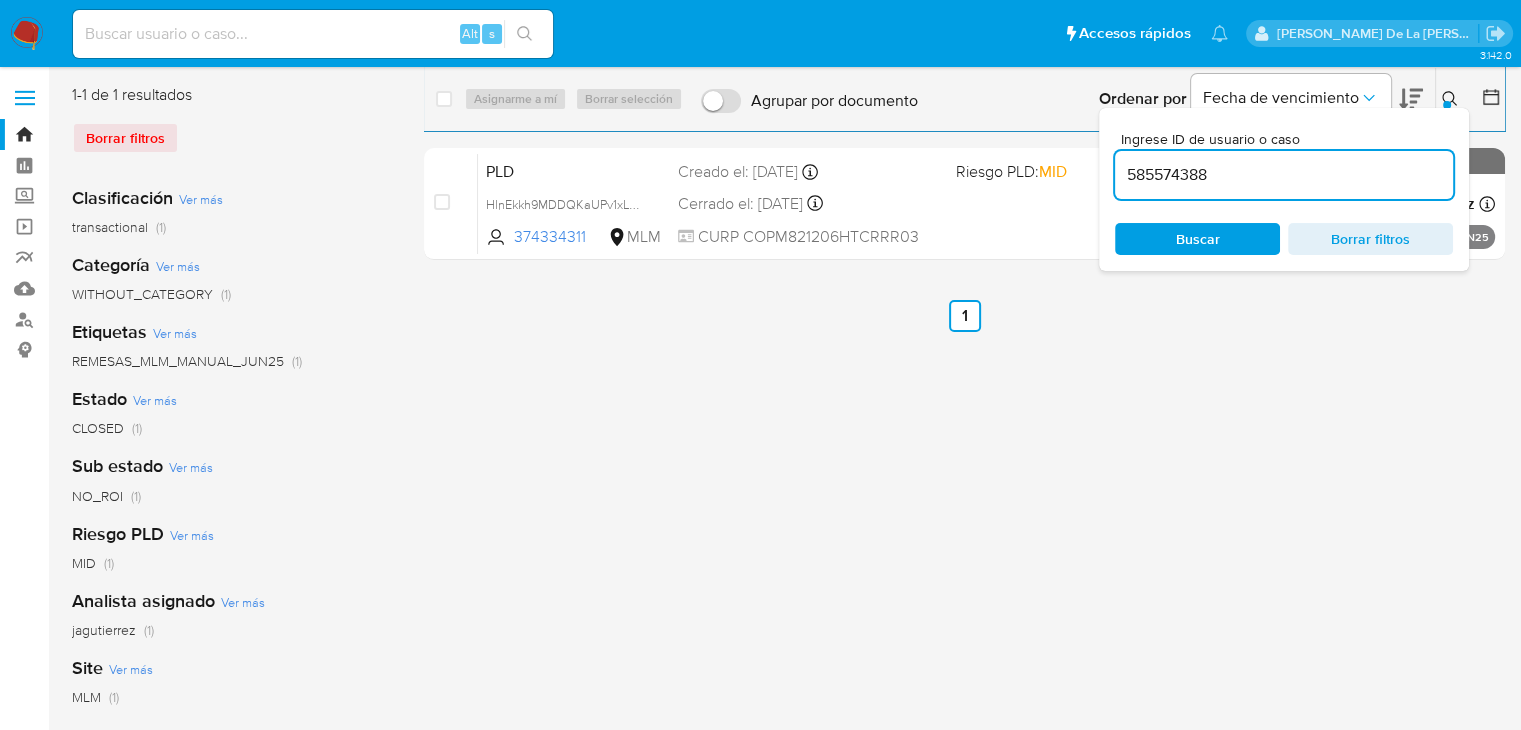 type on "585574388" 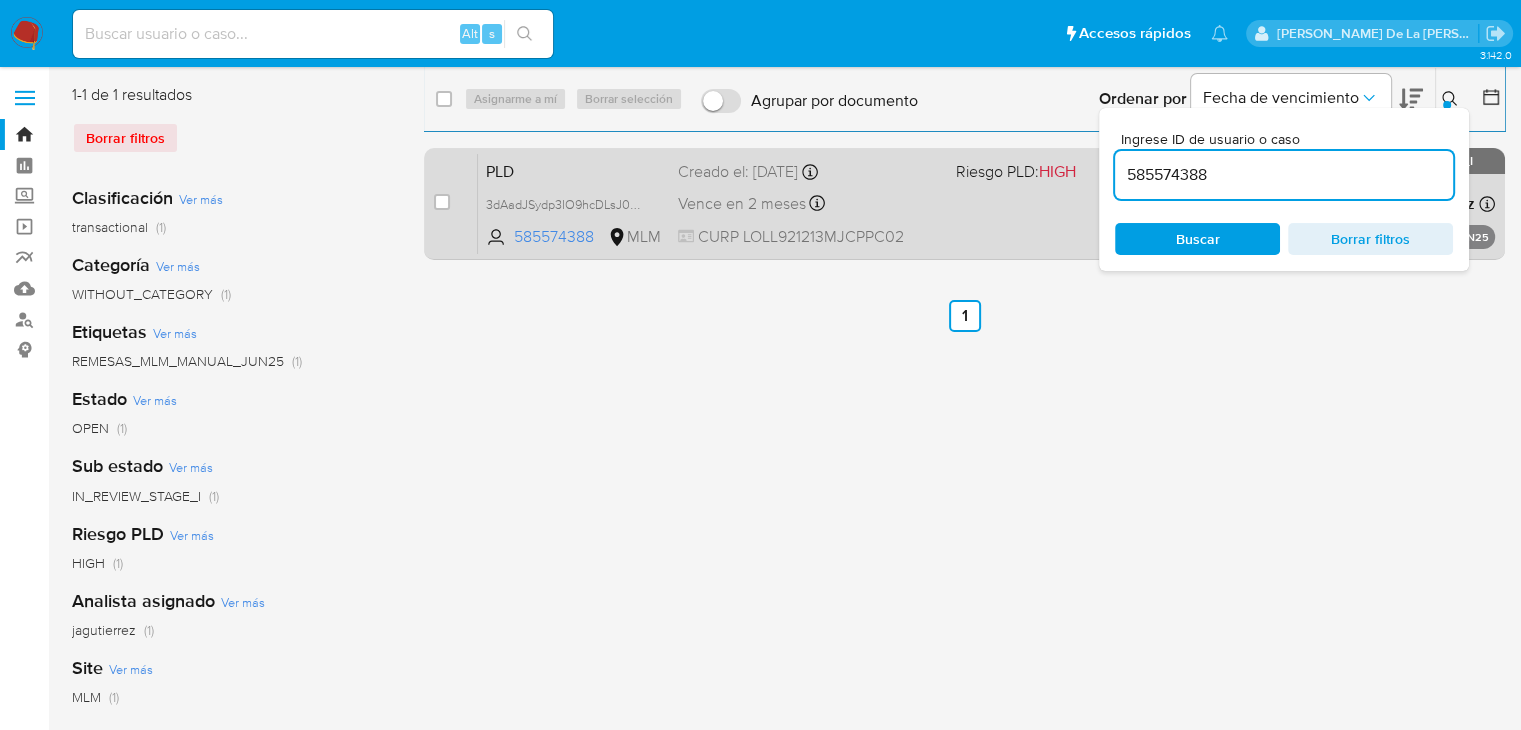 click on "Vence en 2 meses   Vence el 24/08/2025 13:18:06" at bounding box center [809, 203] 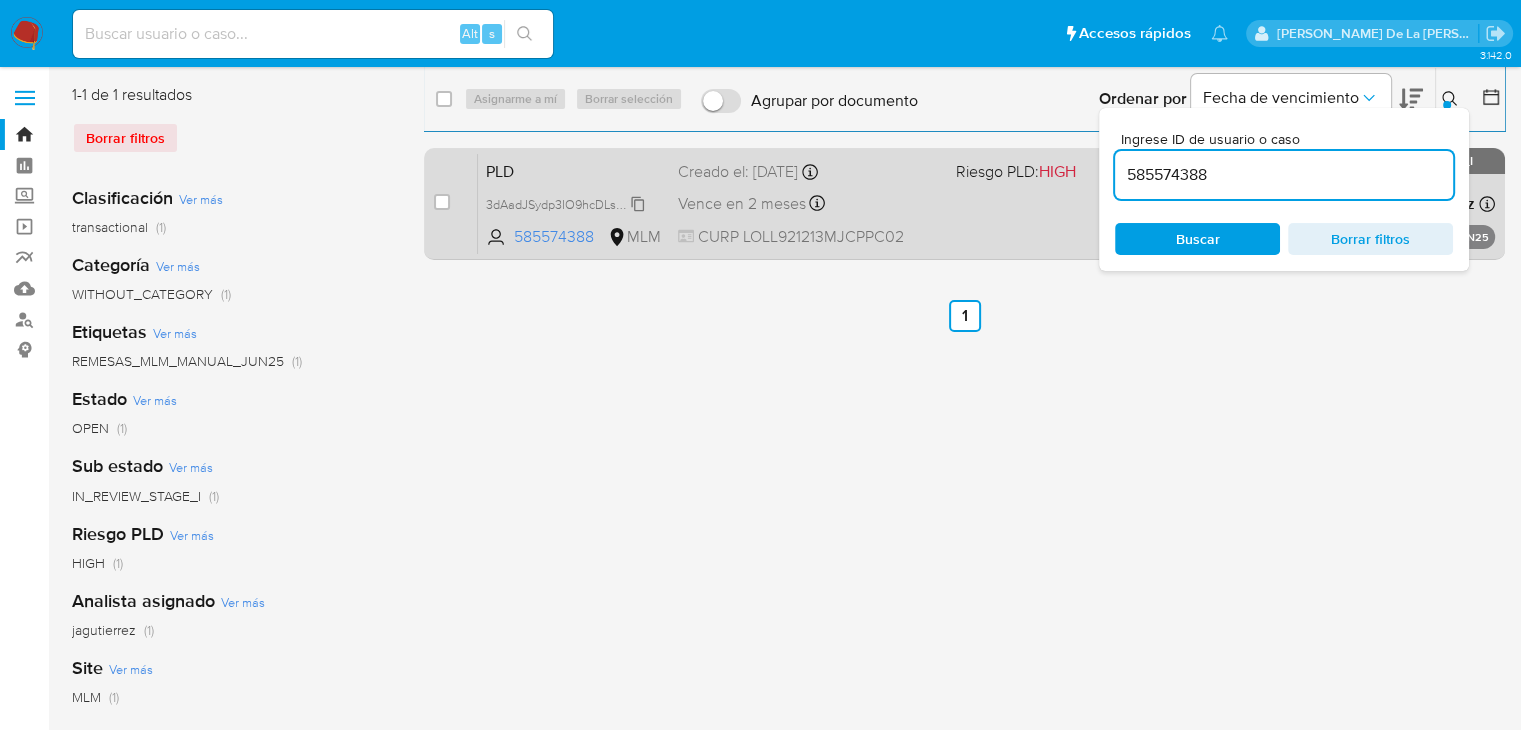 click on "3dAadJSydp3IO9hcDLsJ0yF1" at bounding box center [566, 203] 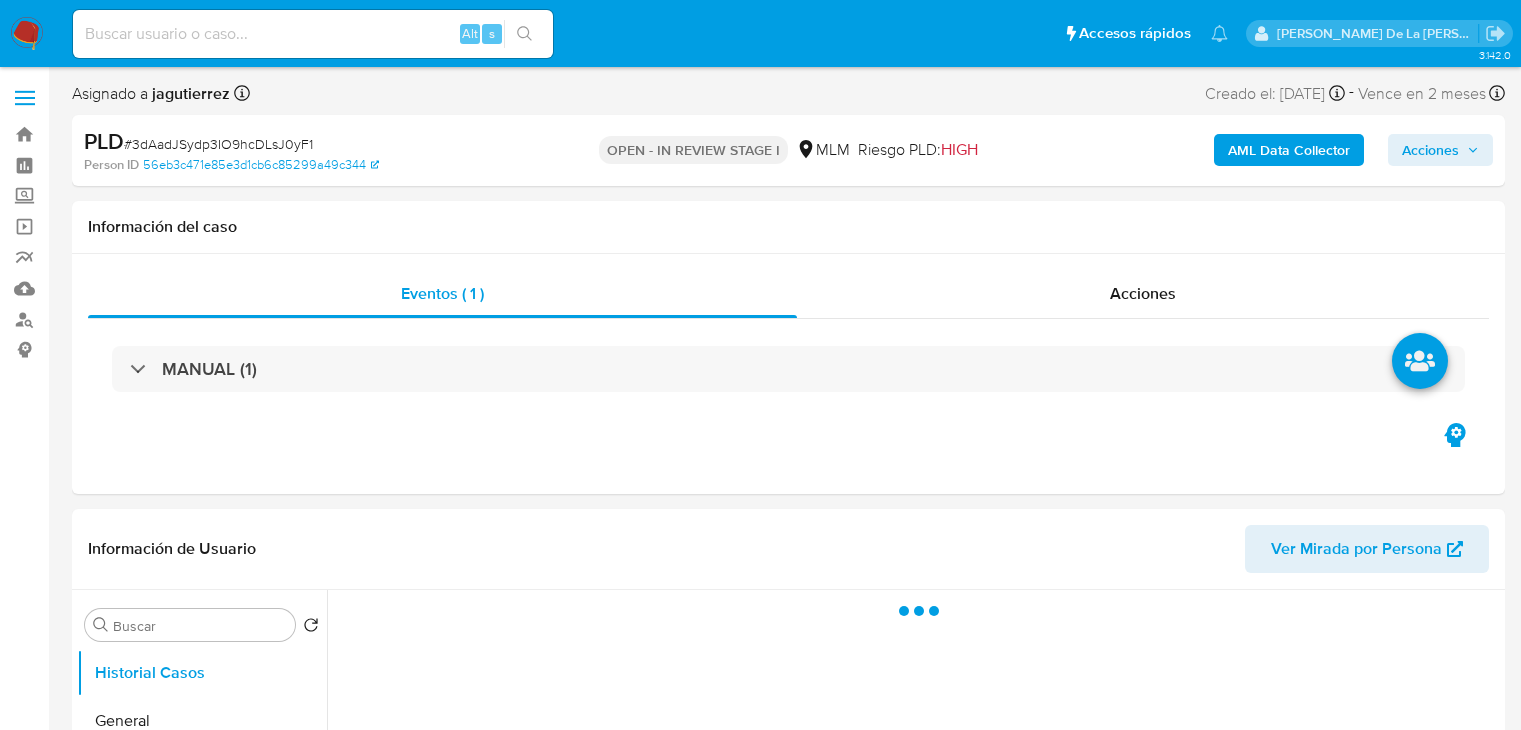 scroll, scrollTop: 0, scrollLeft: 0, axis: both 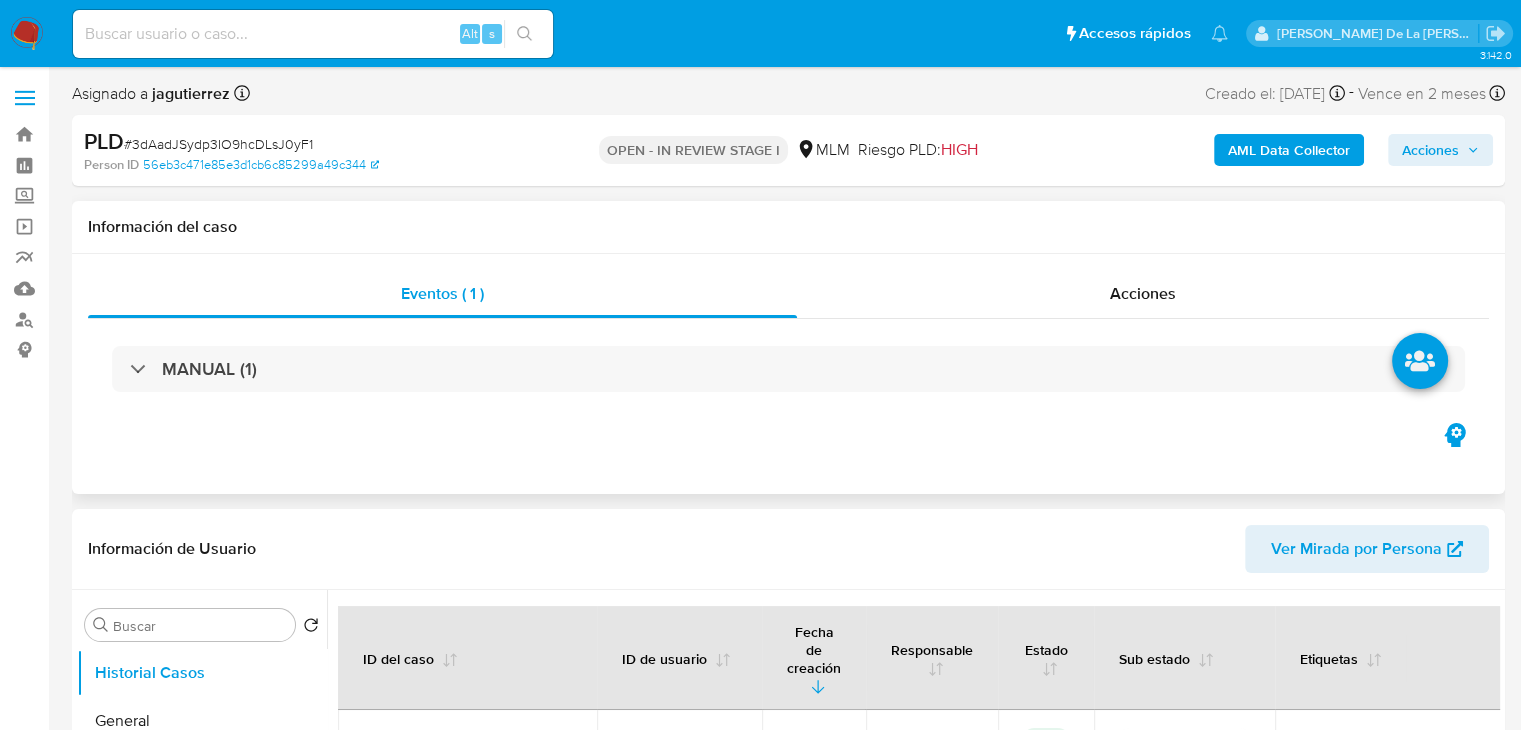 select on "10" 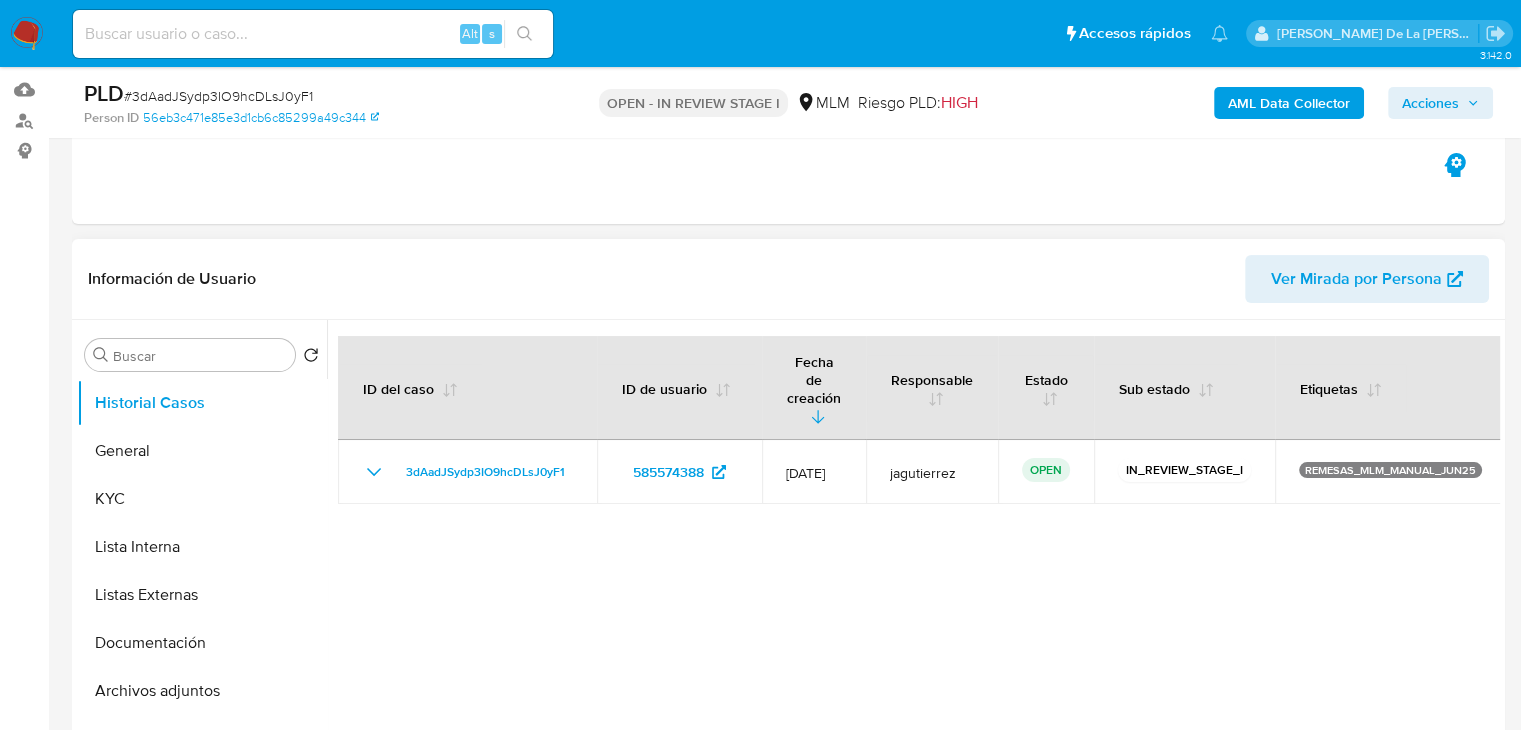 scroll, scrollTop: 200, scrollLeft: 0, axis: vertical 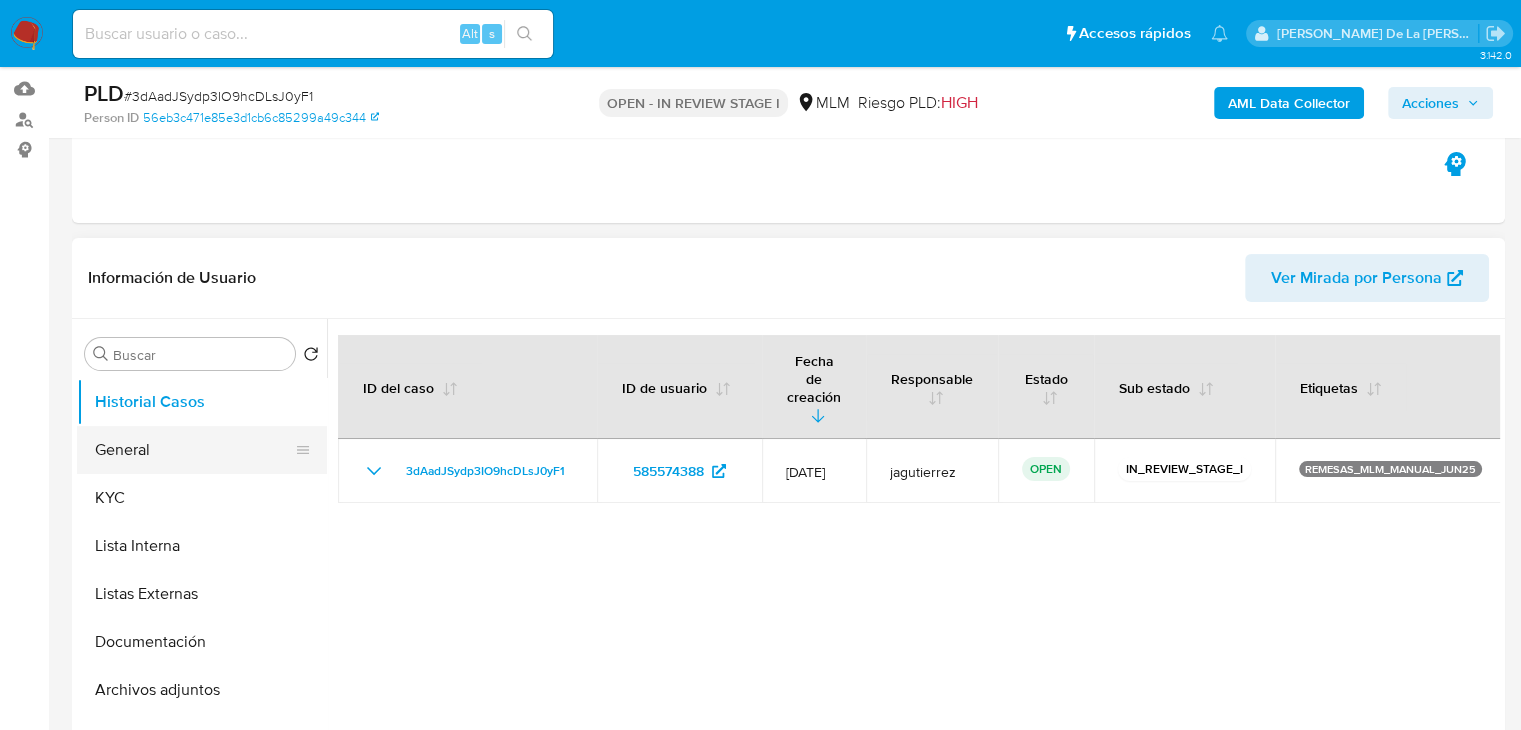 drag, startPoint x: 115, startPoint y: 448, endPoint x: 129, endPoint y: 447, distance: 14.035668 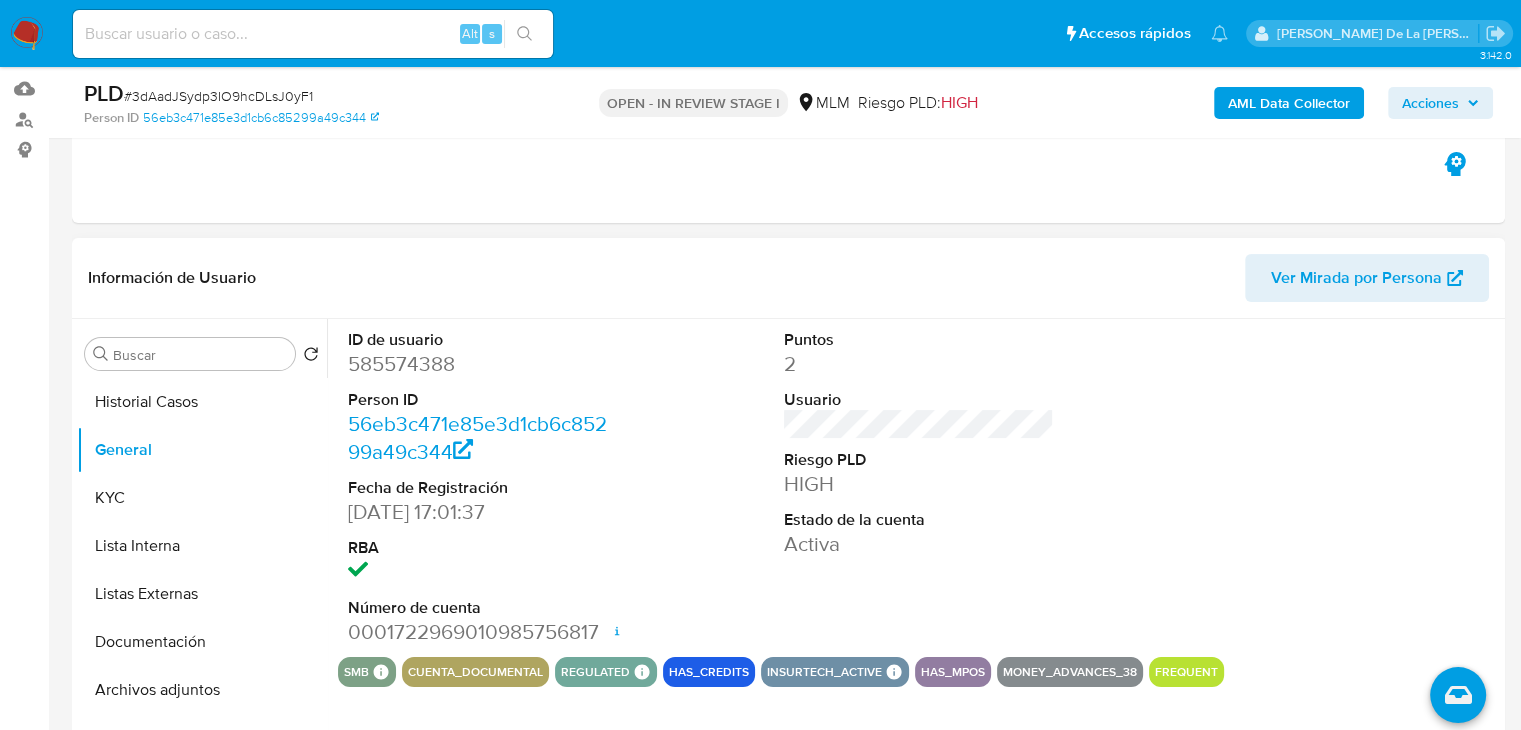 click on "585574388" at bounding box center [483, 364] 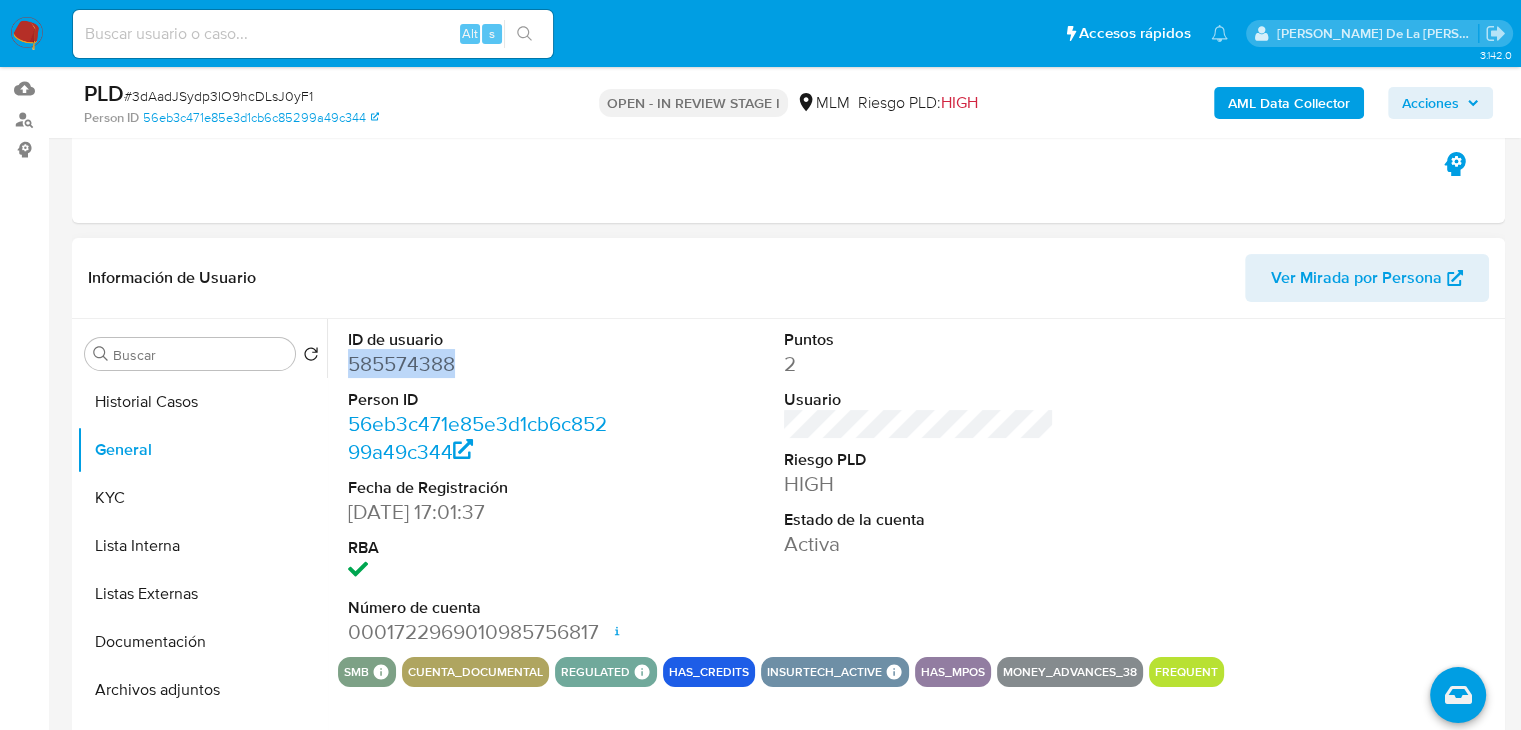 click on "585574388" at bounding box center [483, 364] 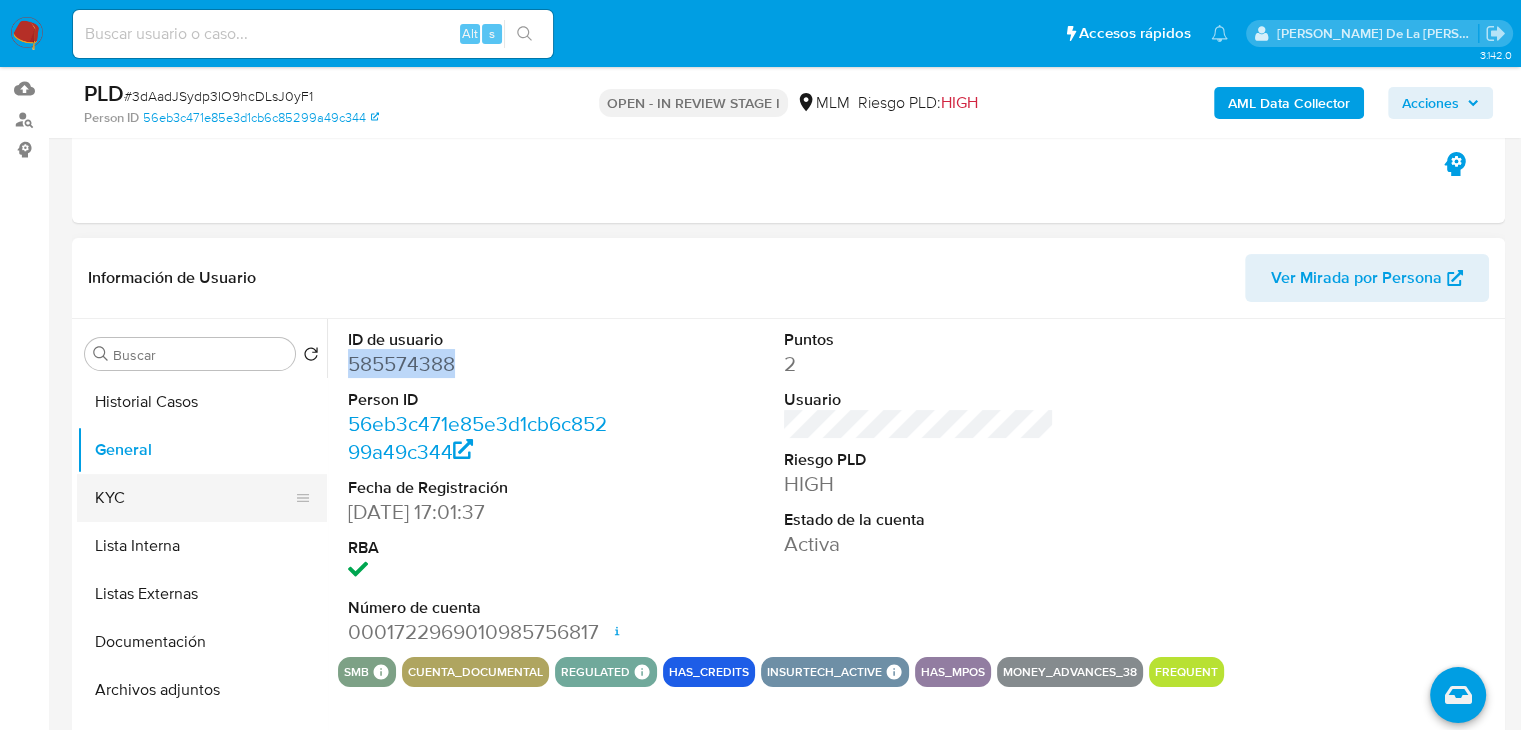 click on "KYC" at bounding box center [194, 498] 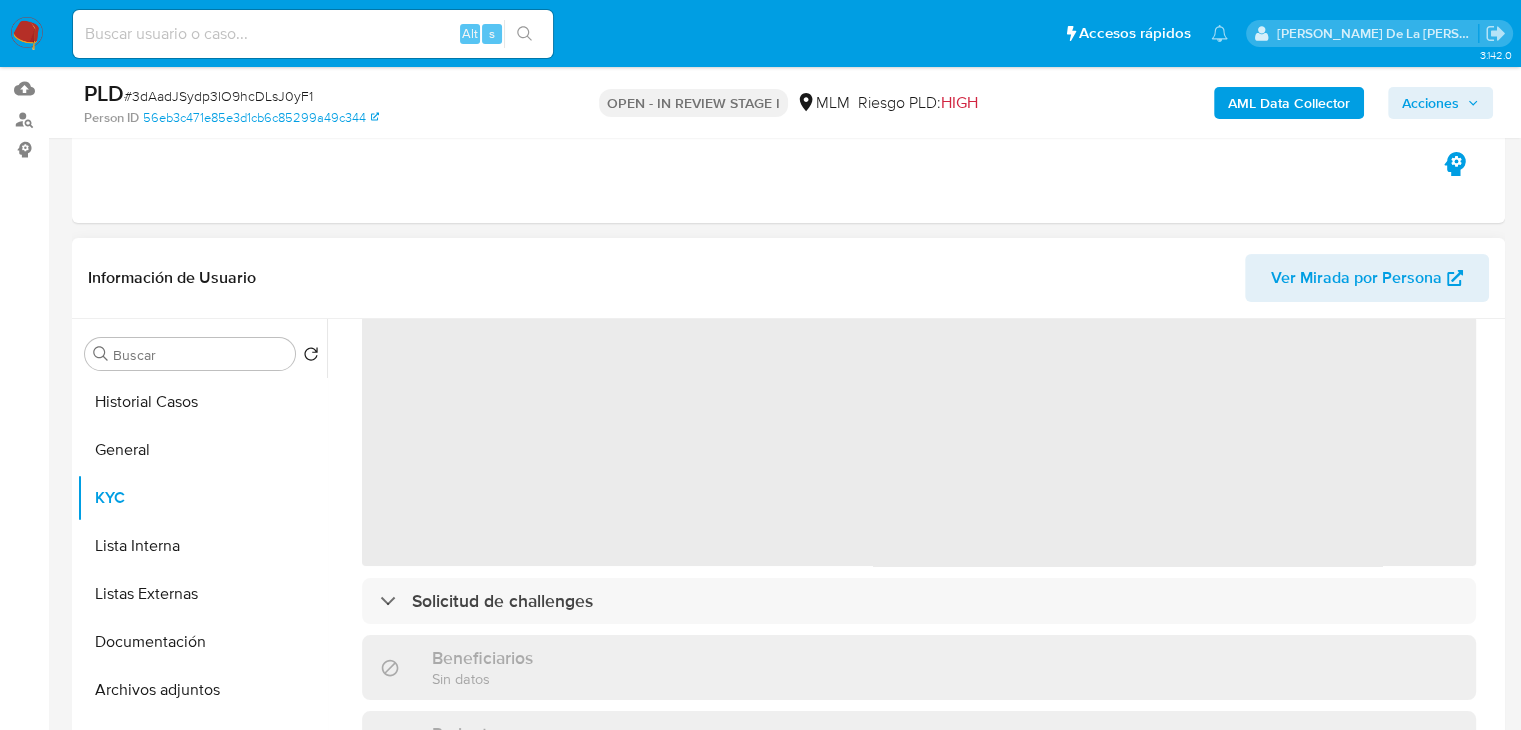 scroll, scrollTop: 100, scrollLeft: 0, axis: vertical 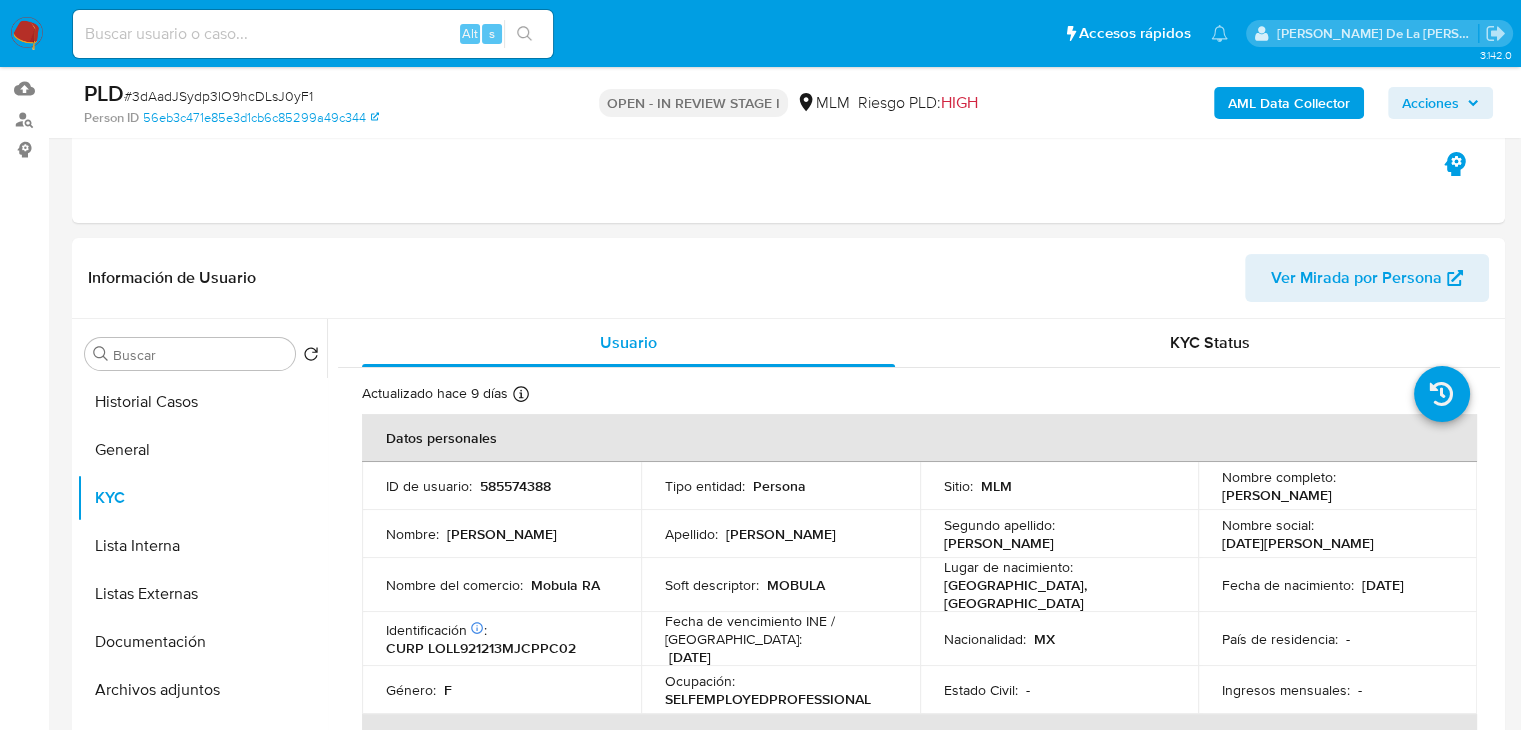 drag, startPoint x: 1400, startPoint y: 496, endPoint x: 1193, endPoint y: 508, distance: 207.34753 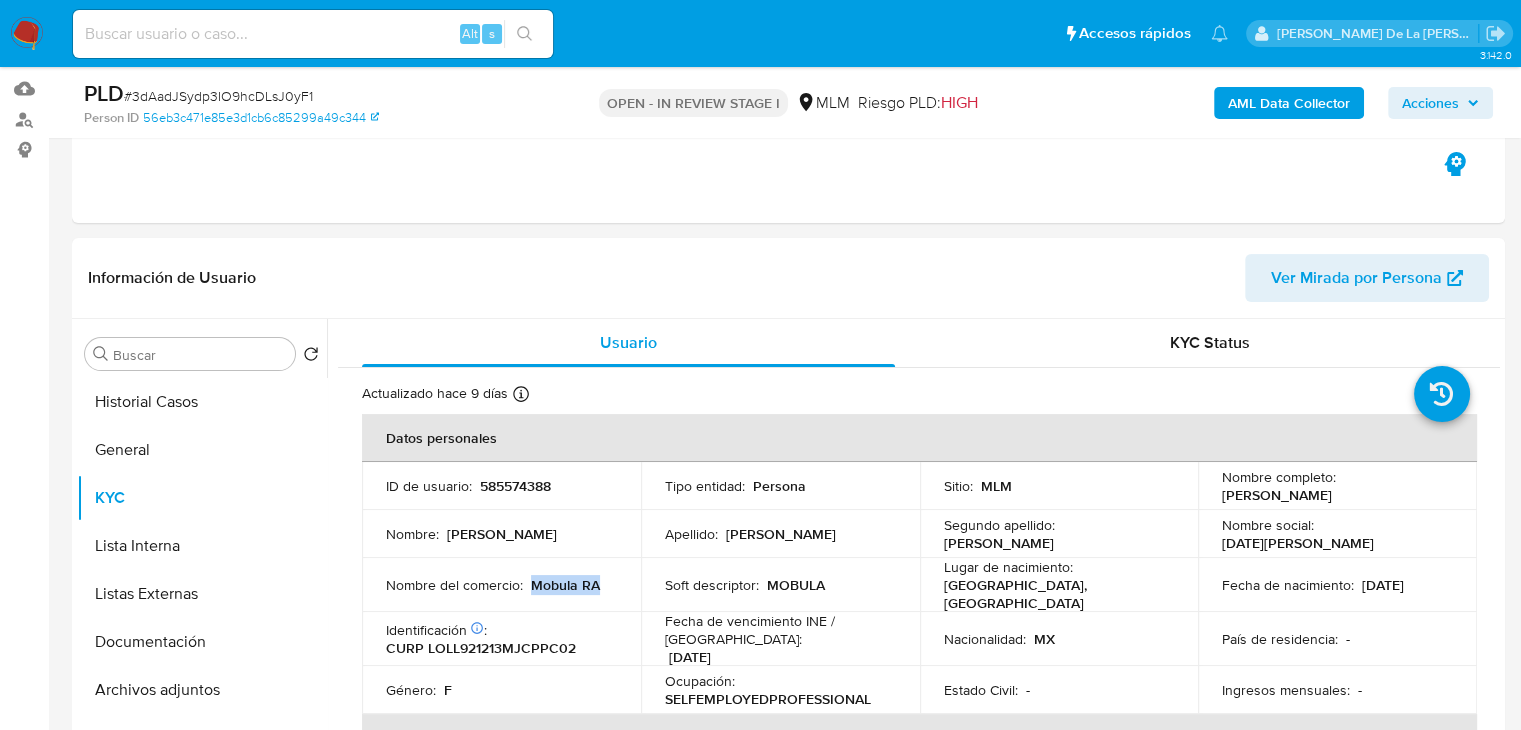 drag, startPoint x: 608, startPoint y: 587, endPoint x: 532, endPoint y: 583, distance: 76.105194 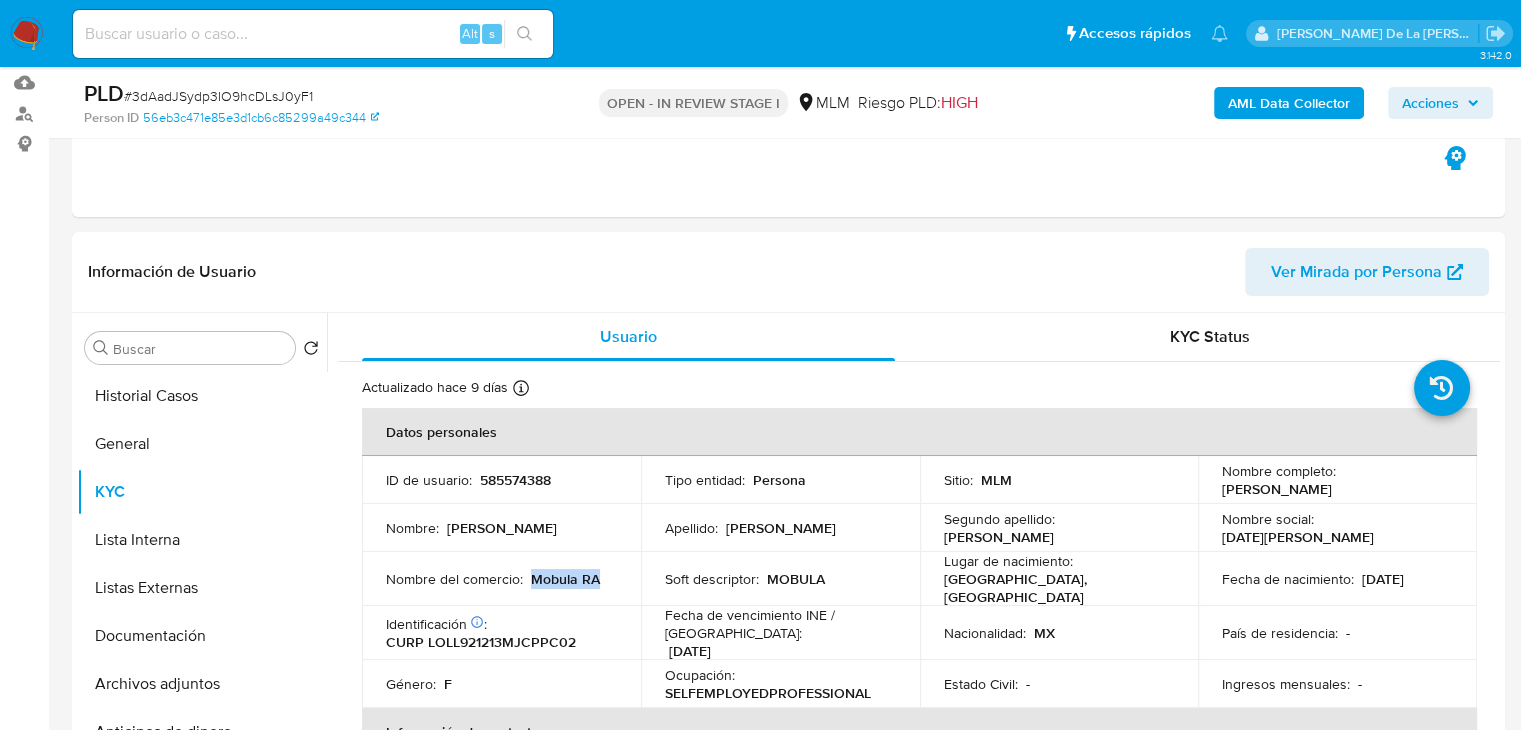 scroll, scrollTop: 400, scrollLeft: 0, axis: vertical 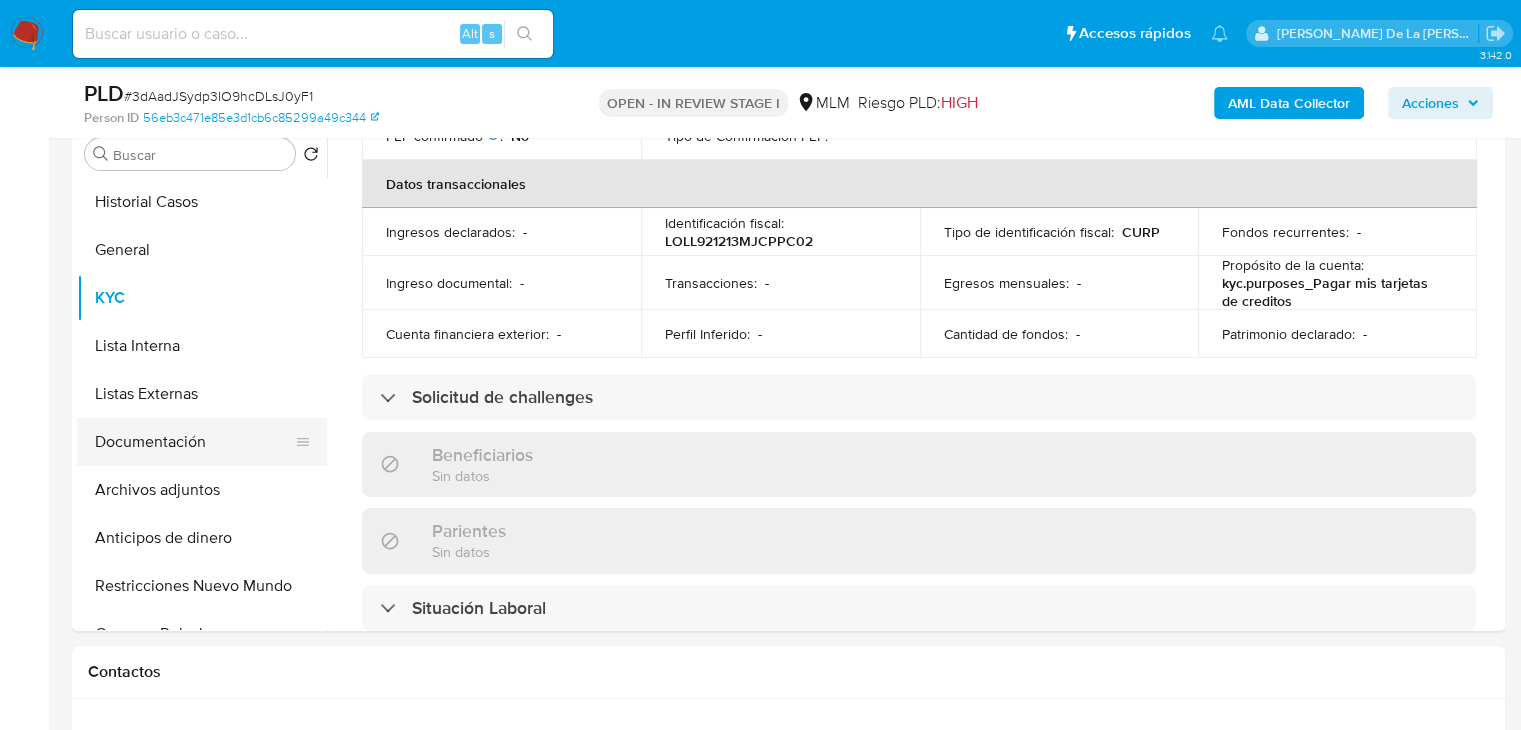click on "Documentación" at bounding box center (194, 442) 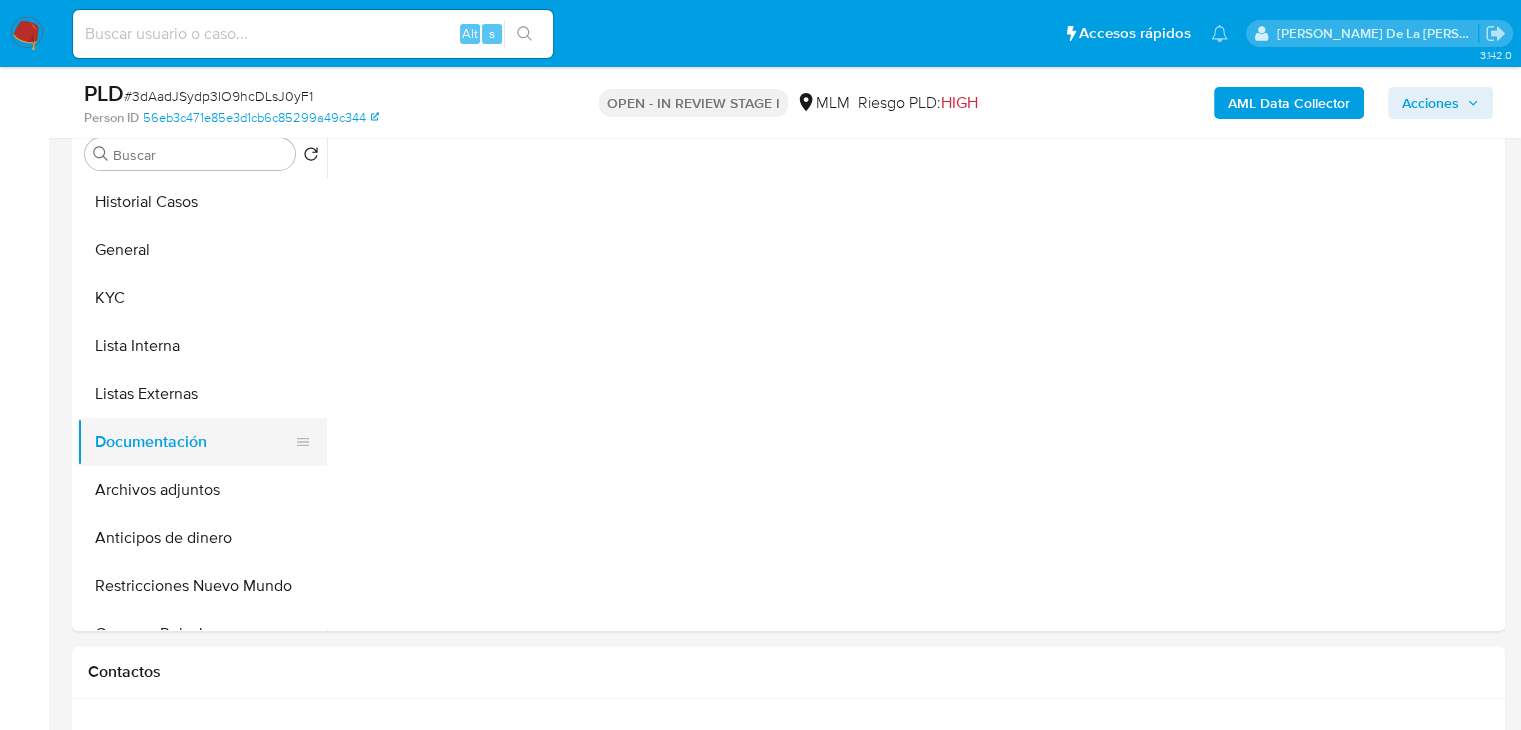 scroll, scrollTop: 0, scrollLeft: 0, axis: both 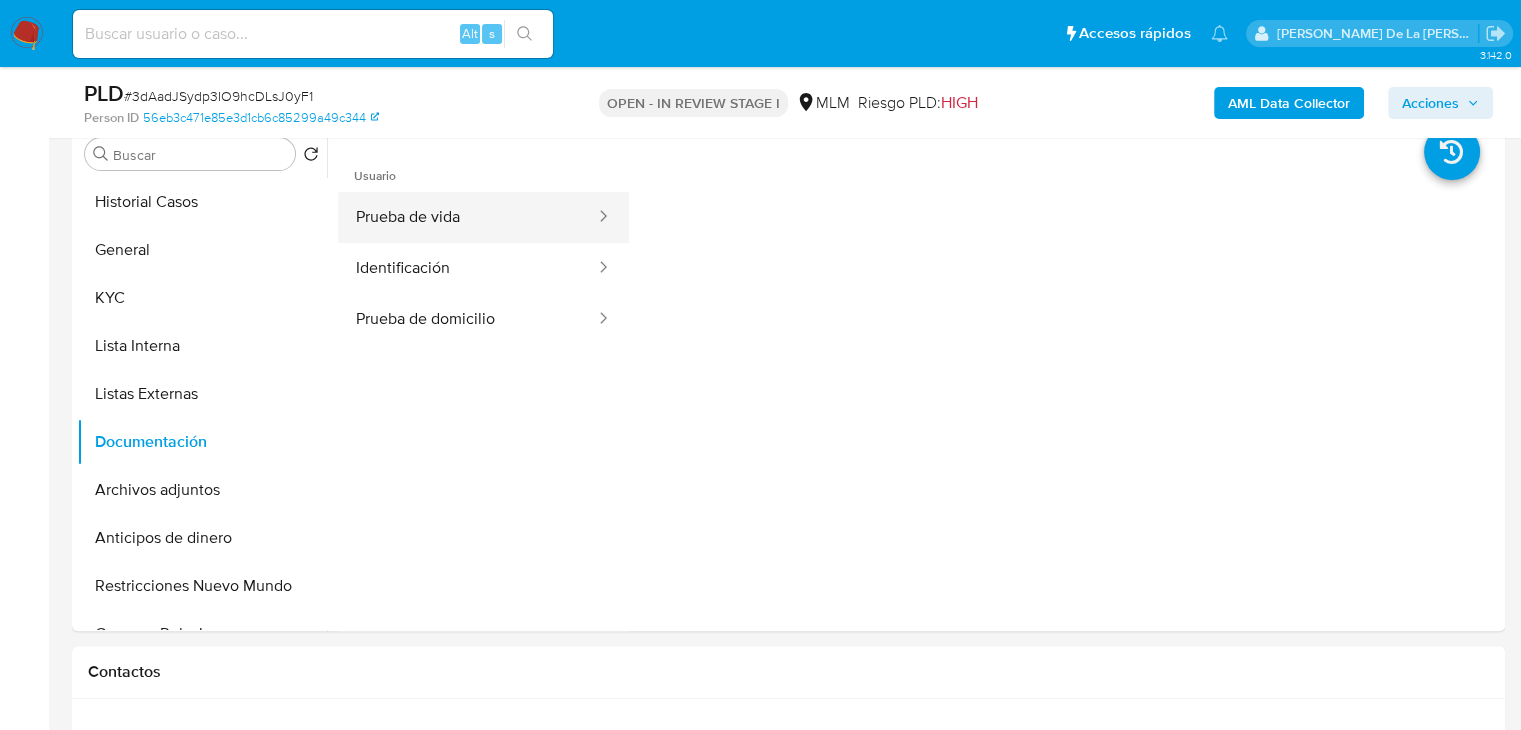 click on "Prueba de vida" at bounding box center [467, 217] 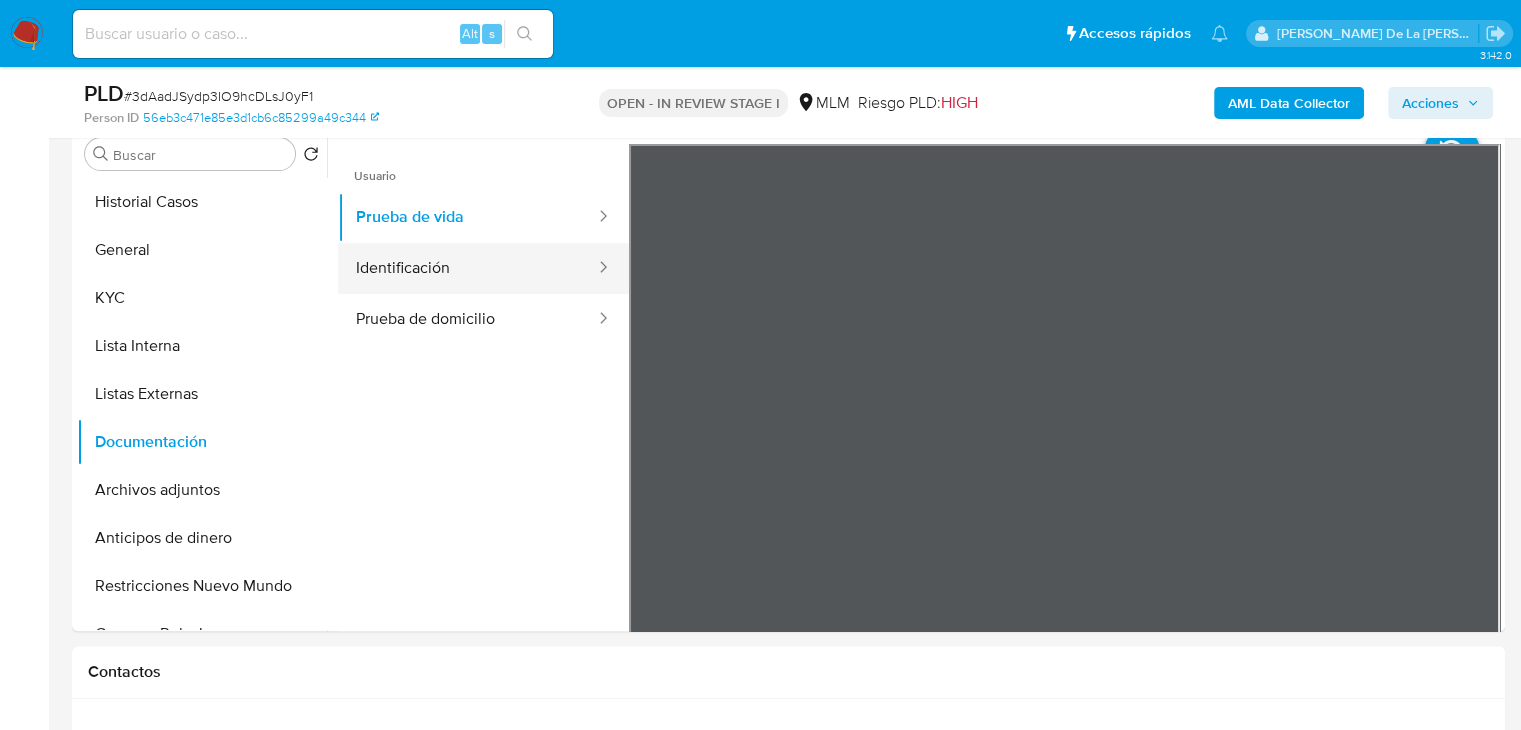 click at bounding box center (597, 268) 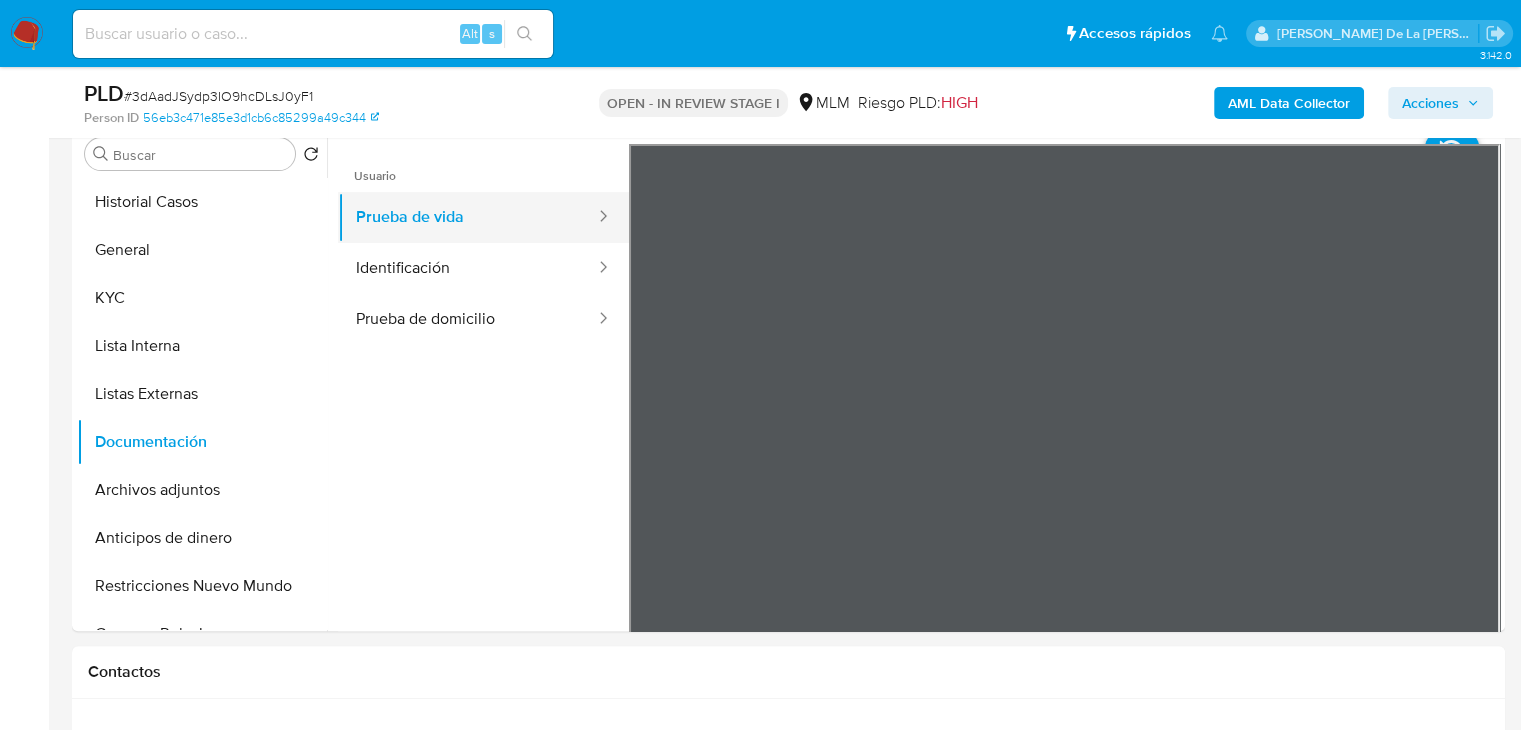 click on "Prueba de vida" at bounding box center (467, 217) 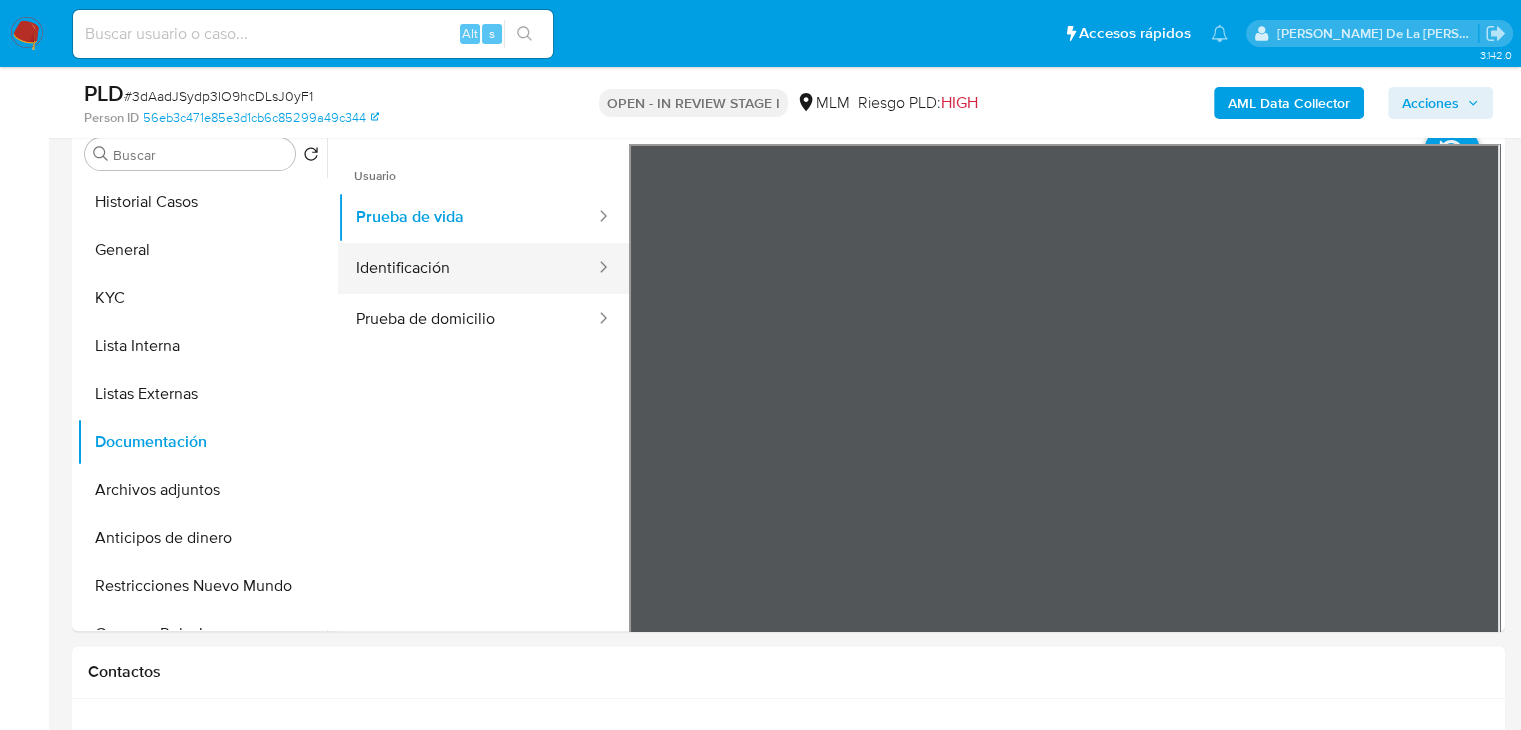 click on "Identificación" at bounding box center (467, 268) 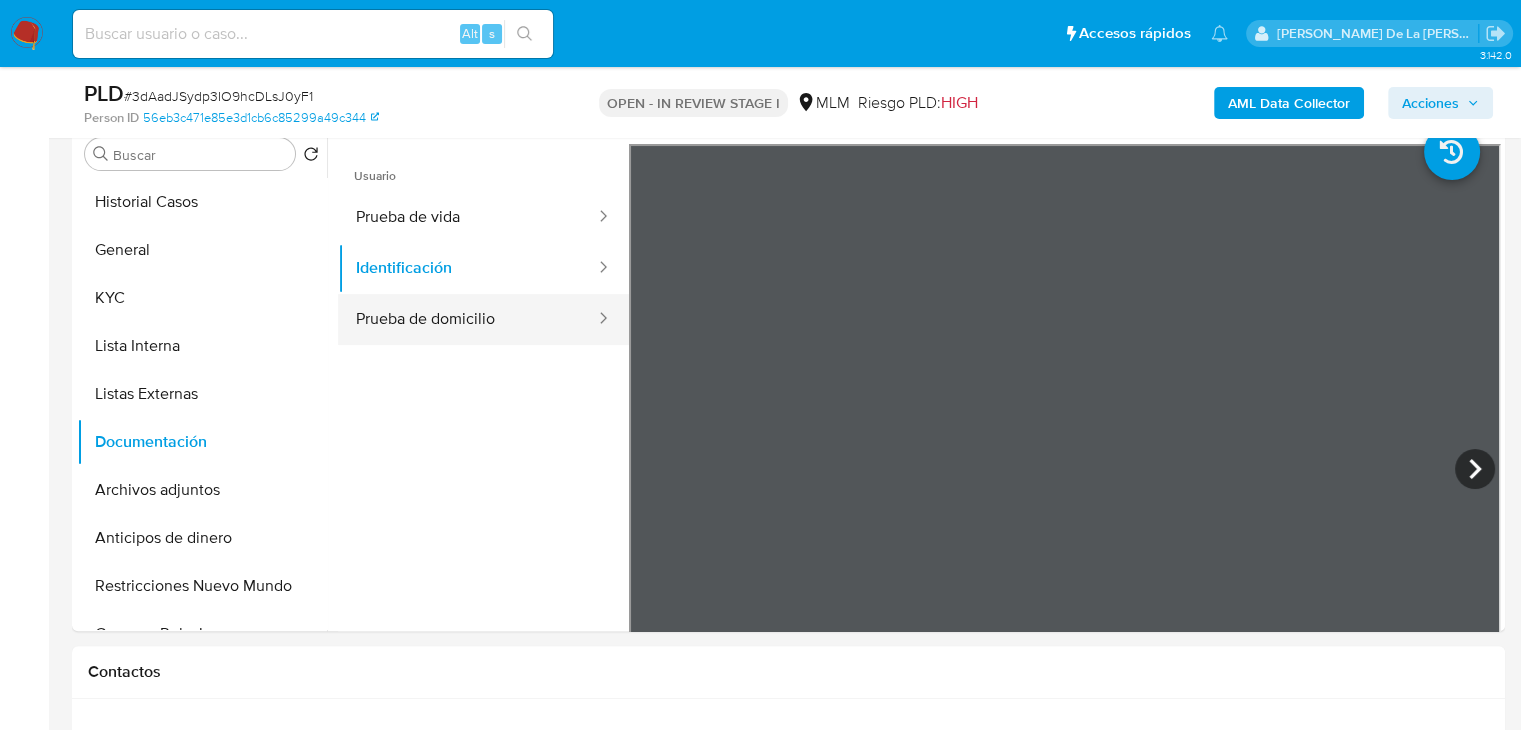click on "Prueba de domicilio" at bounding box center (467, 319) 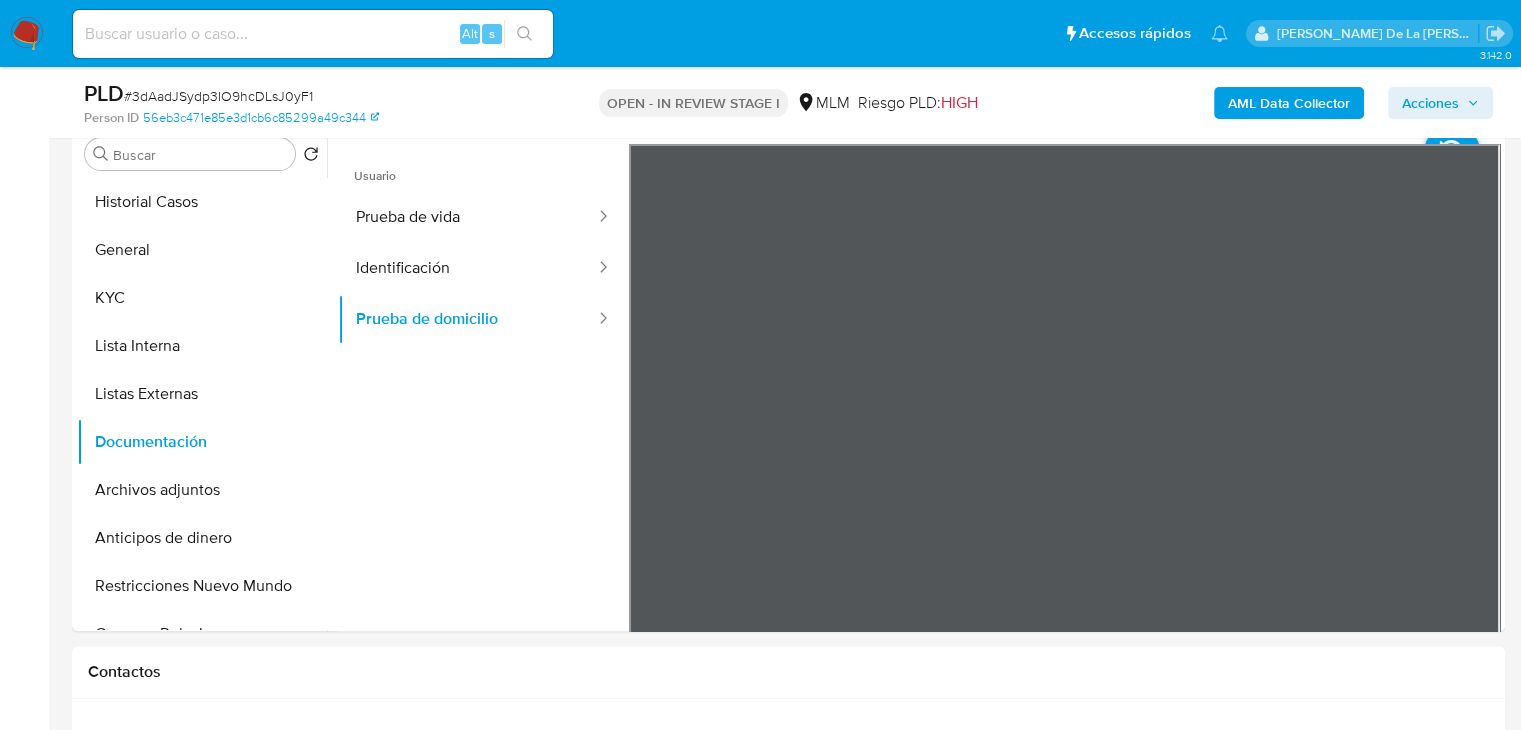 type 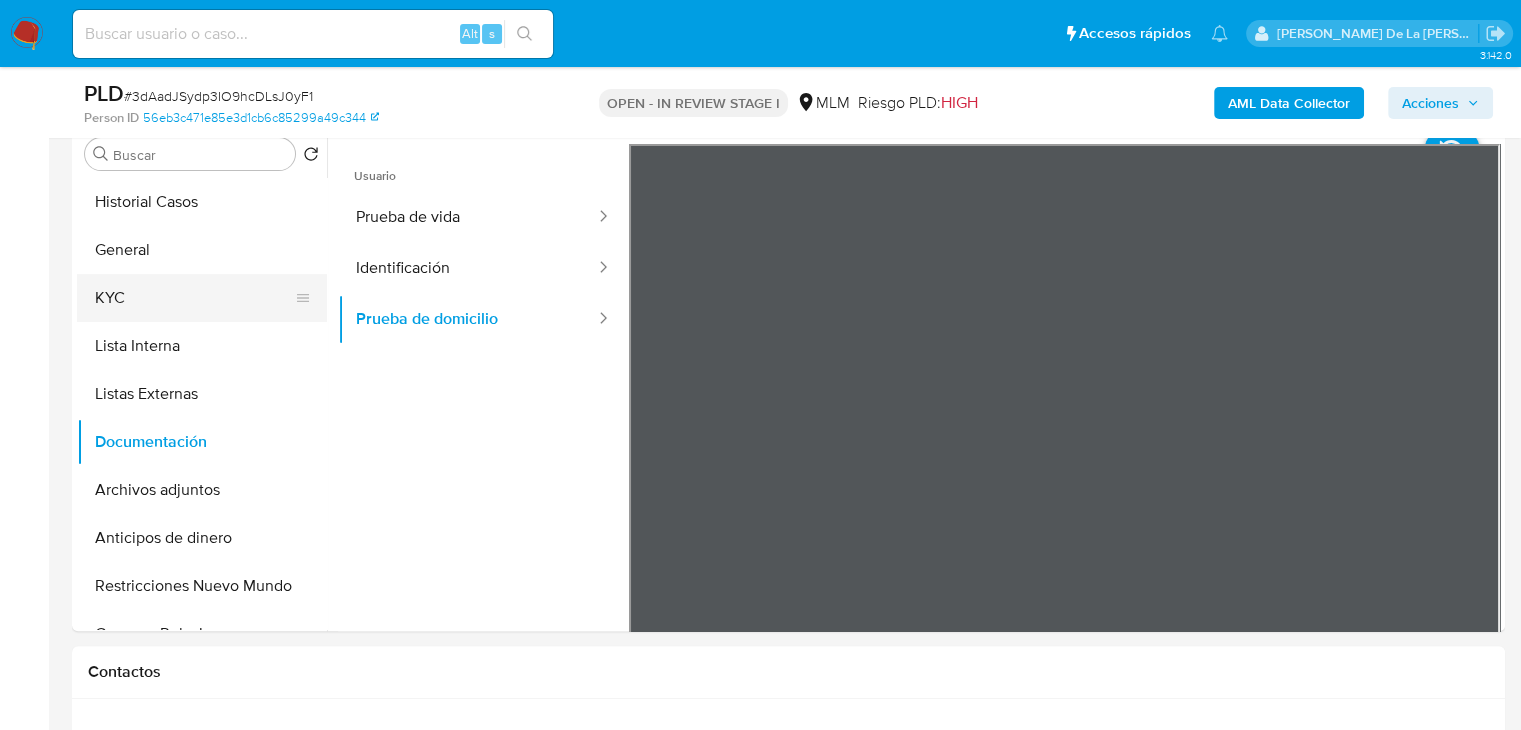 click on "KYC" at bounding box center [194, 298] 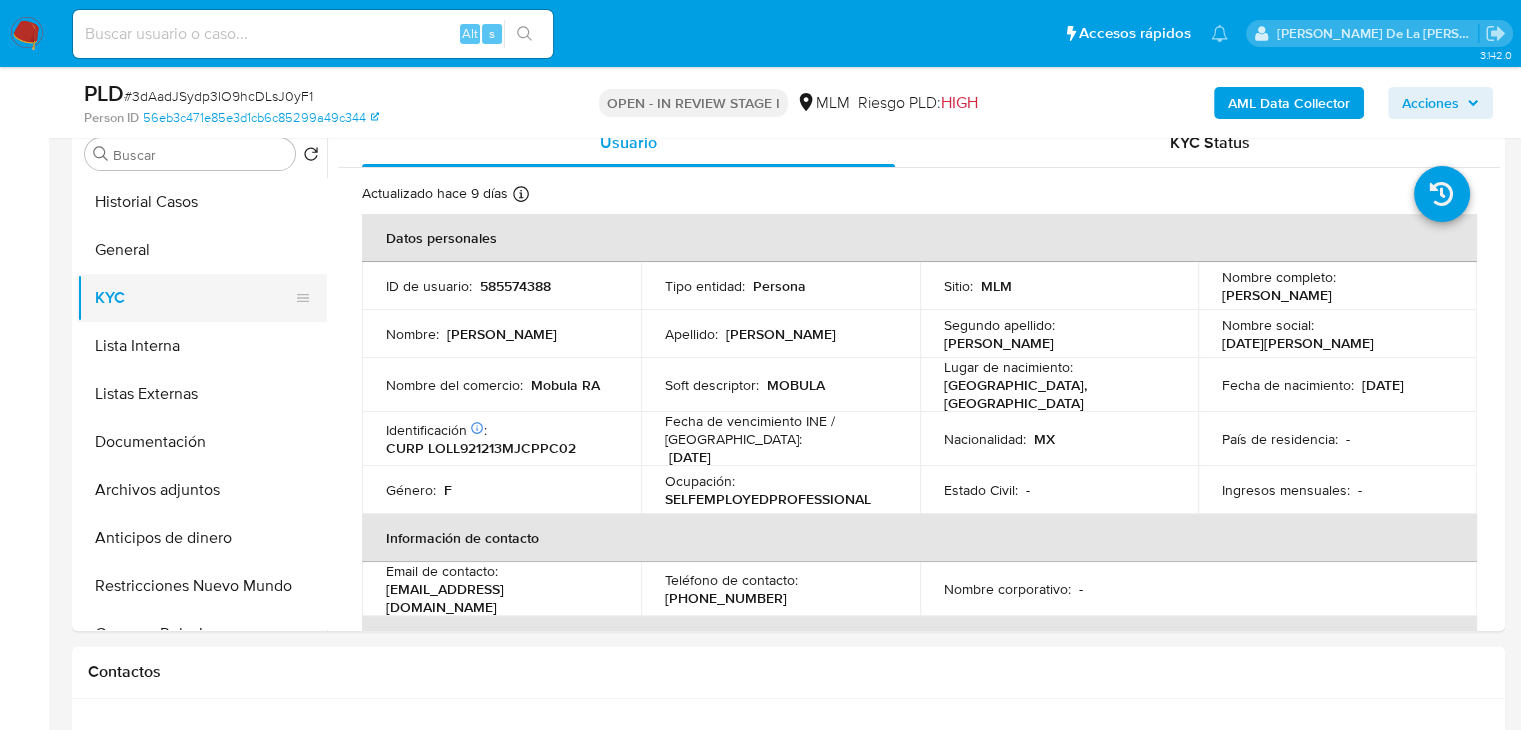 type 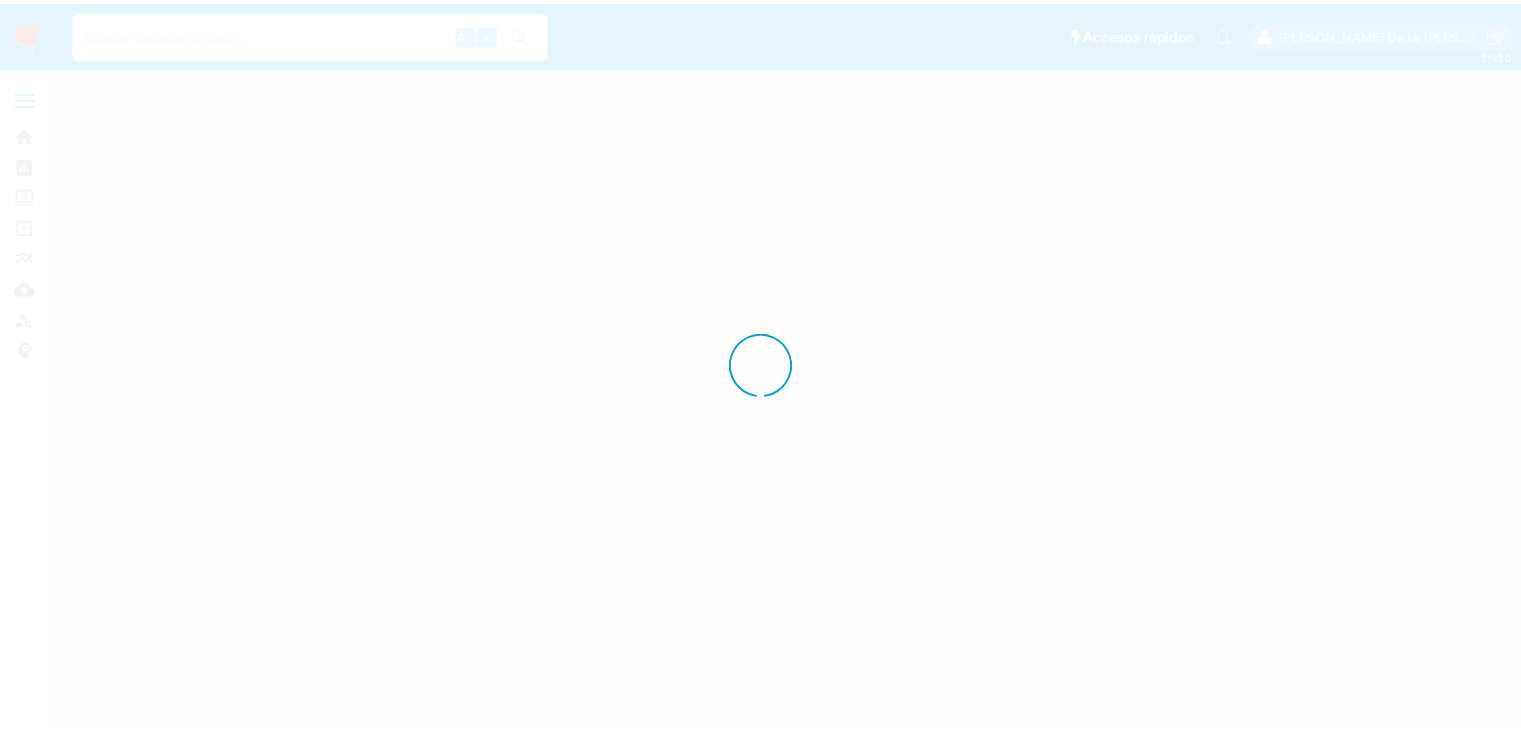 scroll, scrollTop: 0, scrollLeft: 0, axis: both 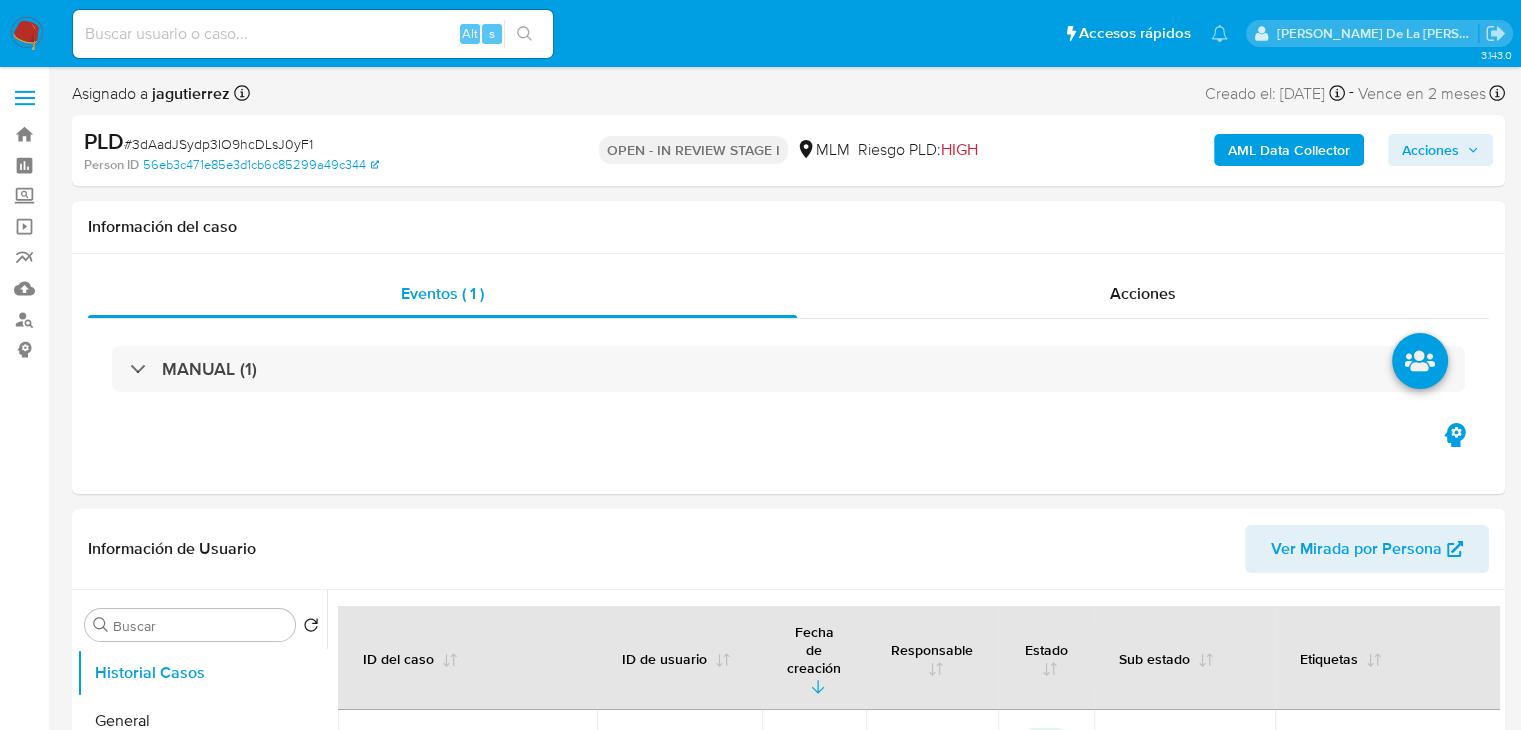 select on "10" 